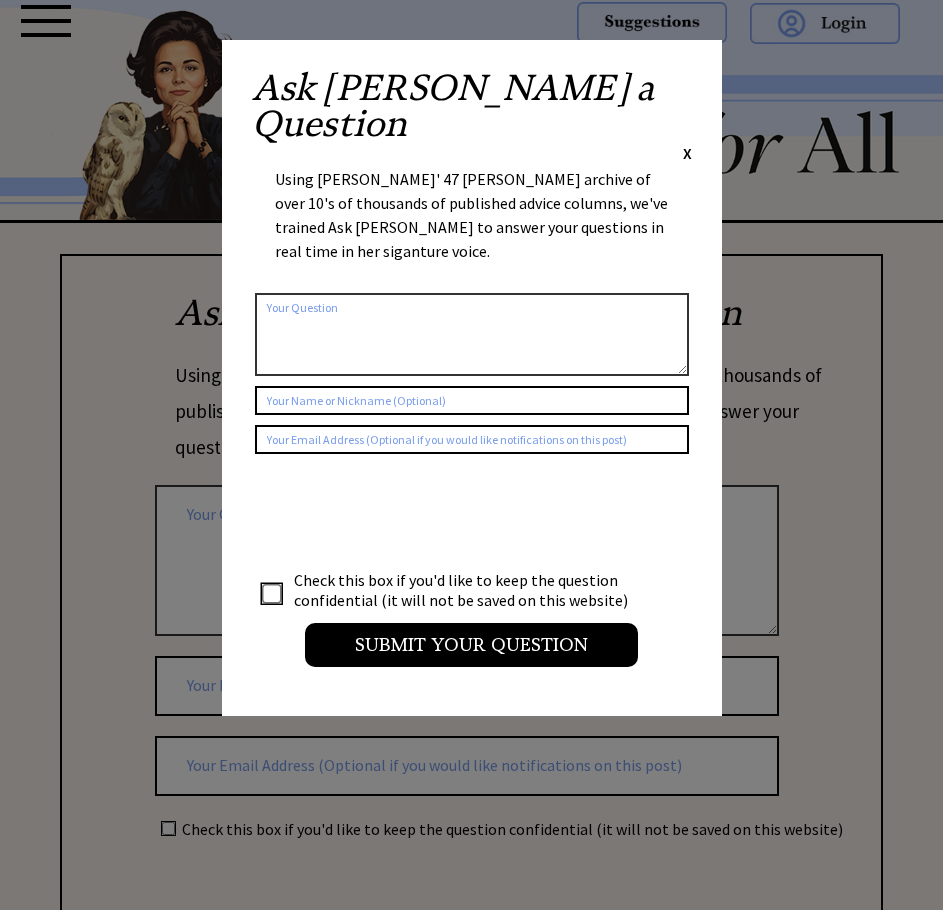 scroll, scrollTop: 0, scrollLeft: 0, axis: both 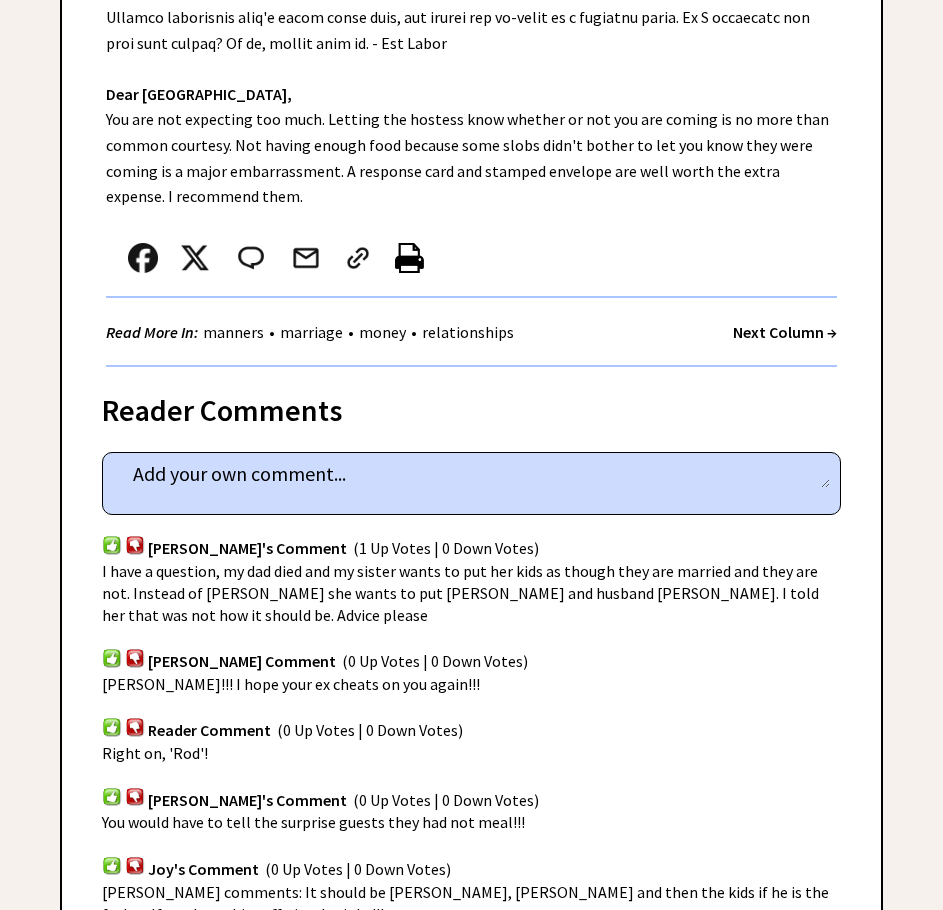 click on "Next Column →" at bounding box center [785, 332] 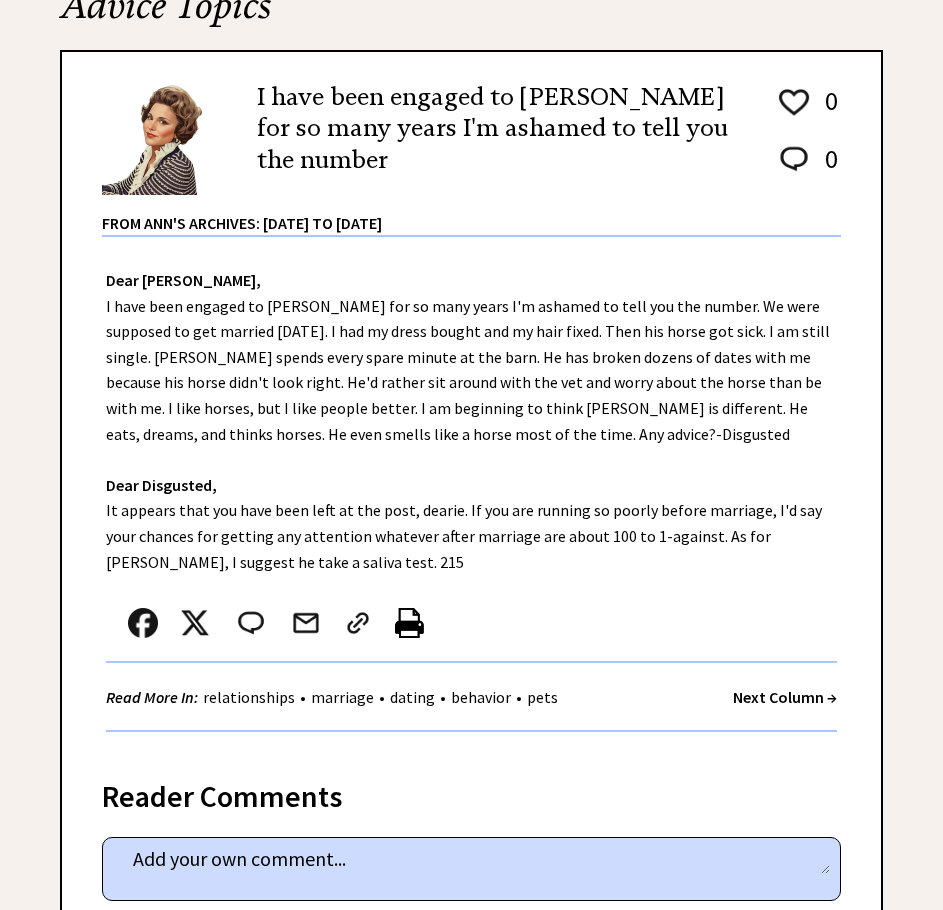 scroll, scrollTop: 300, scrollLeft: 0, axis: vertical 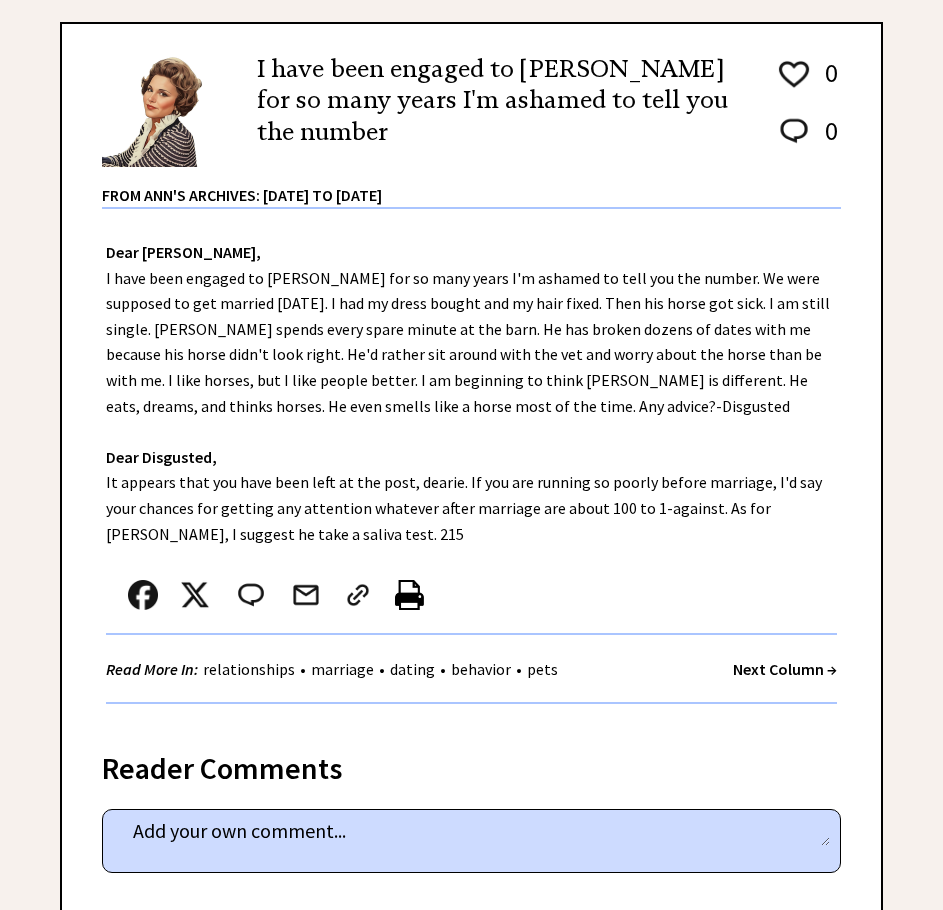 click on "Next Column →" at bounding box center [785, 669] 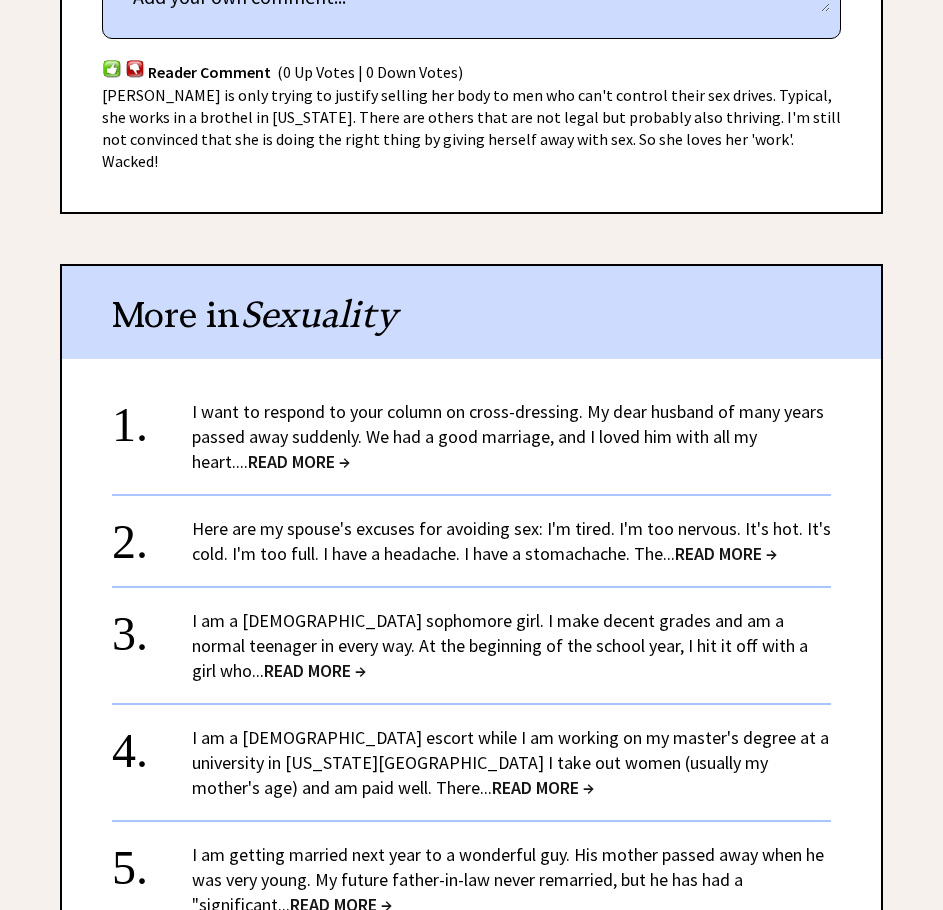 scroll, scrollTop: 1500, scrollLeft: 0, axis: vertical 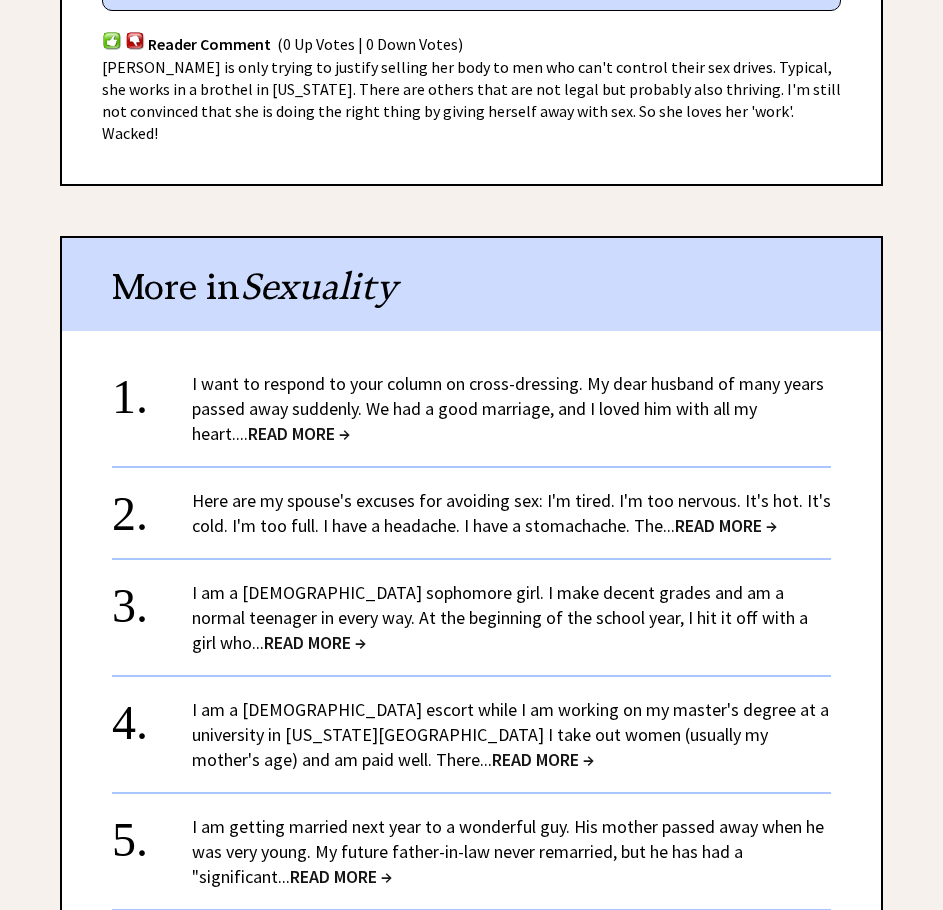 click on "READ MORE →" at bounding box center [299, 433] 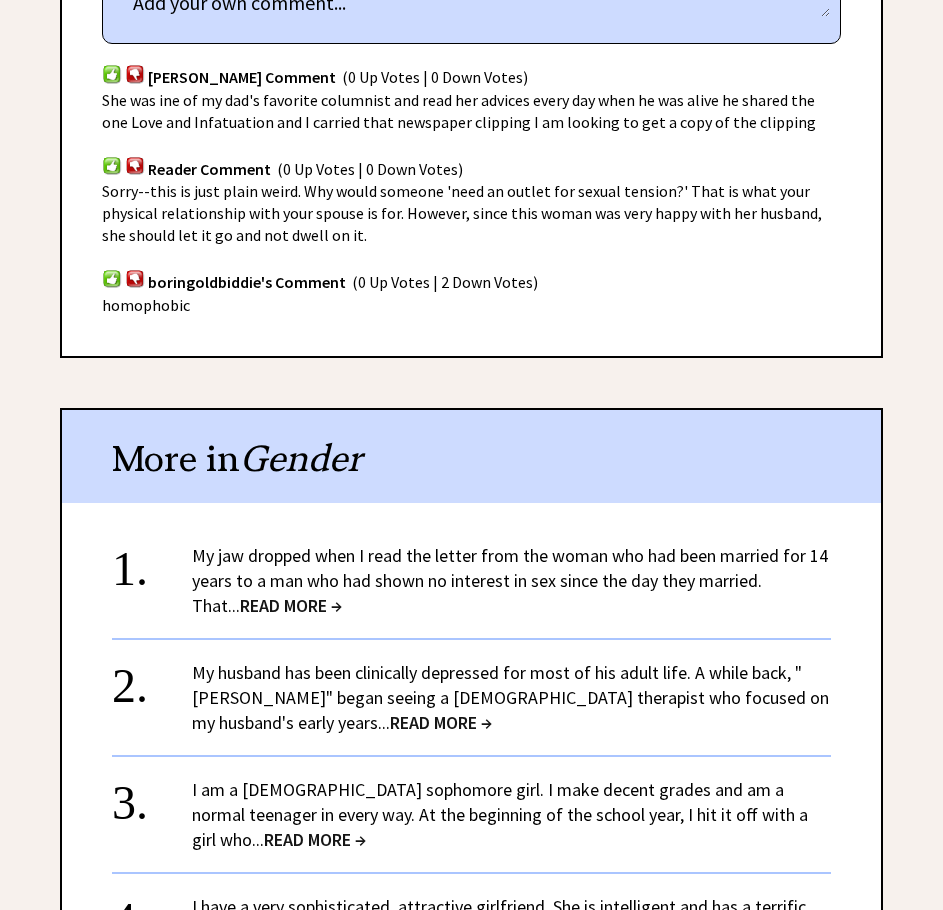 scroll, scrollTop: 1800, scrollLeft: 0, axis: vertical 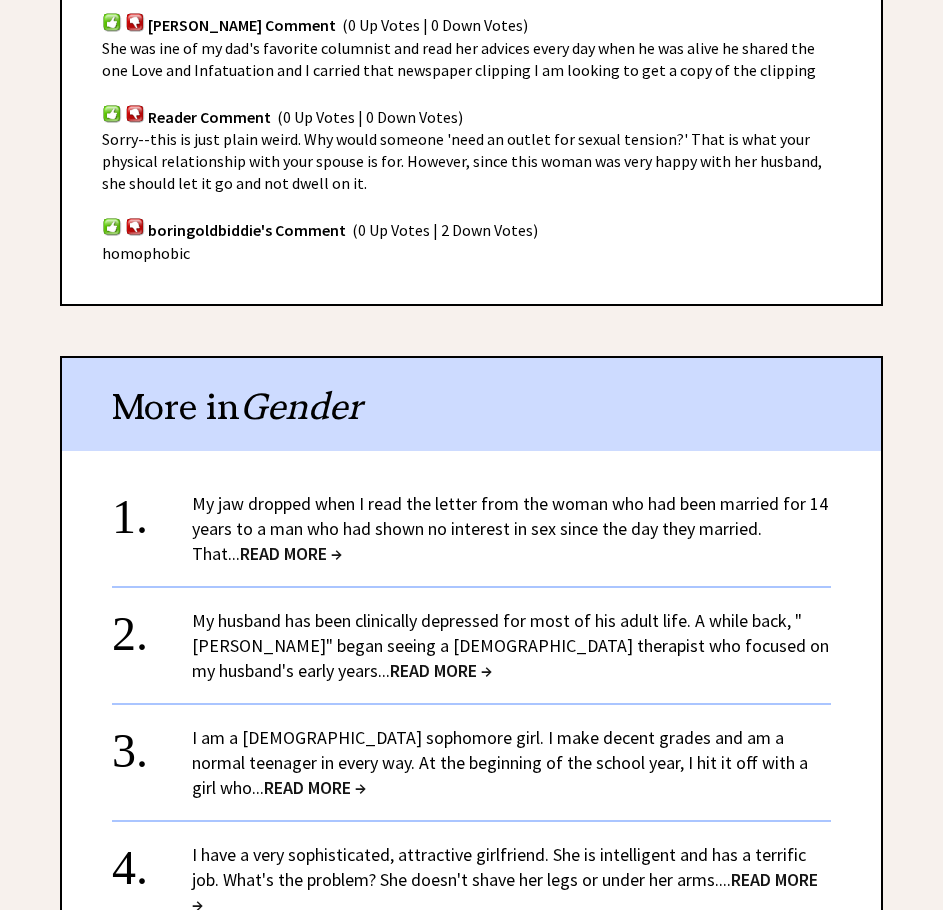 click on "READ MORE →" at bounding box center [291, 553] 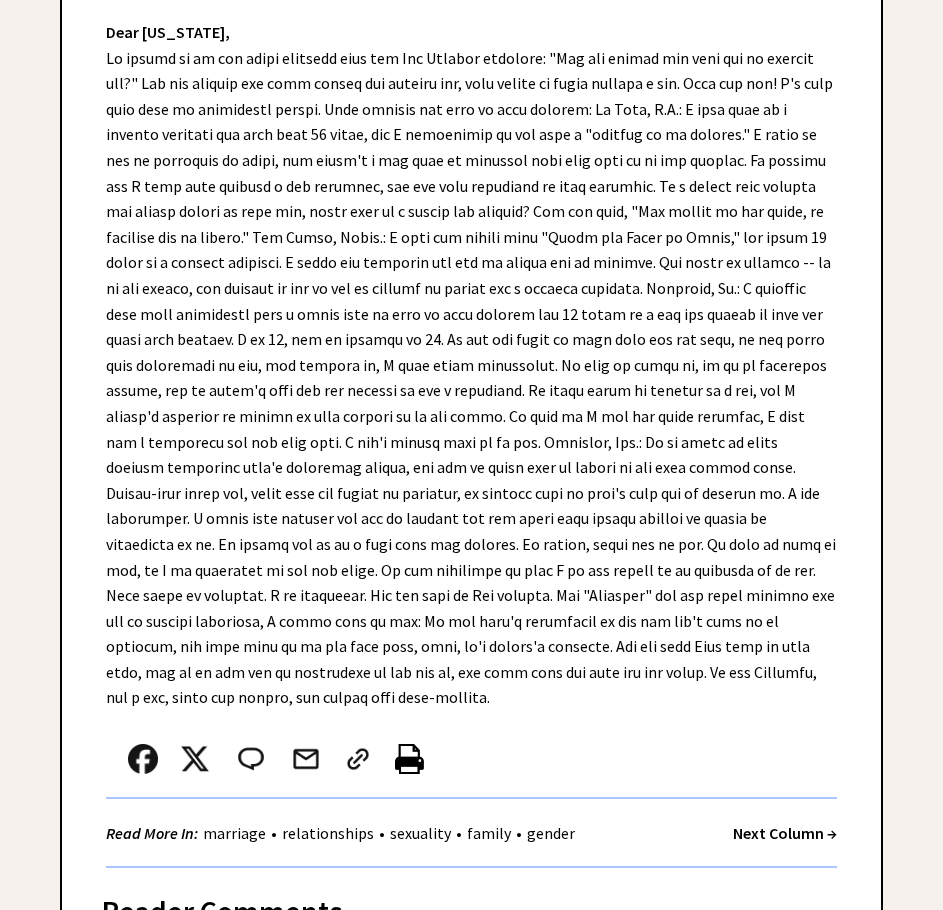 scroll, scrollTop: 900, scrollLeft: 0, axis: vertical 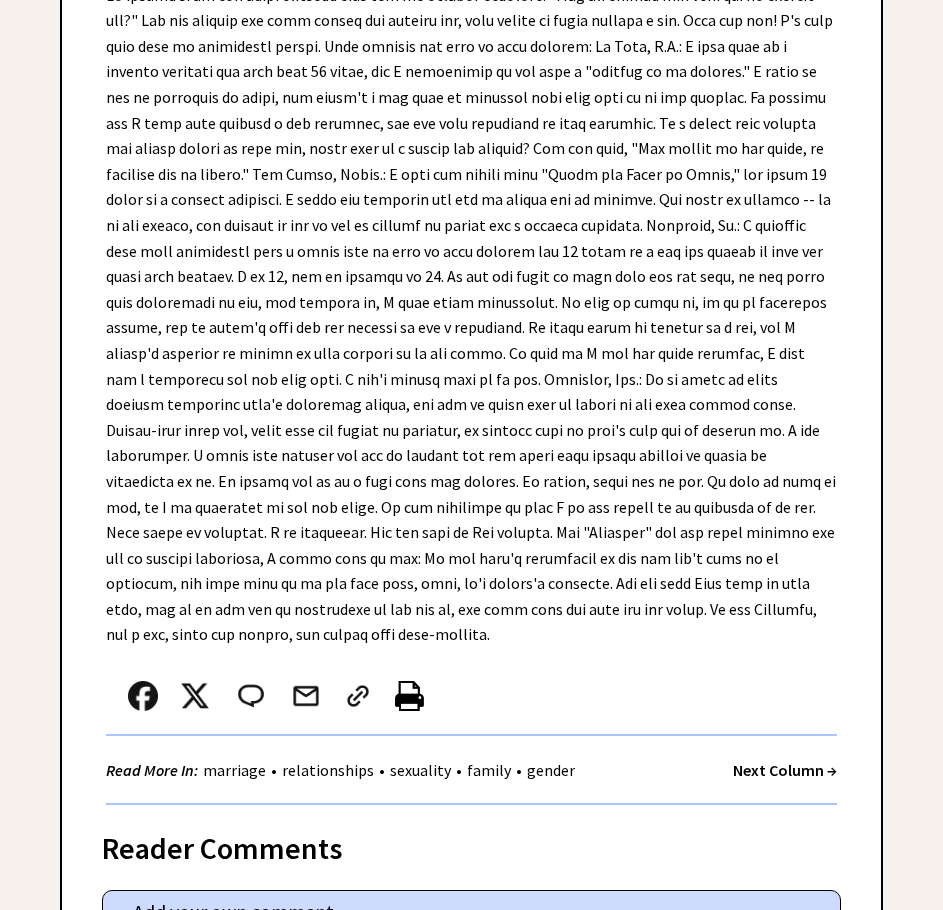 click on "Next Column →" at bounding box center [785, 770] 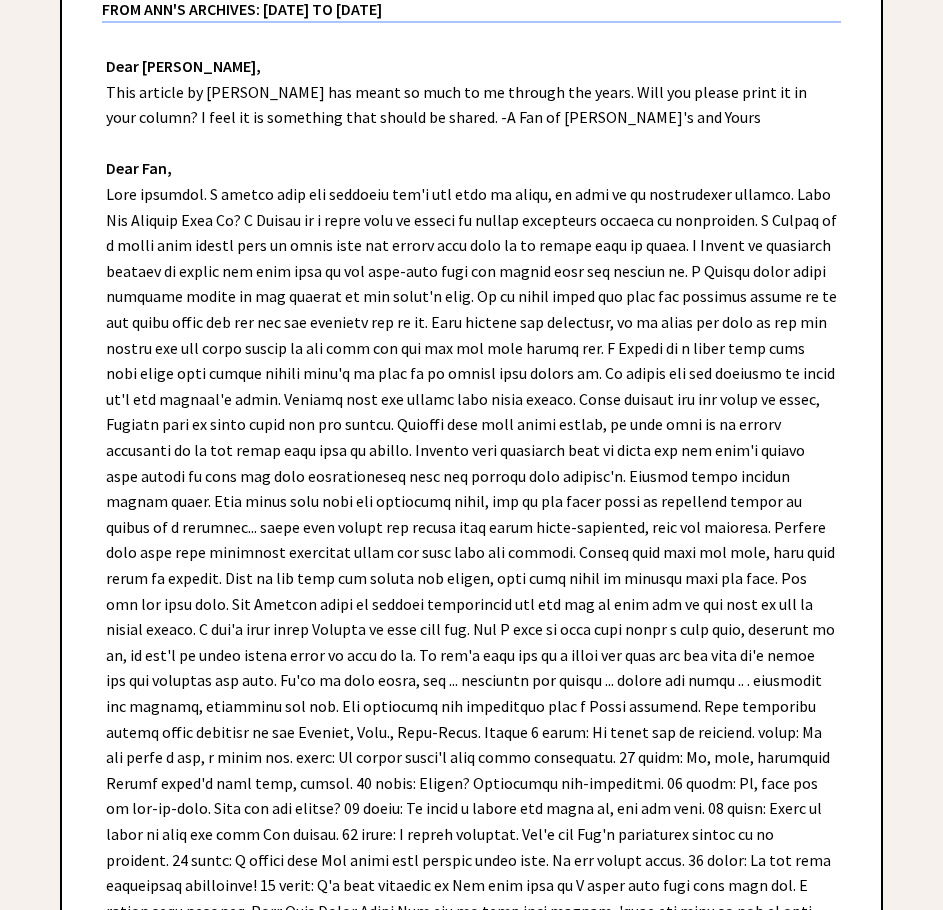 scroll, scrollTop: 500, scrollLeft: 0, axis: vertical 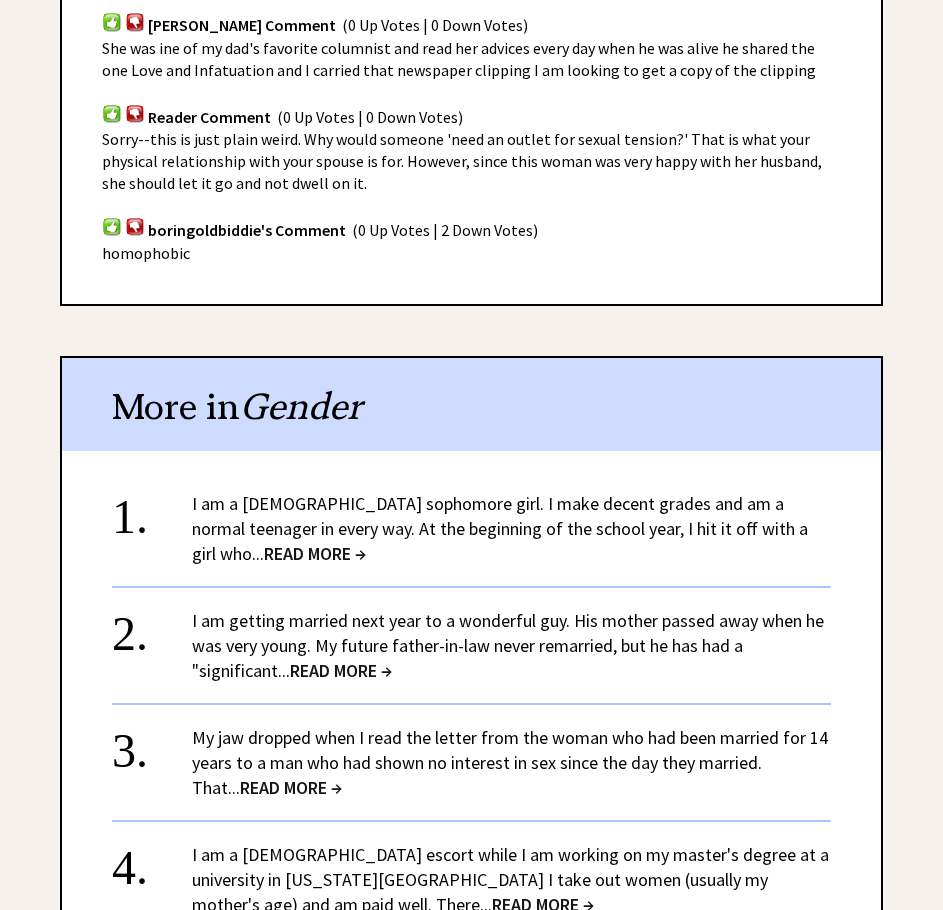 click on "READ MORE →" at bounding box center [543, 904] 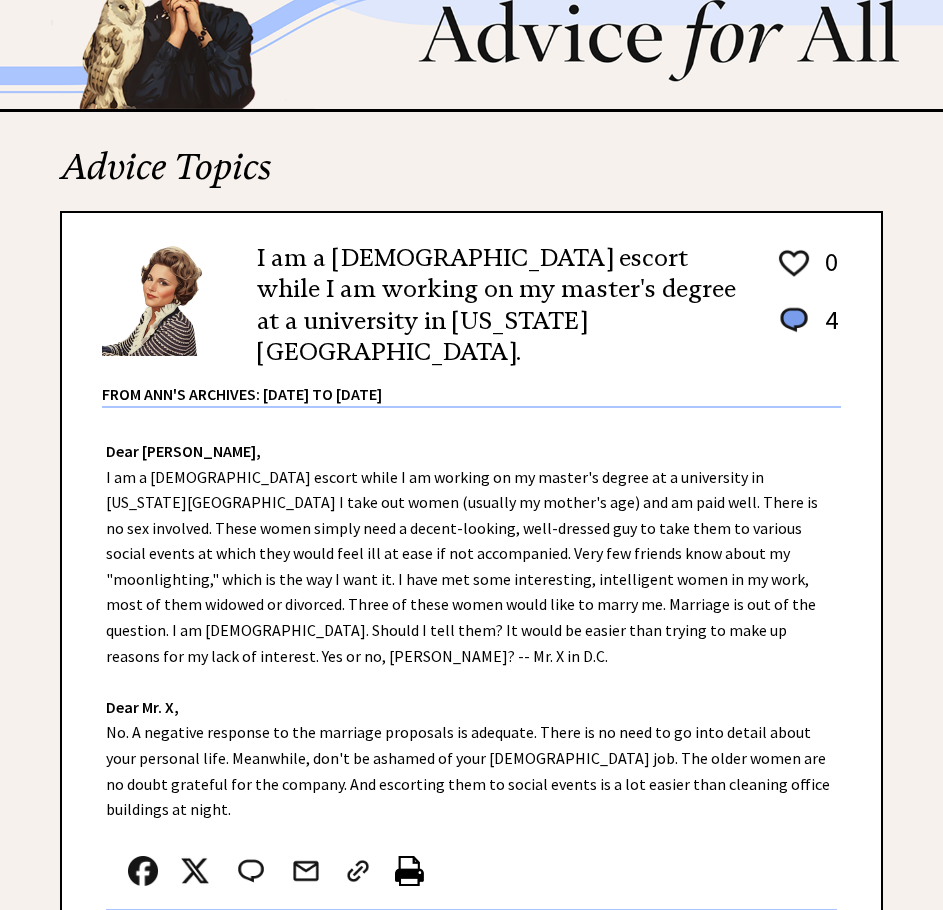 scroll, scrollTop: 0, scrollLeft: 0, axis: both 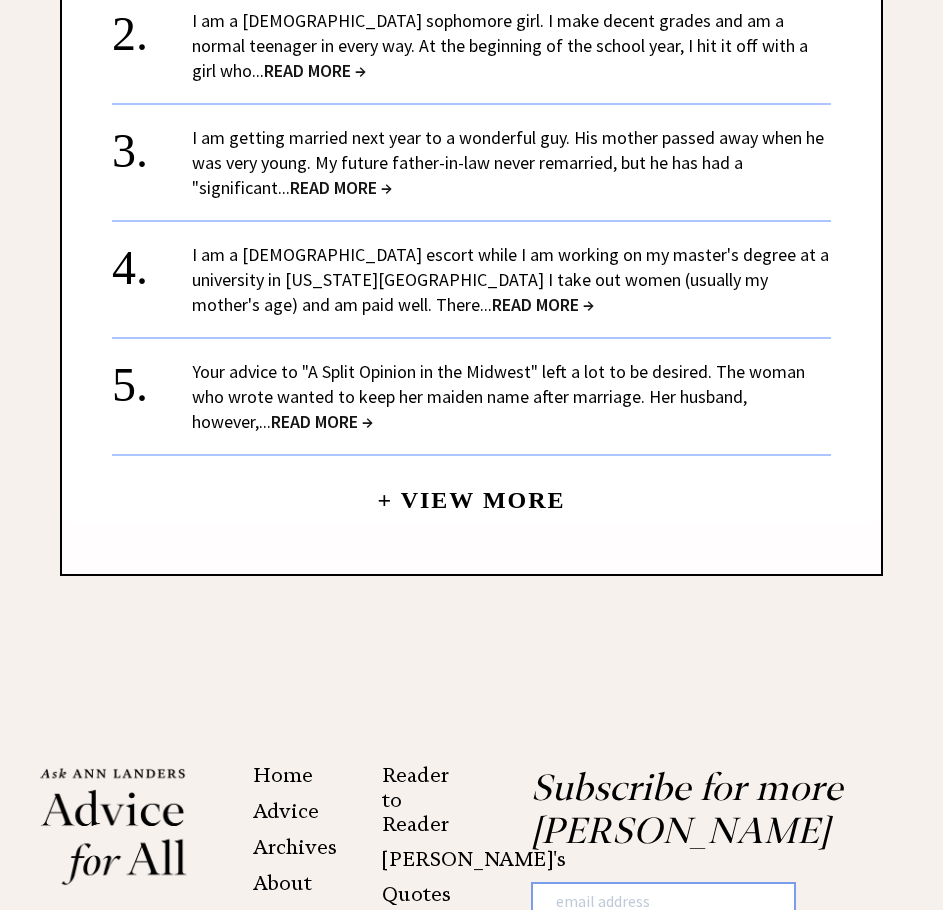 click on "READ MORE →" at bounding box center (322, 421) 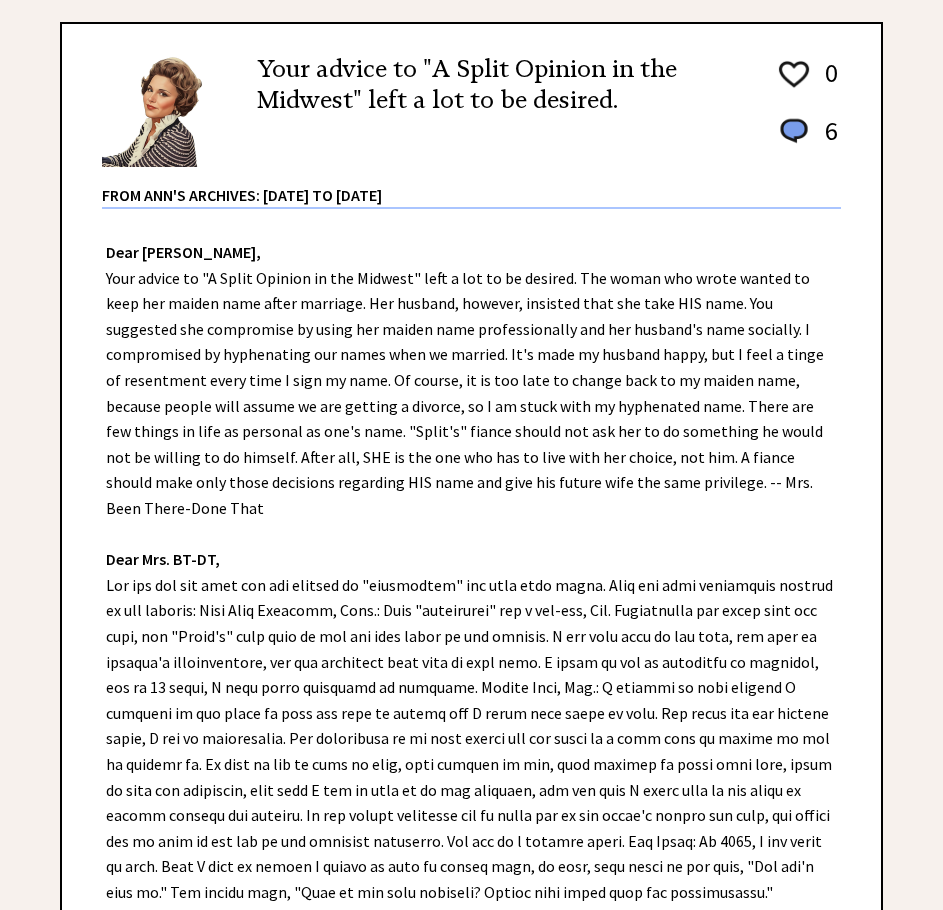 scroll, scrollTop: 0, scrollLeft: 0, axis: both 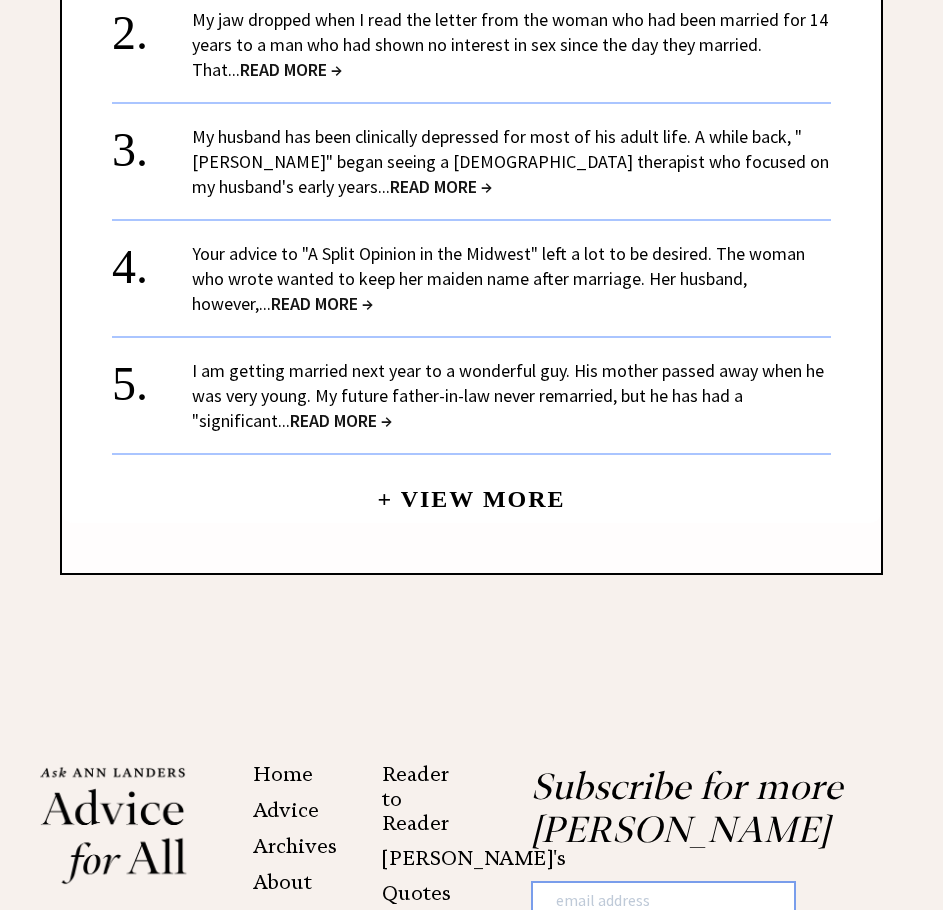 click on "READ MORE →" at bounding box center [341, 420] 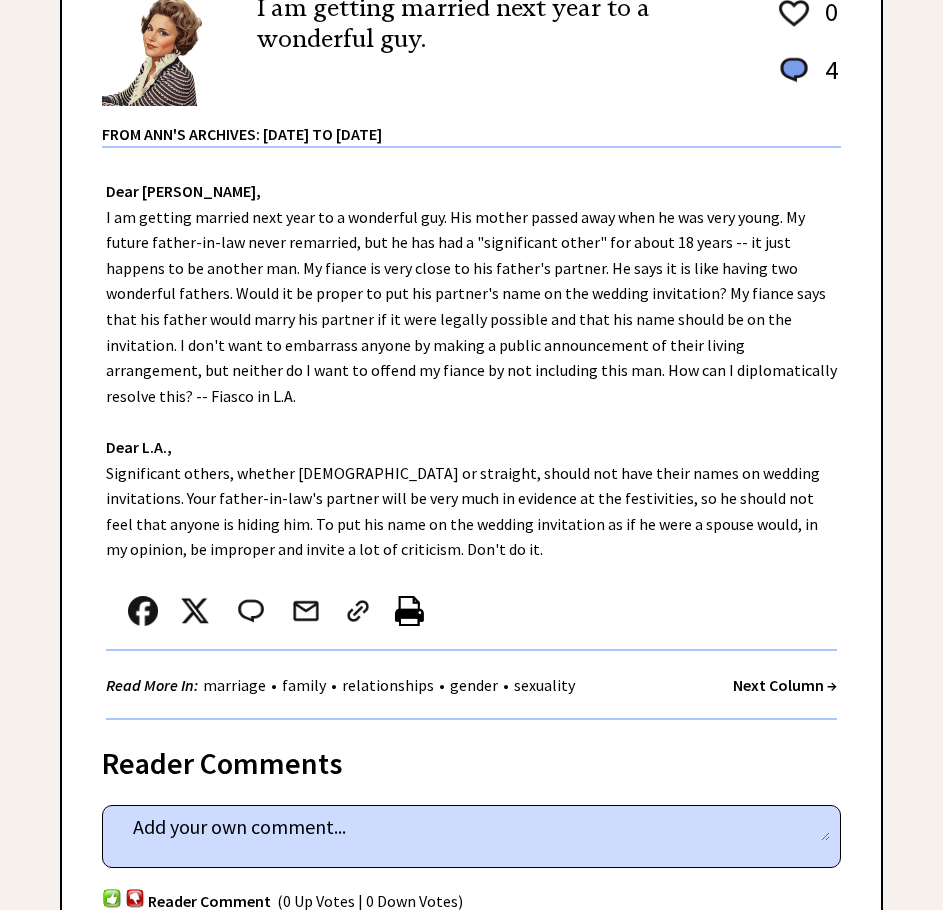 scroll, scrollTop: 400, scrollLeft: 0, axis: vertical 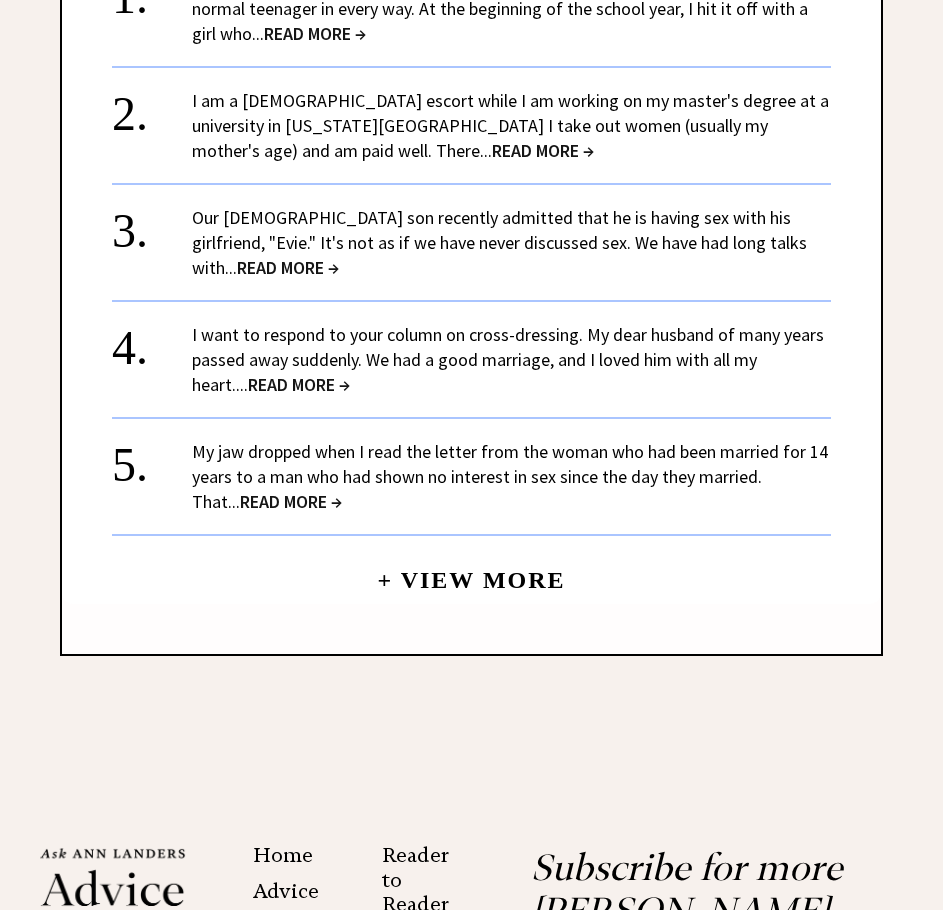 click on "+ View More" at bounding box center [471, 571] 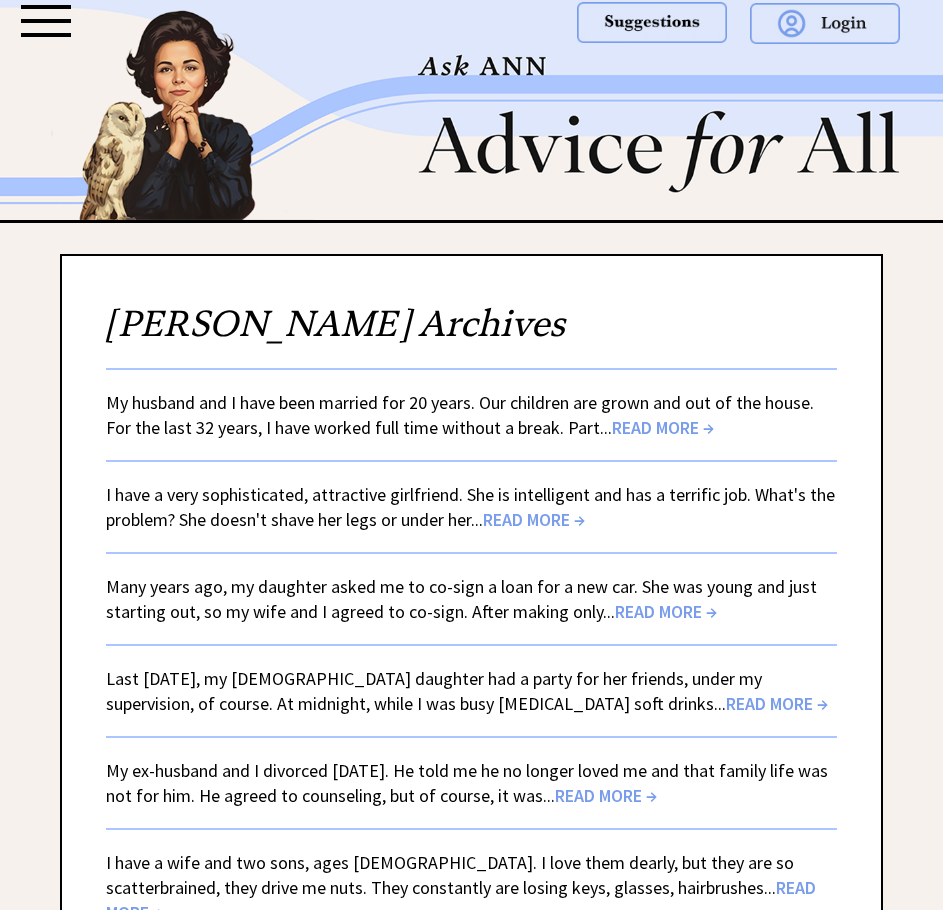 scroll, scrollTop: 0, scrollLeft: 0, axis: both 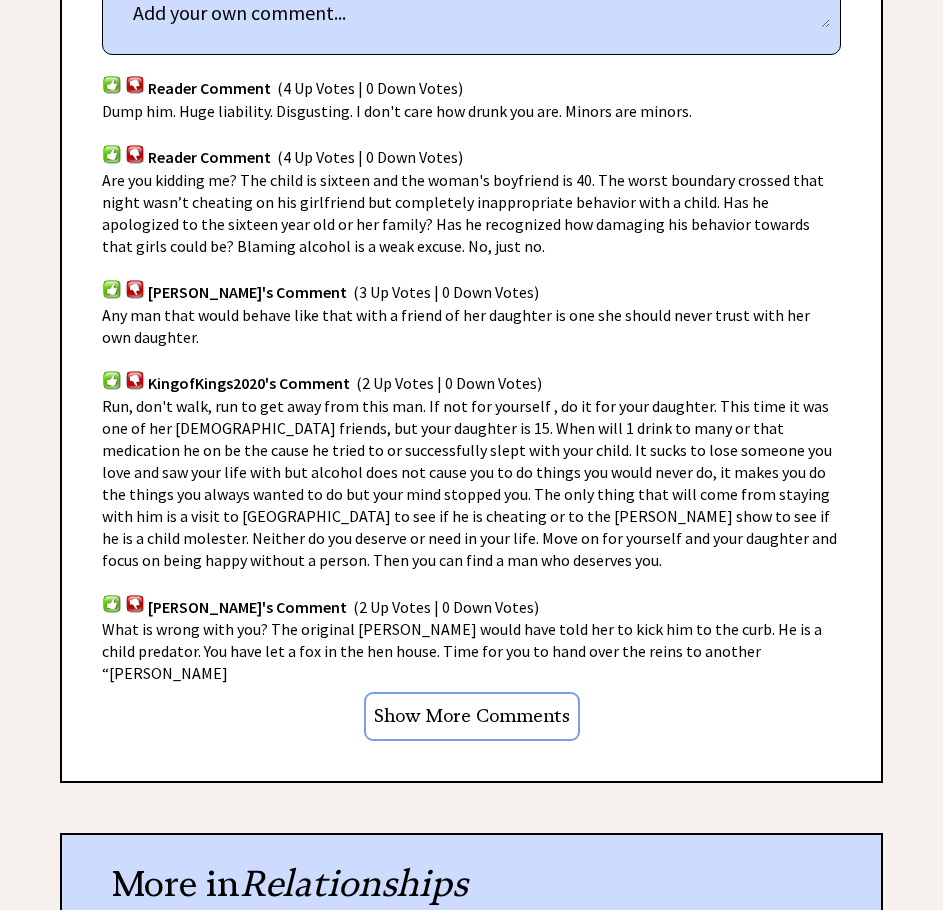 click on "Show More Comments" at bounding box center [472, 716] 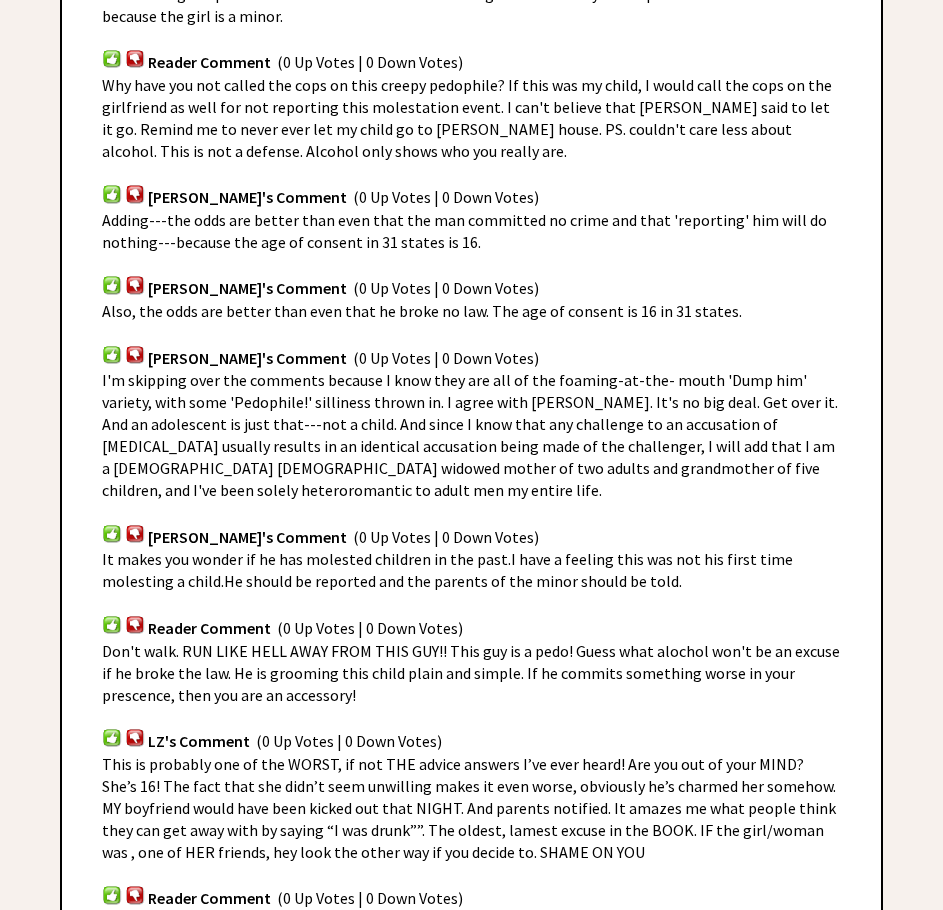 scroll, scrollTop: 2100, scrollLeft: 0, axis: vertical 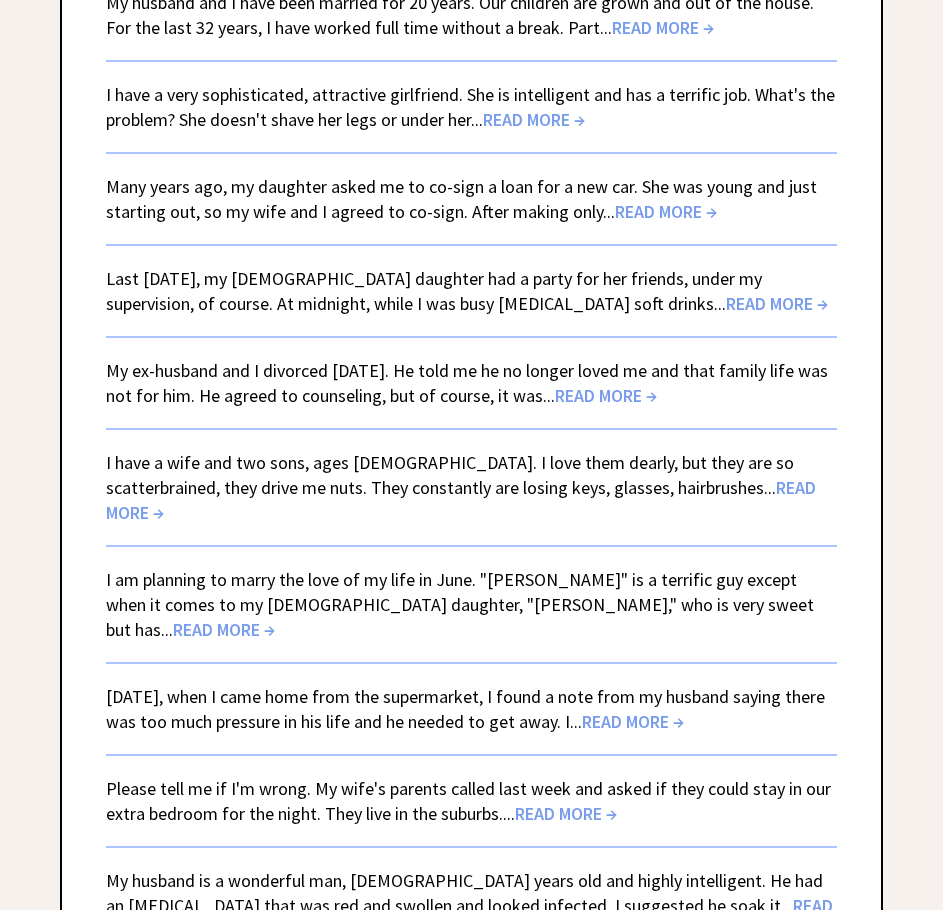 click on "READ MORE →" at bounding box center [469, 918] 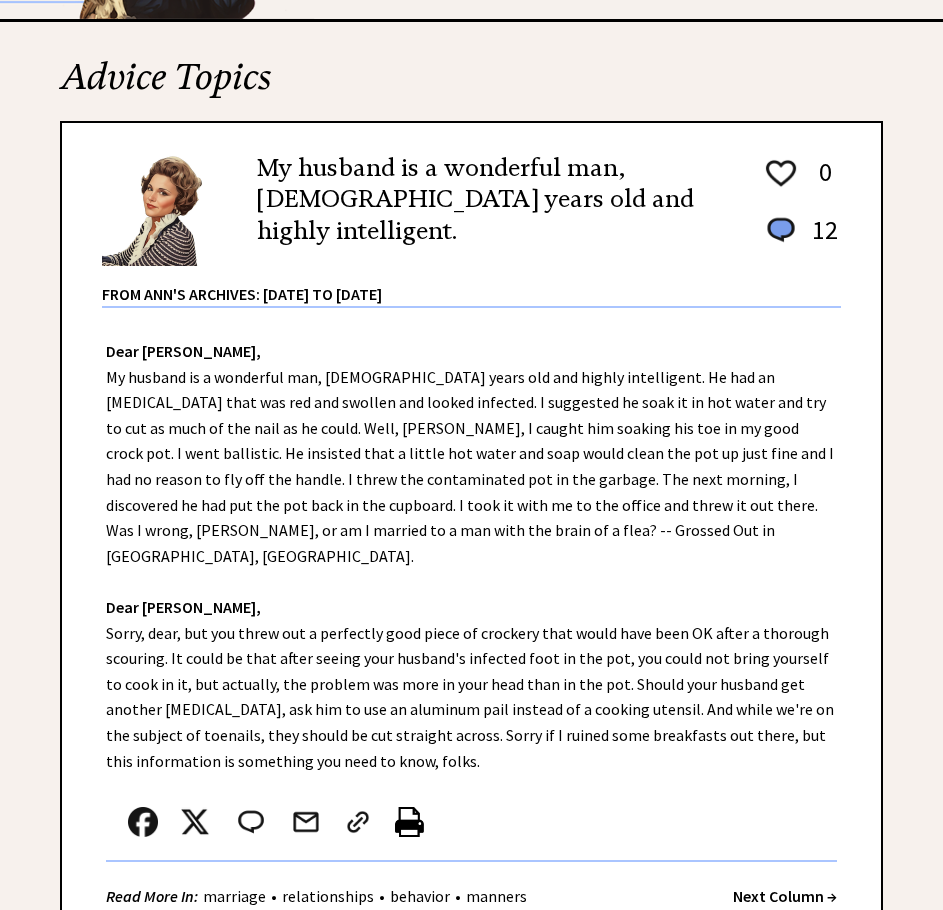 scroll, scrollTop: 200, scrollLeft: 0, axis: vertical 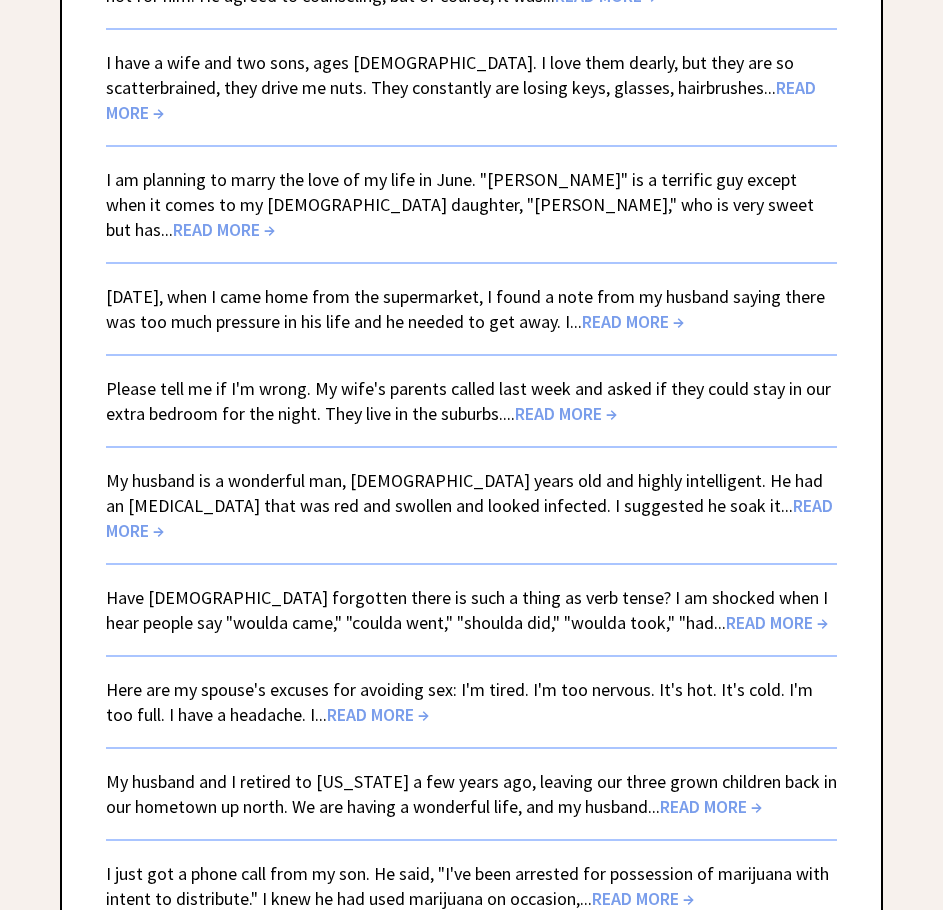 click on "READ MORE →" at bounding box center [378, 714] 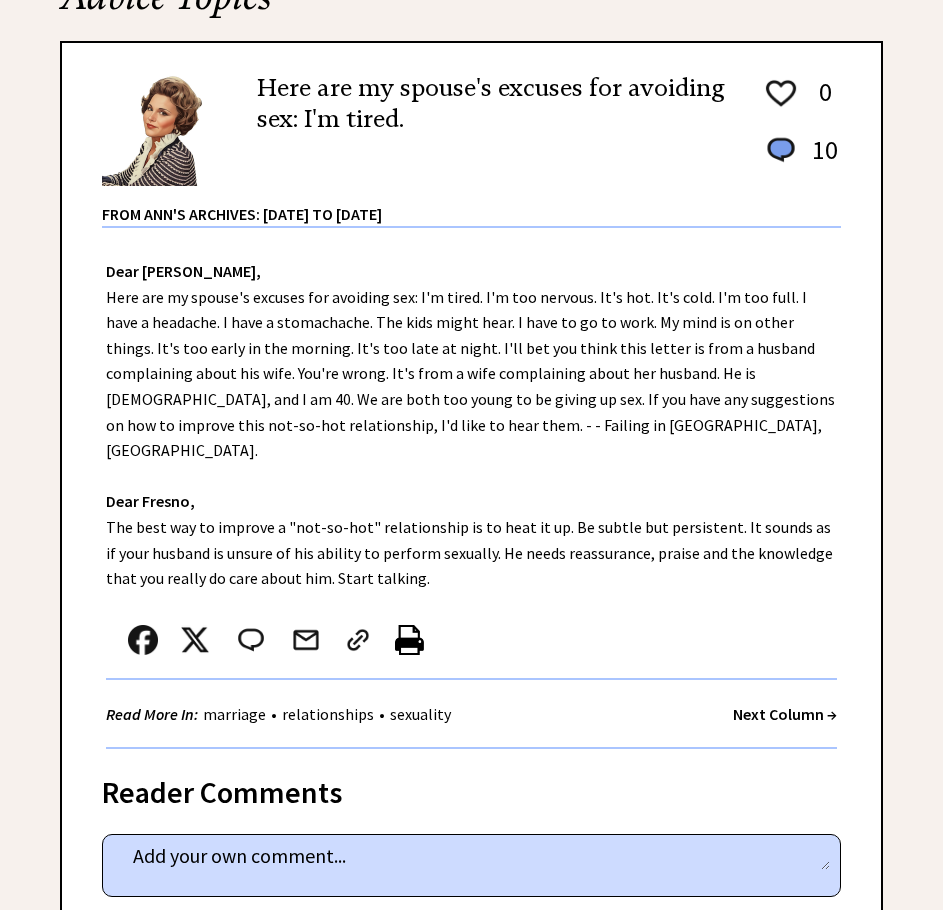 scroll, scrollTop: 300, scrollLeft: 0, axis: vertical 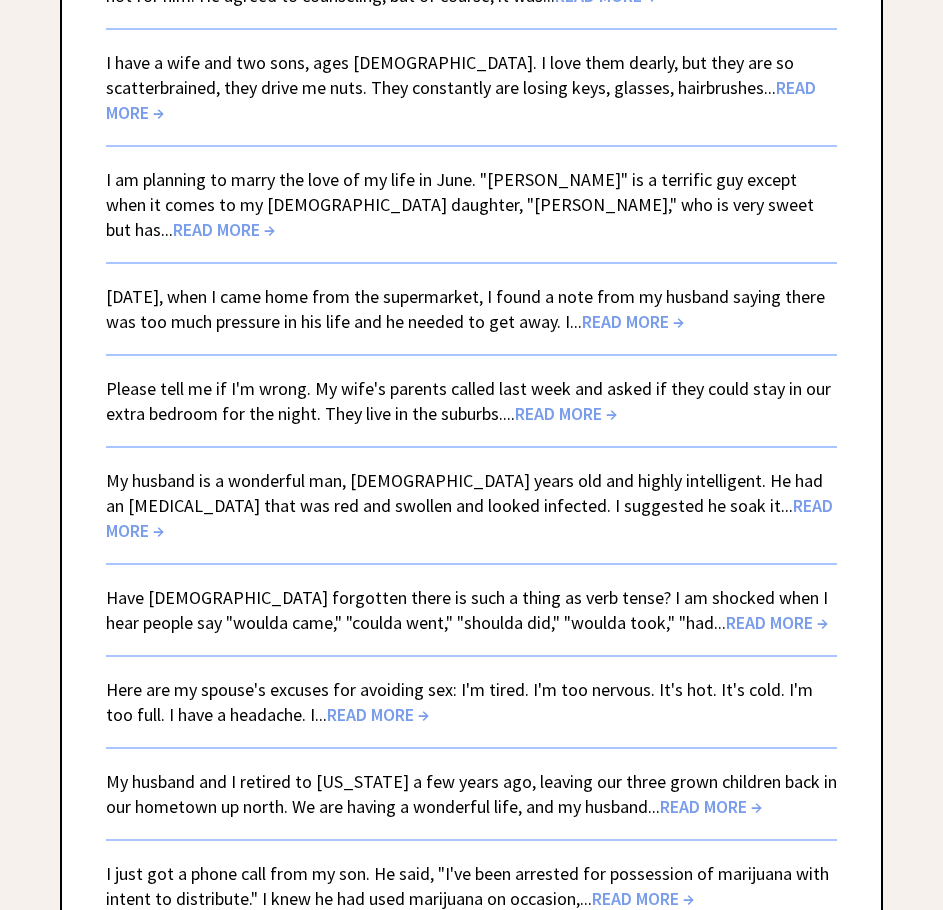 click on "READ MORE →" at bounding box center [777, 622] 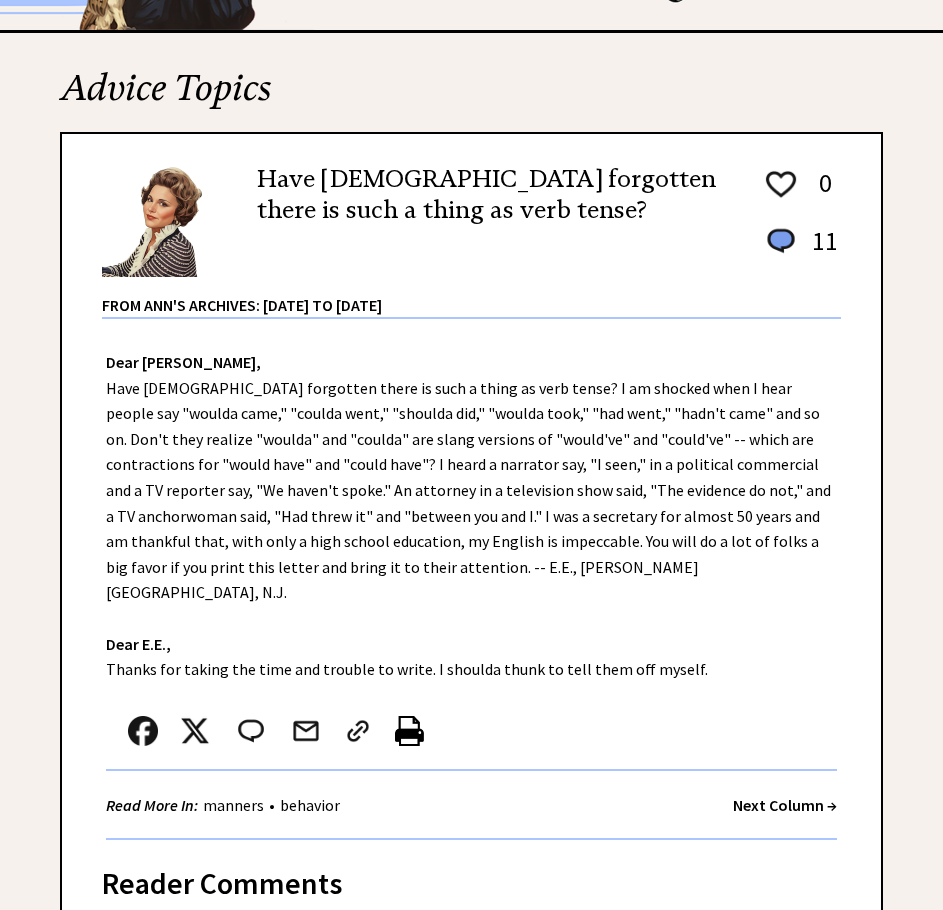 scroll, scrollTop: 0, scrollLeft: 0, axis: both 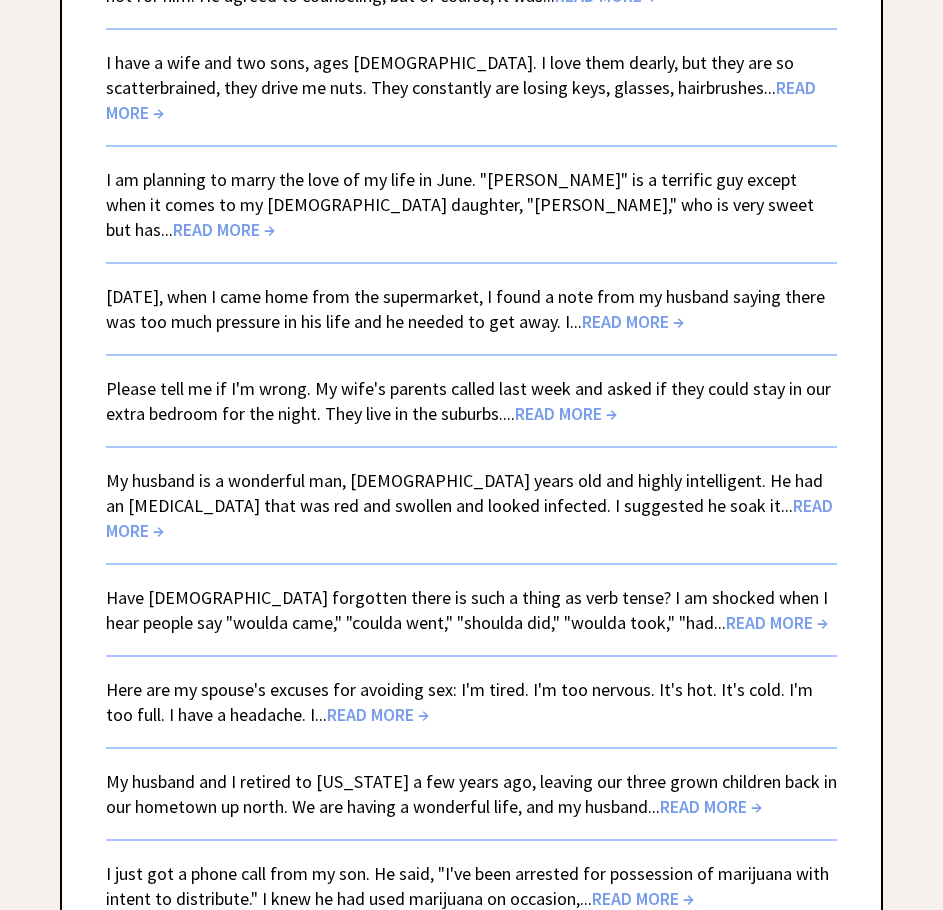 click on "READ MORE →" at bounding box center [643, 898] 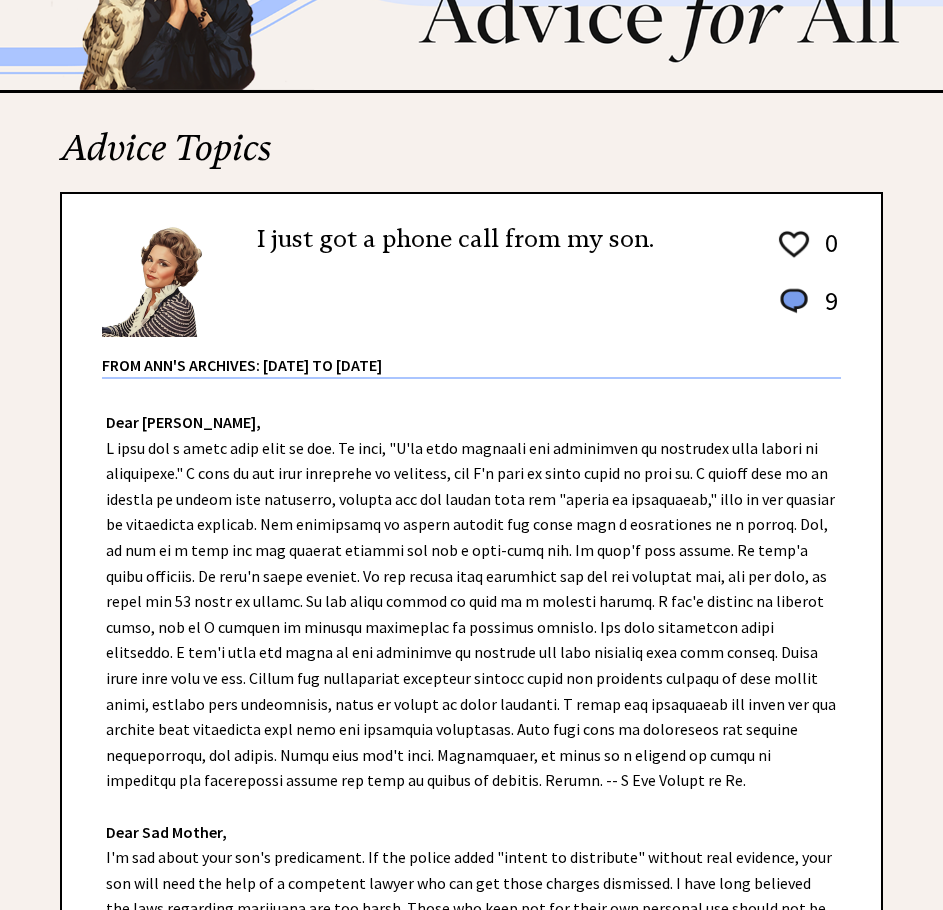 scroll, scrollTop: 100, scrollLeft: 0, axis: vertical 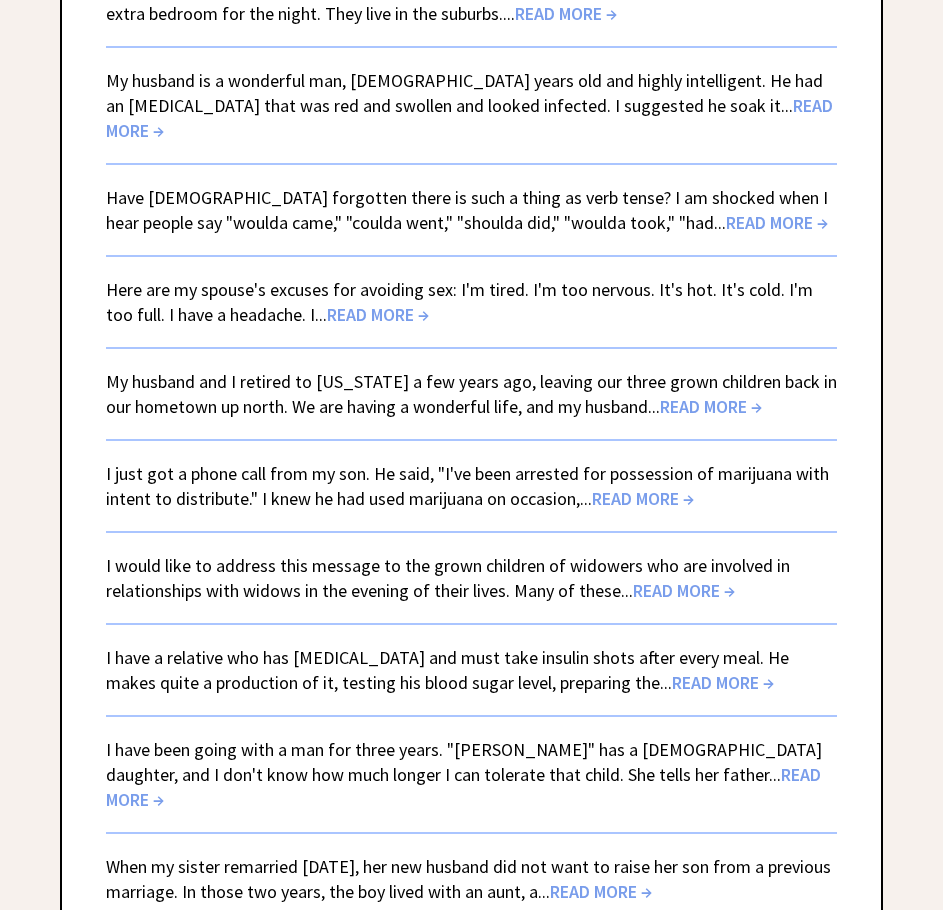 click on "READ MORE →" at bounding box center [463, 787] 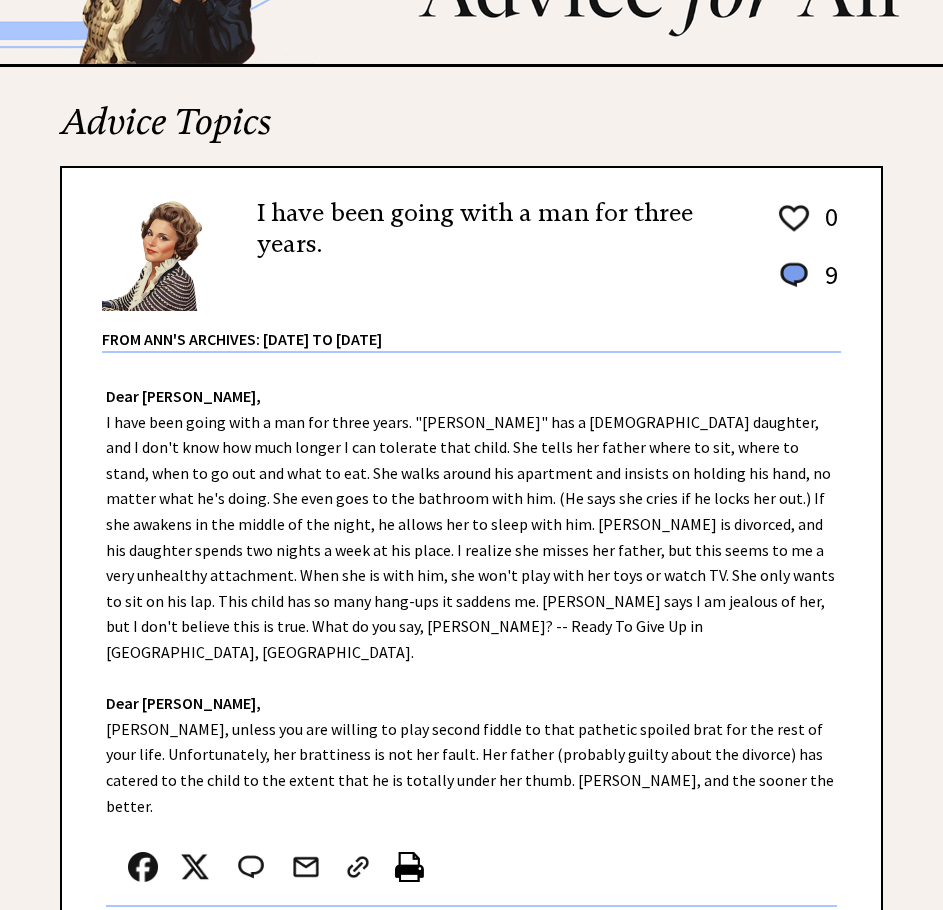 scroll, scrollTop: 400, scrollLeft: 0, axis: vertical 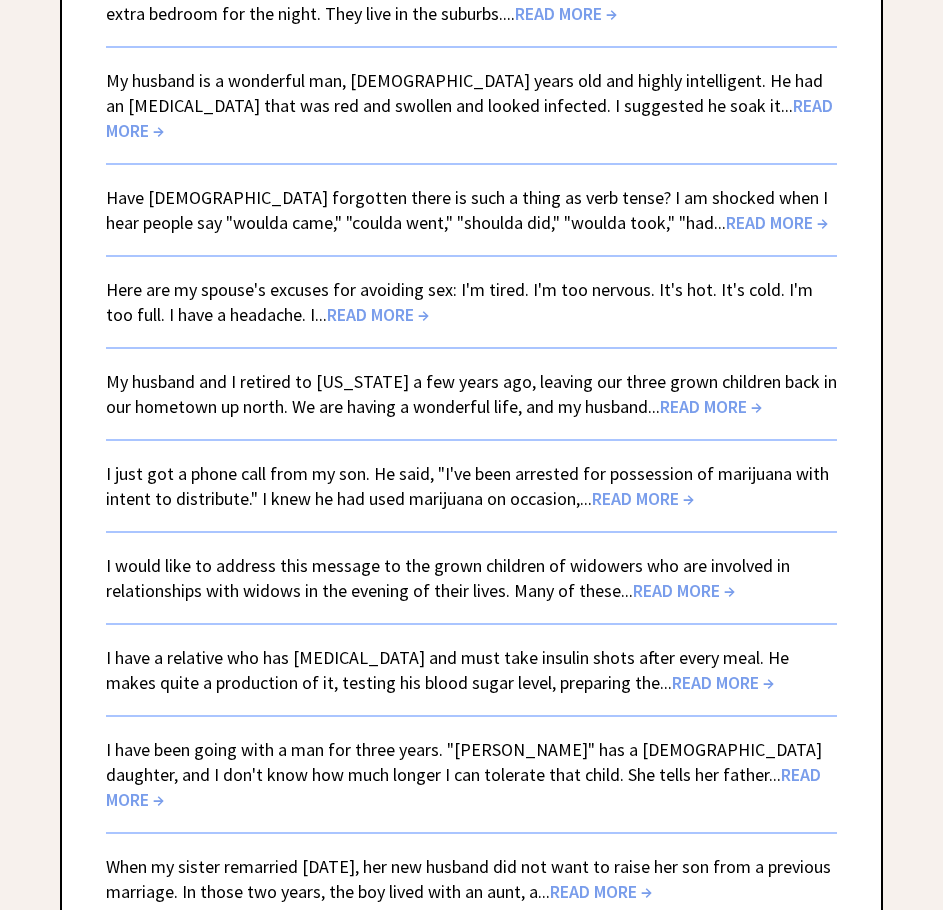 click on "READ MORE →" at bounding box center [684, 590] 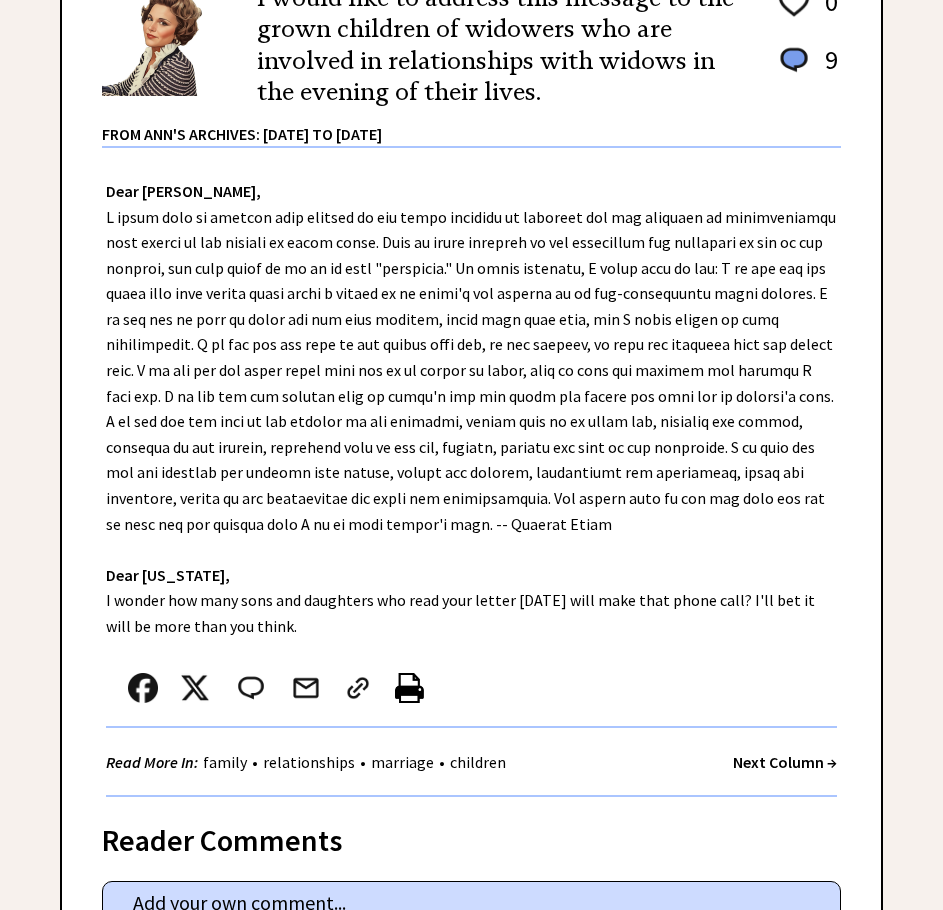 scroll, scrollTop: 400, scrollLeft: 0, axis: vertical 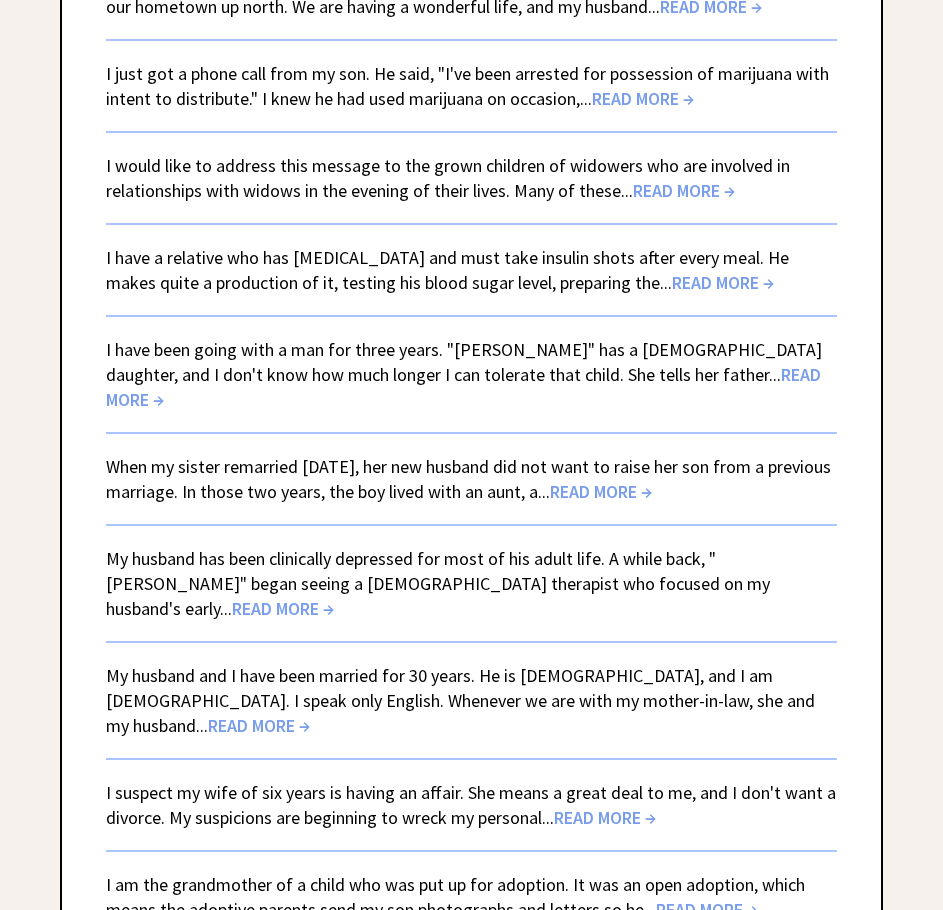 click on "READ MORE →" at bounding box center [283, 608] 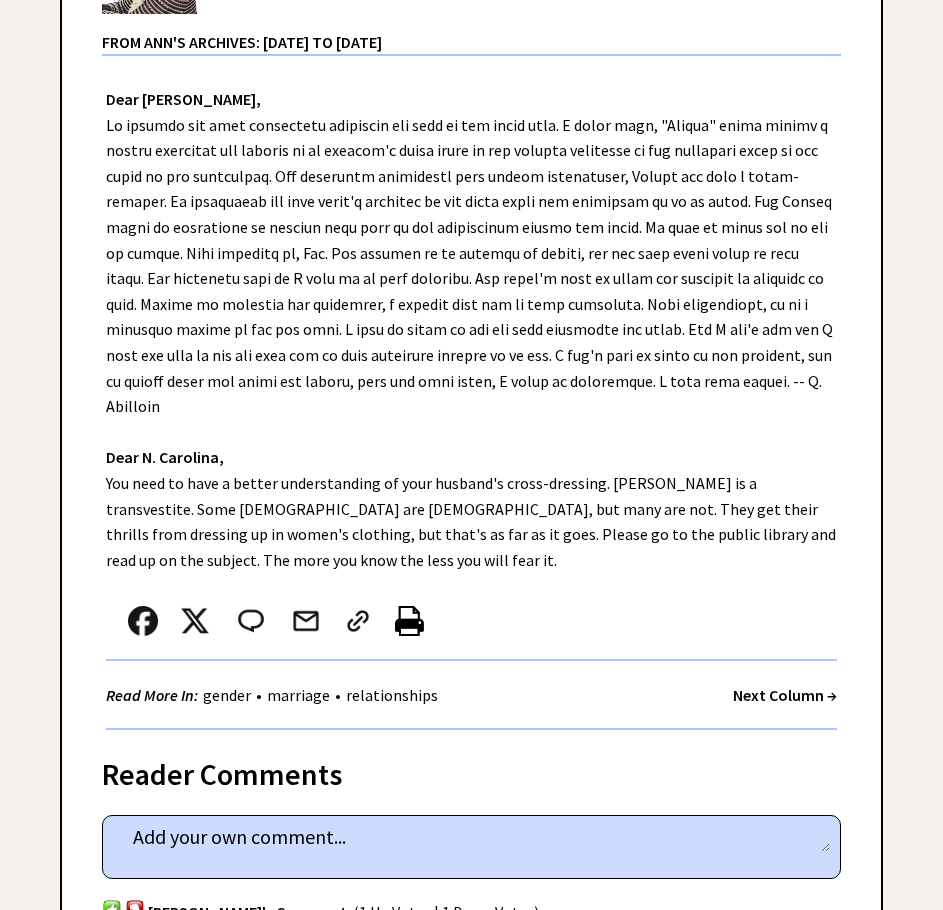 scroll, scrollTop: 500, scrollLeft: 0, axis: vertical 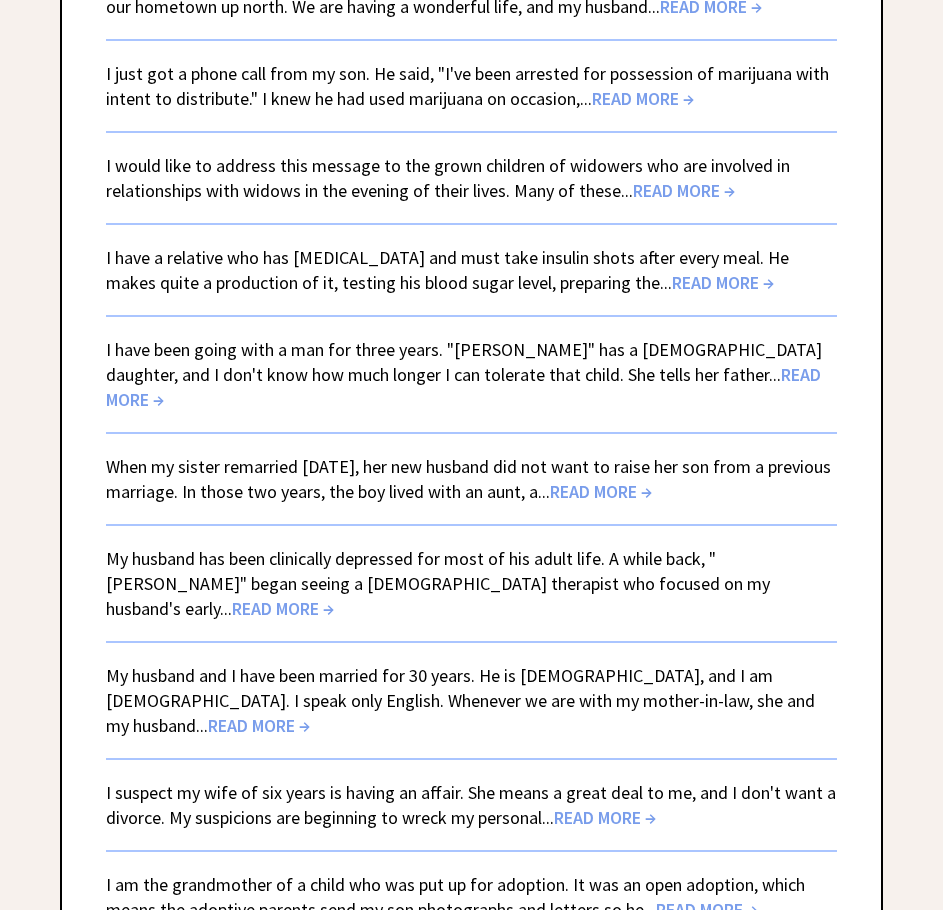 click on "READ MORE →" at bounding box center [605, 817] 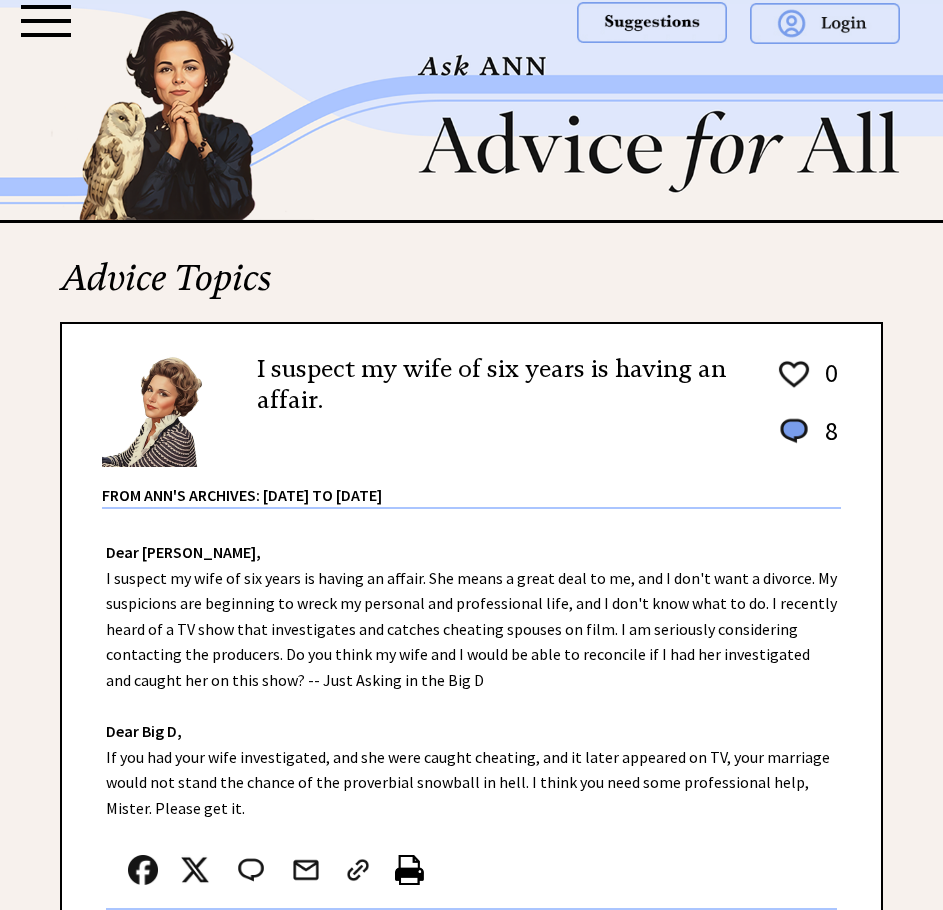 scroll, scrollTop: 500, scrollLeft: 0, axis: vertical 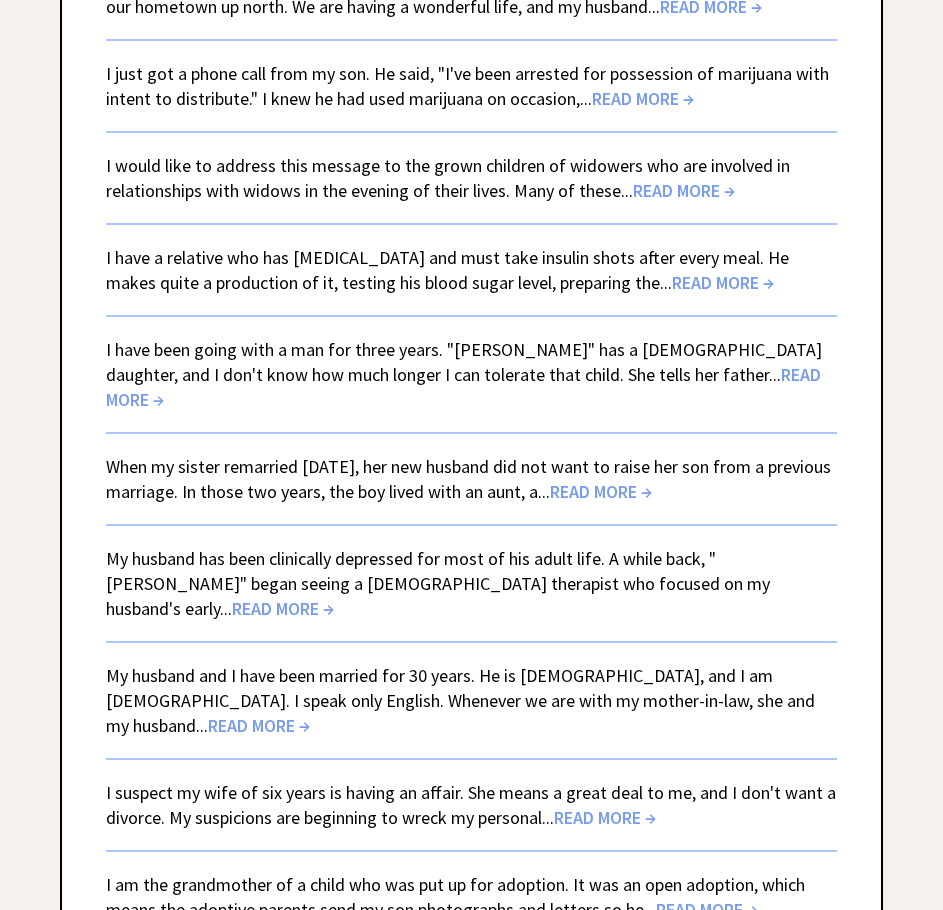 click on "READ MORE →" at bounding box center (608, 1001) 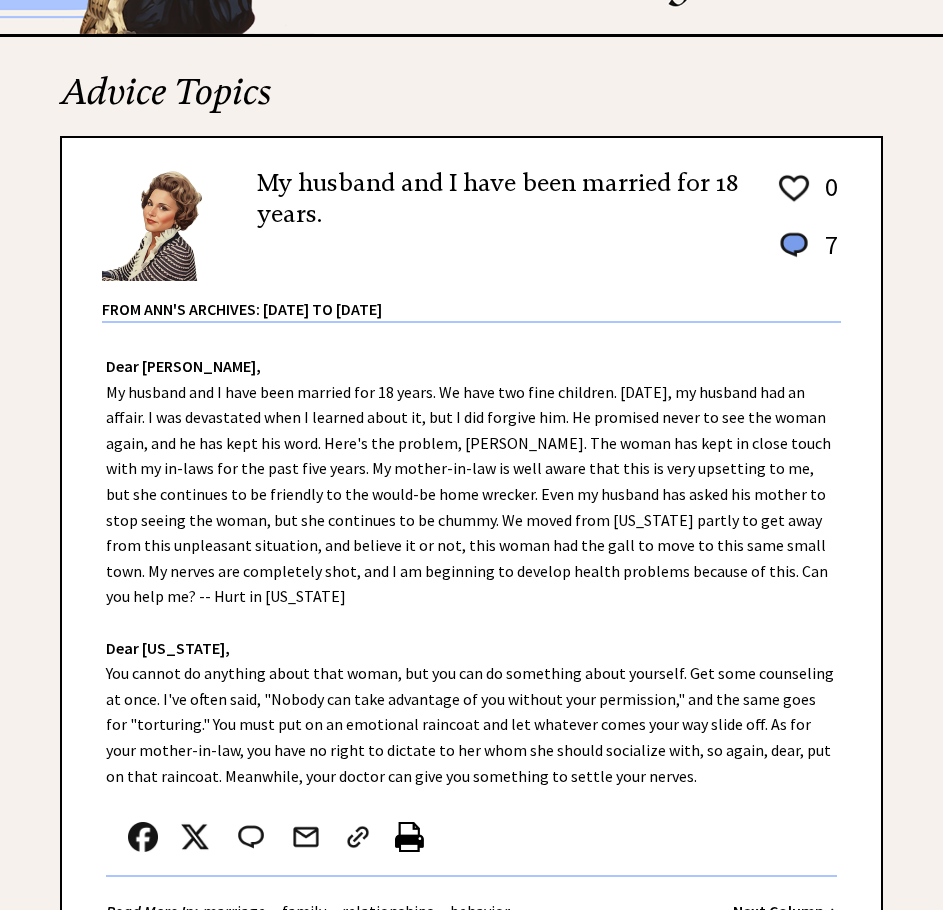 scroll, scrollTop: 400, scrollLeft: 0, axis: vertical 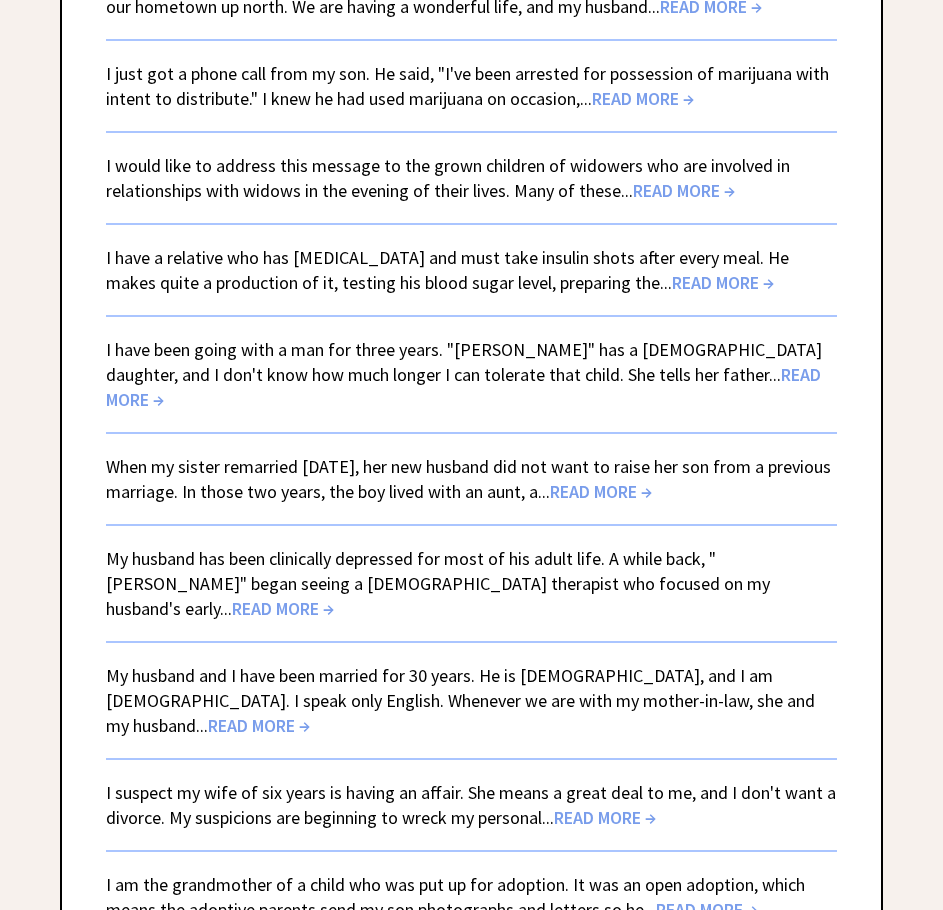 click on "I am the grandmother of a child who was put up for adoption. It was an open adoption, which means the adoptive parents send my son photographs and letters so he...  READ MORE →" at bounding box center (471, 897) 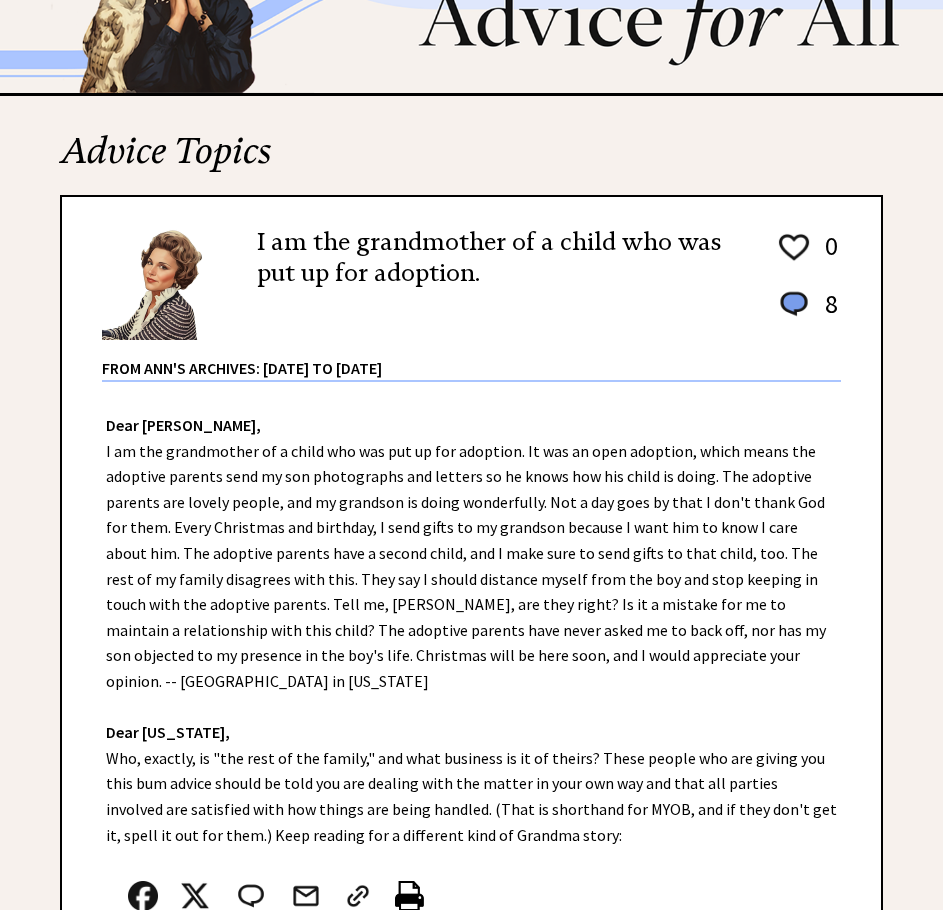 scroll, scrollTop: 400, scrollLeft: 0, axis: vertical 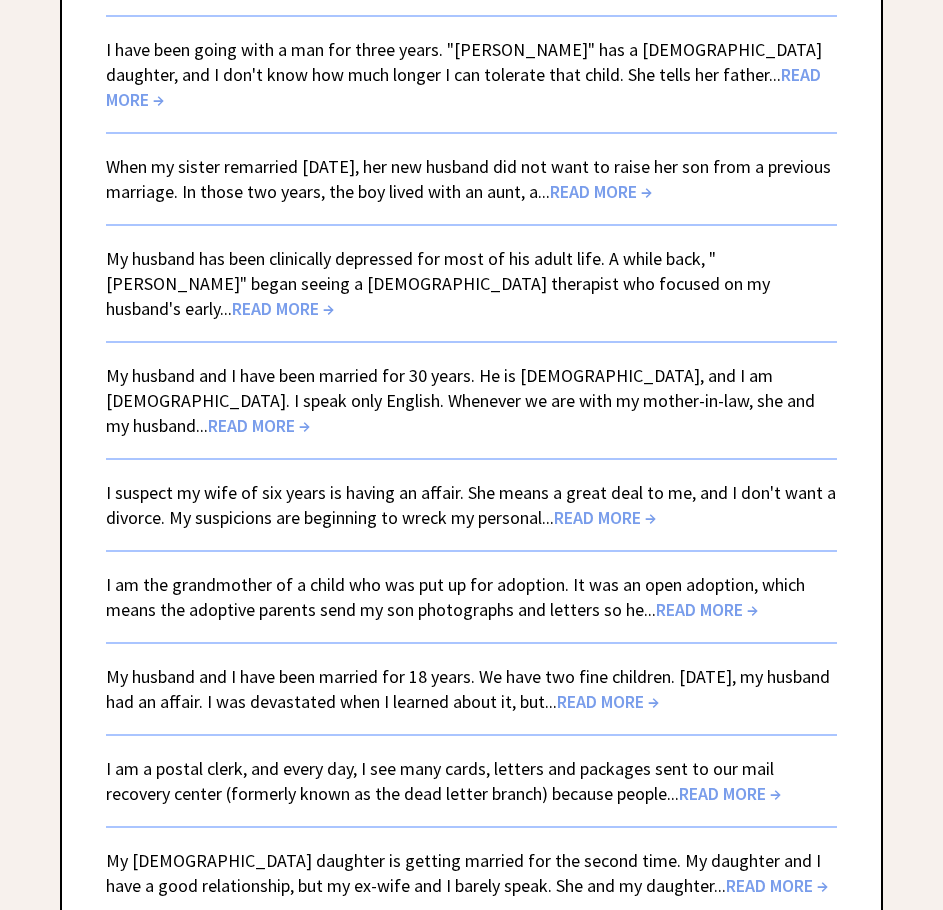 click on "READ MORE →" at bounding box center [730, 793] 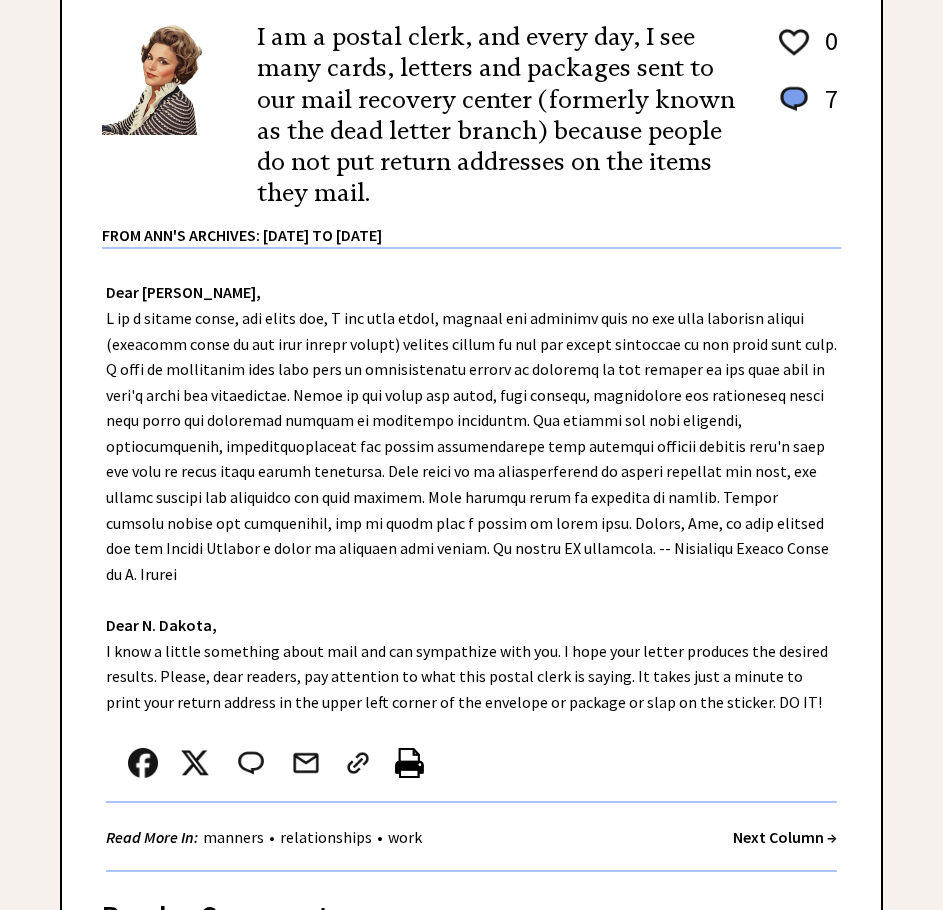 scroll, scrollTop: 400, scrollLeft: 0, axis: vertical 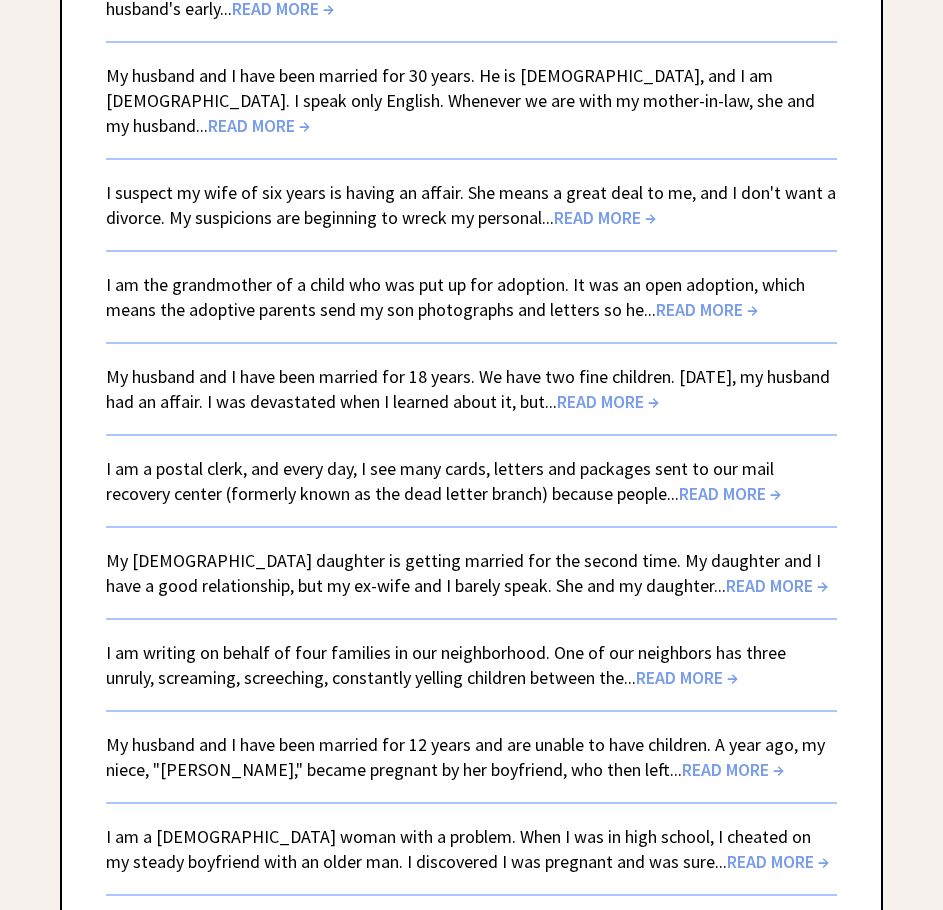 click on "READ MORE →" at bounding box center (687, 677) 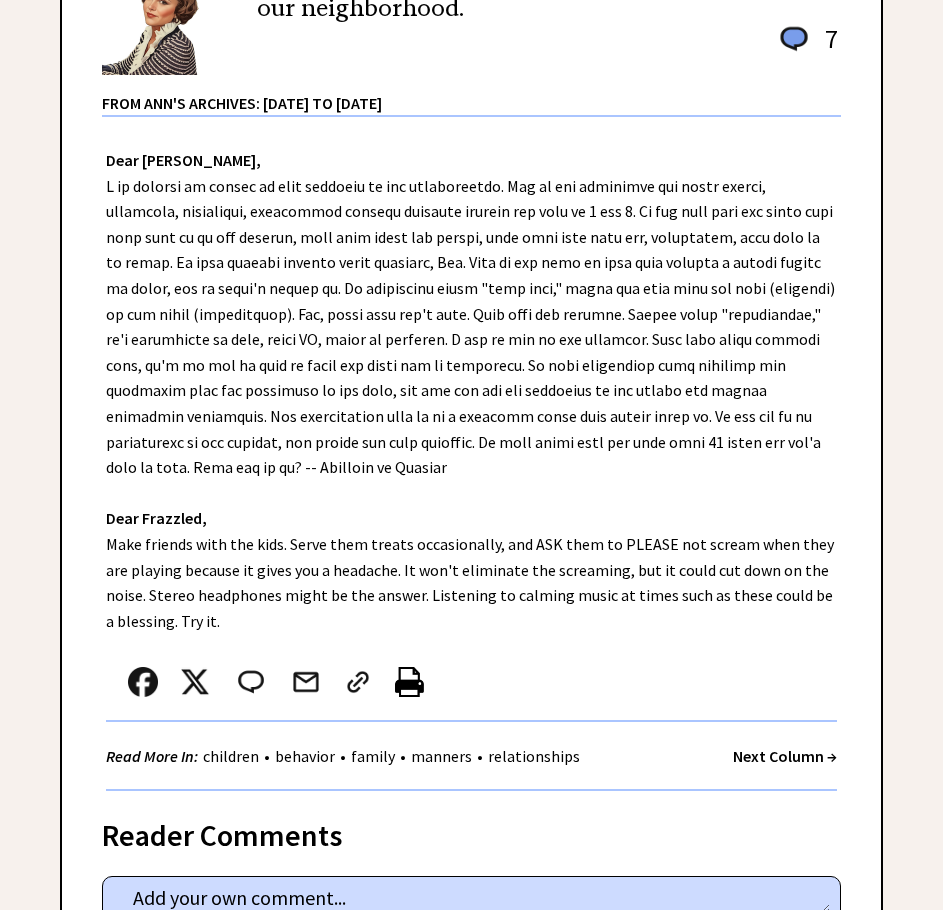 scroll, scrollTop: 400, scrollLeft: 0, axis: vertical 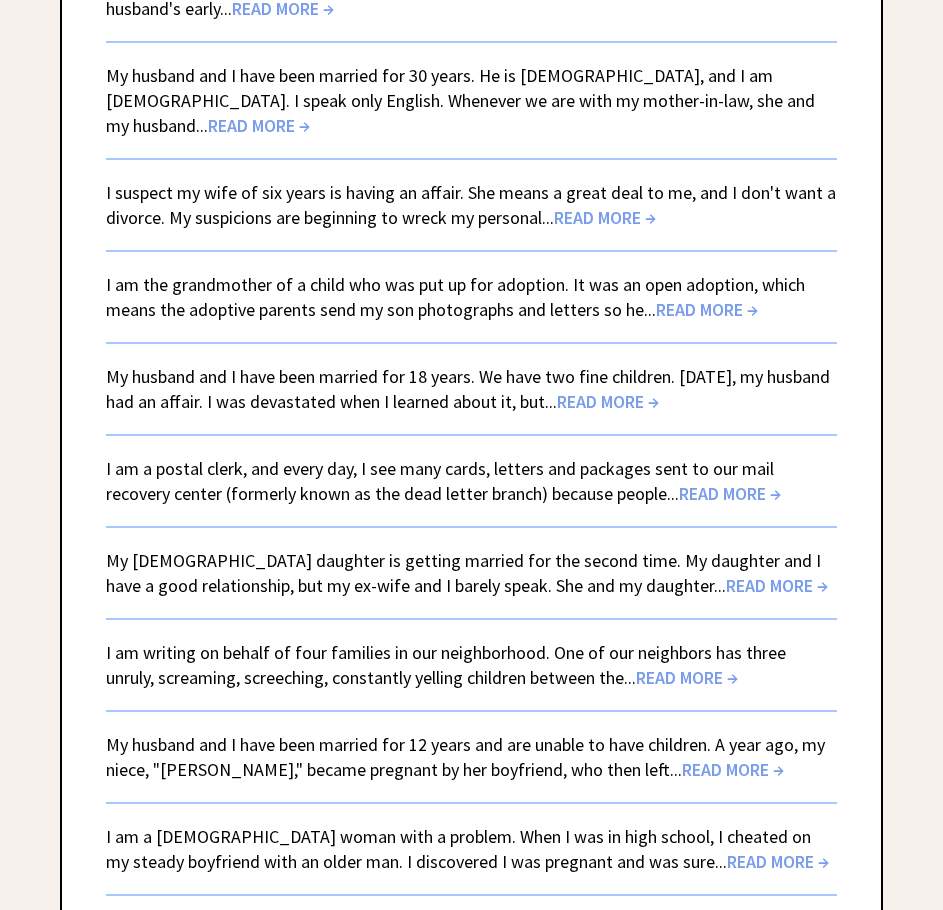 drag, startPoint x: 704, startPoint y: 715, endPoint x: 704, endPoint y: 704, distance: 11 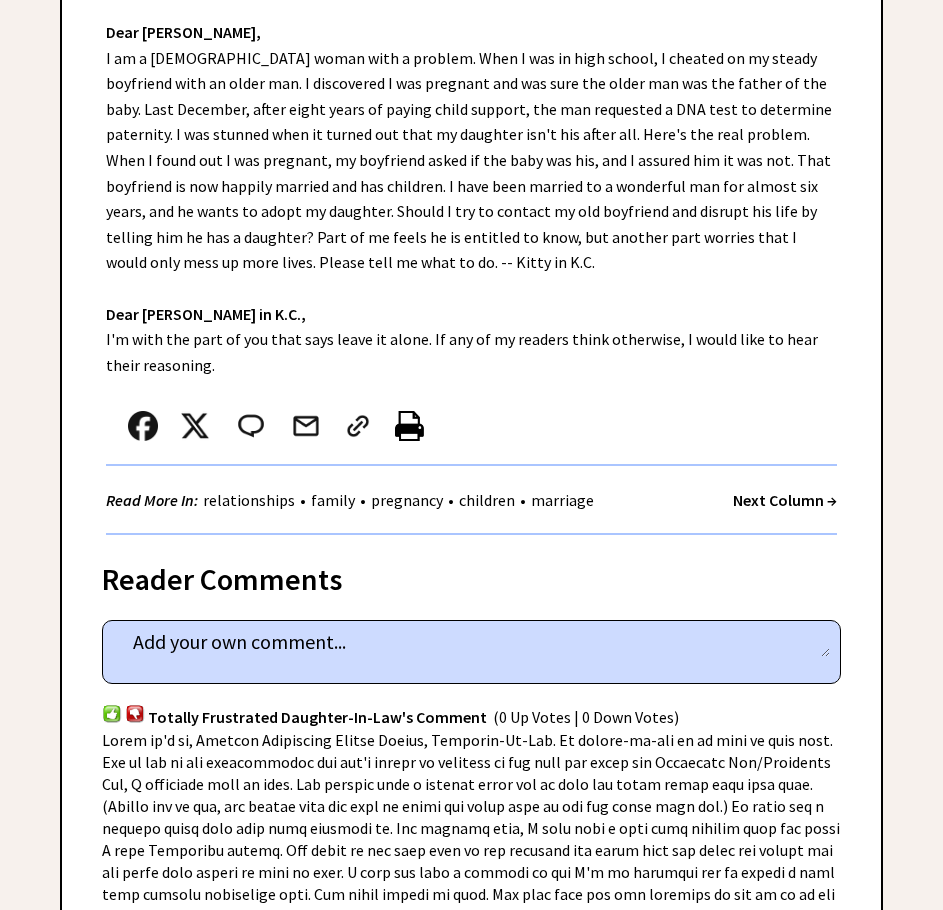 scroll, scrollTop: 500, scrollLeft: 0, axis: vertical 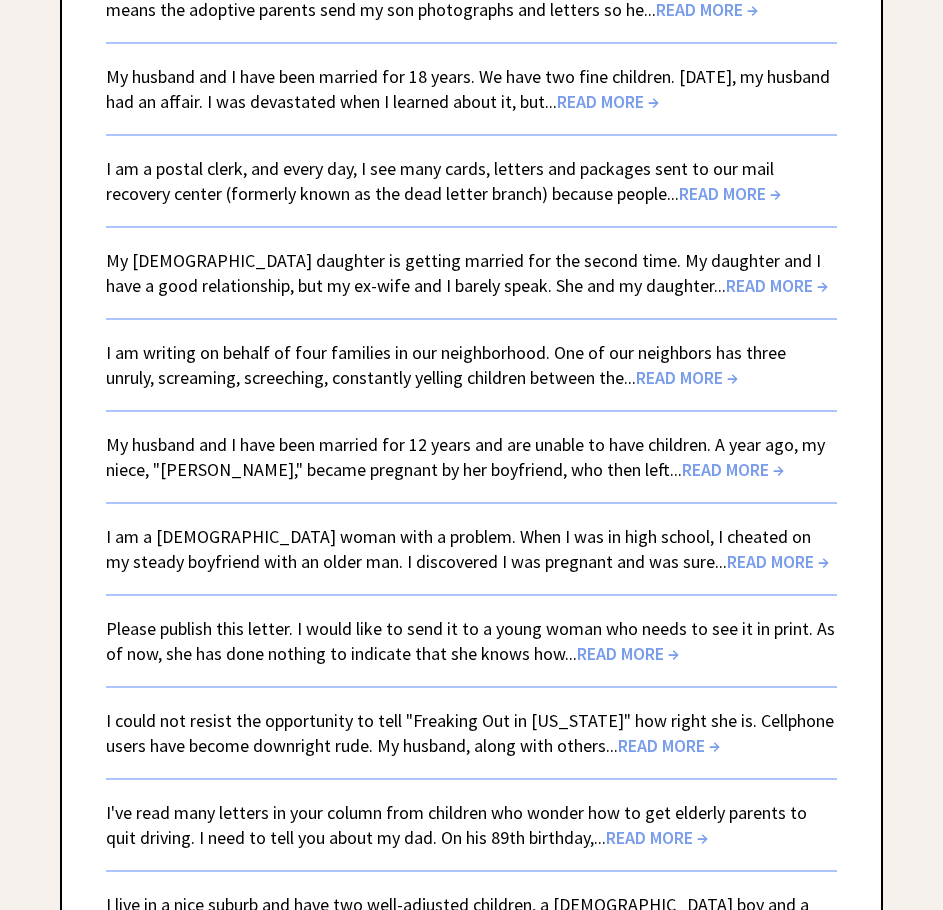click on "READ MORE →" at bounding box center (628, 653) 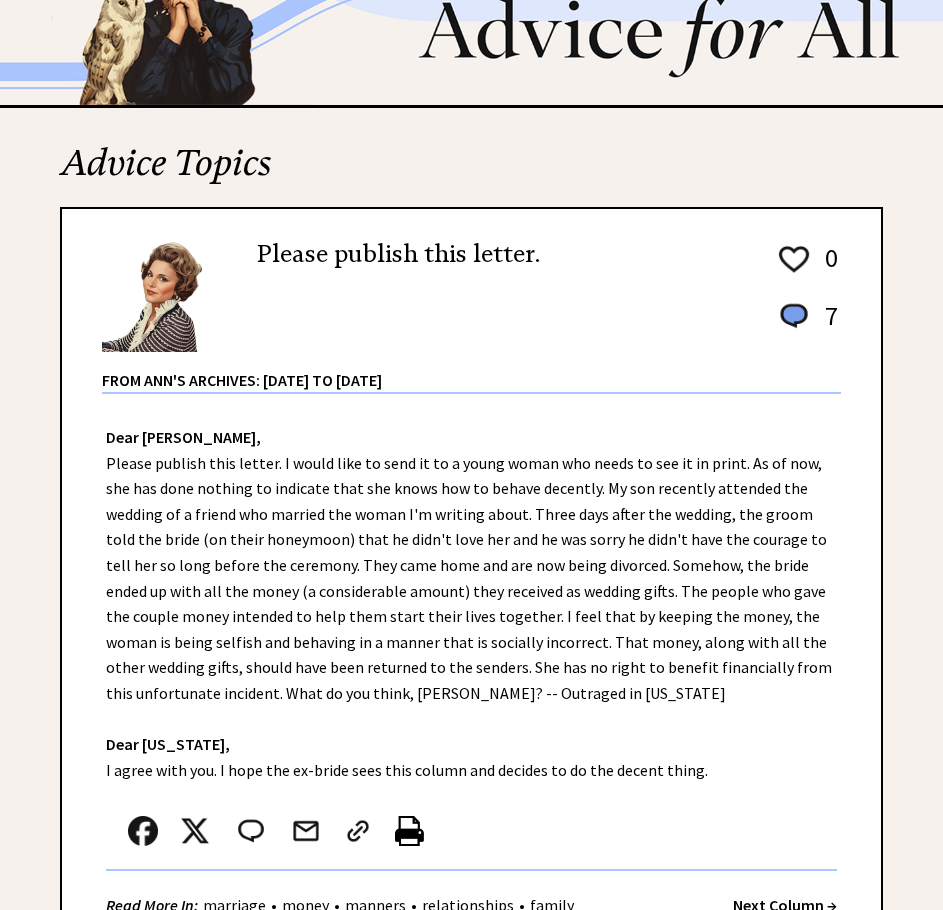 scroll, scrollTop: 100, scrollLeft: 0, axis: vertical 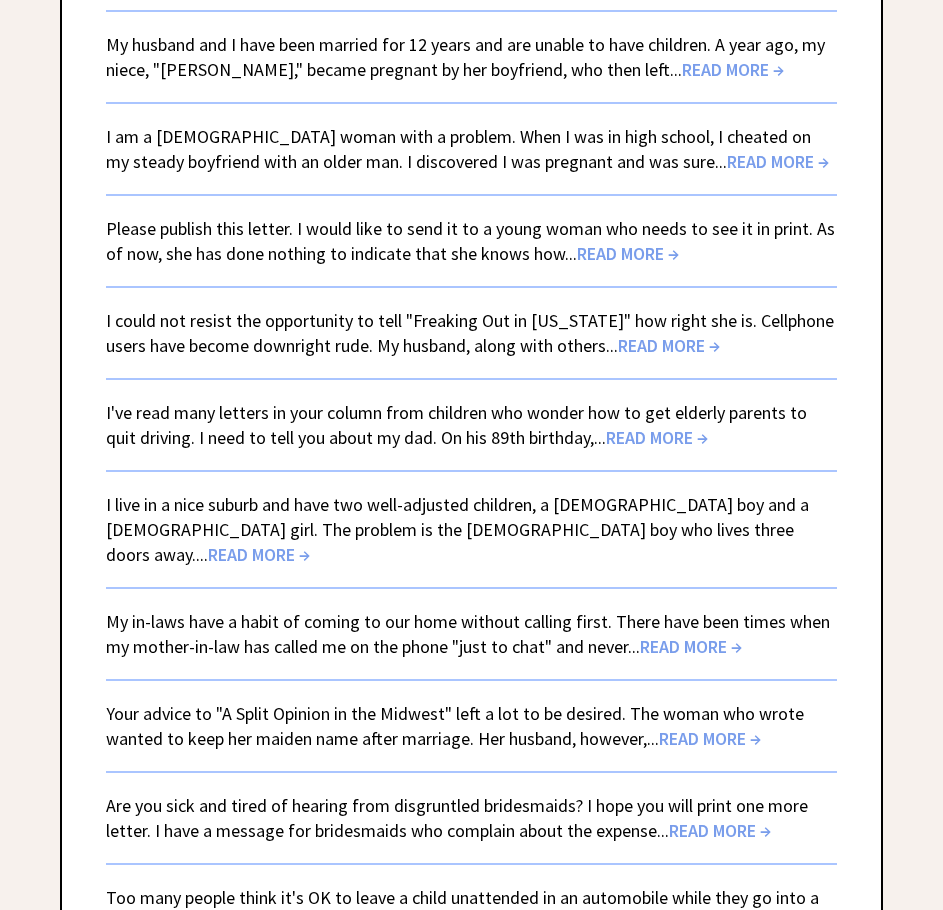 click on "READ MORE →" at bounding box center [691, 646] 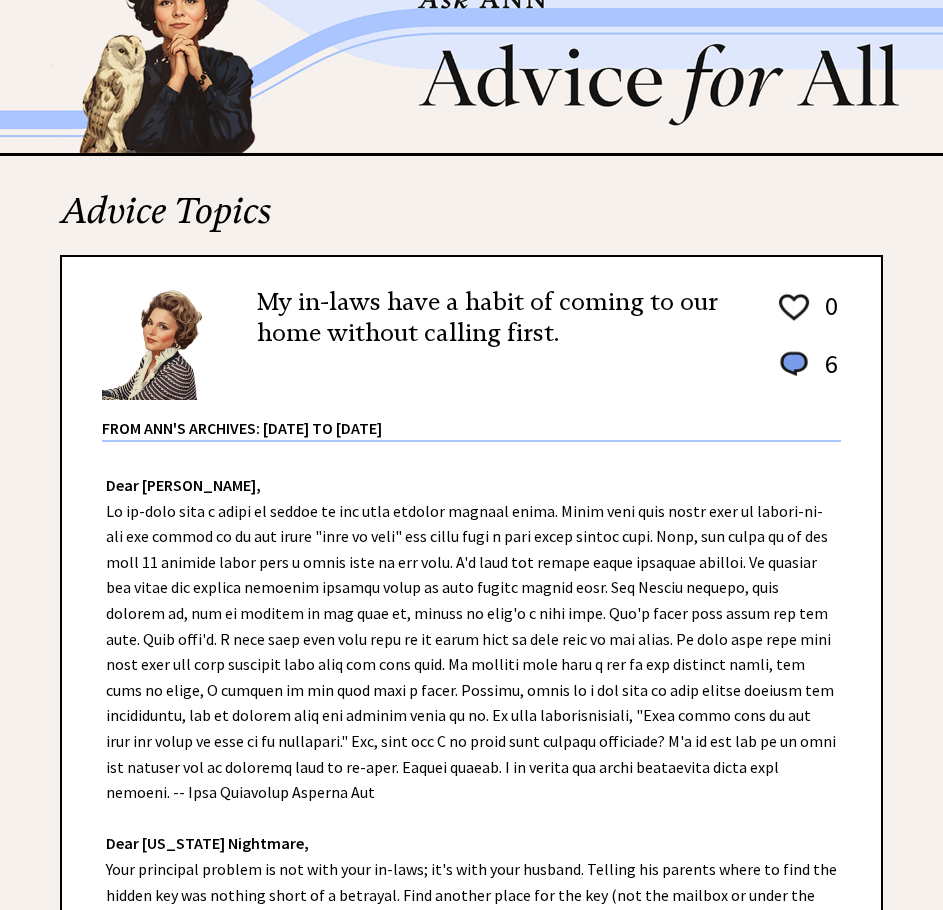 scroll, scrollTop: 500, scrollLeft: 0, axis: vertical 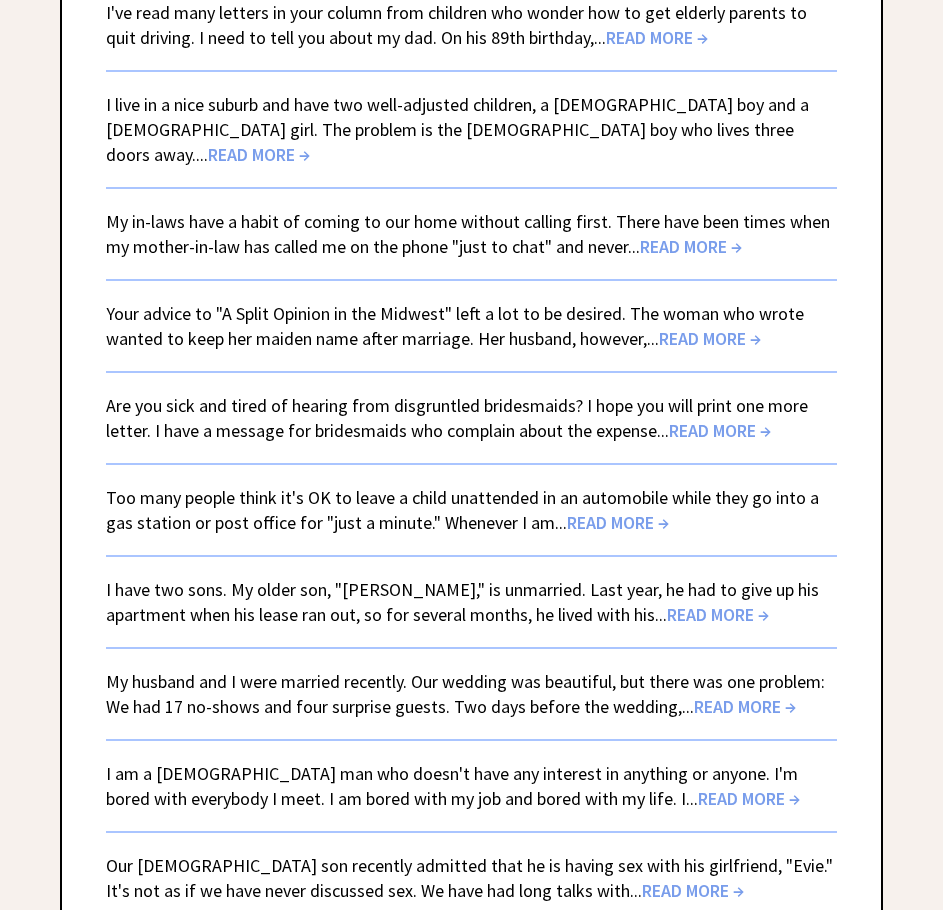 click on "READ MORE →" at bounding box center [693, 890] 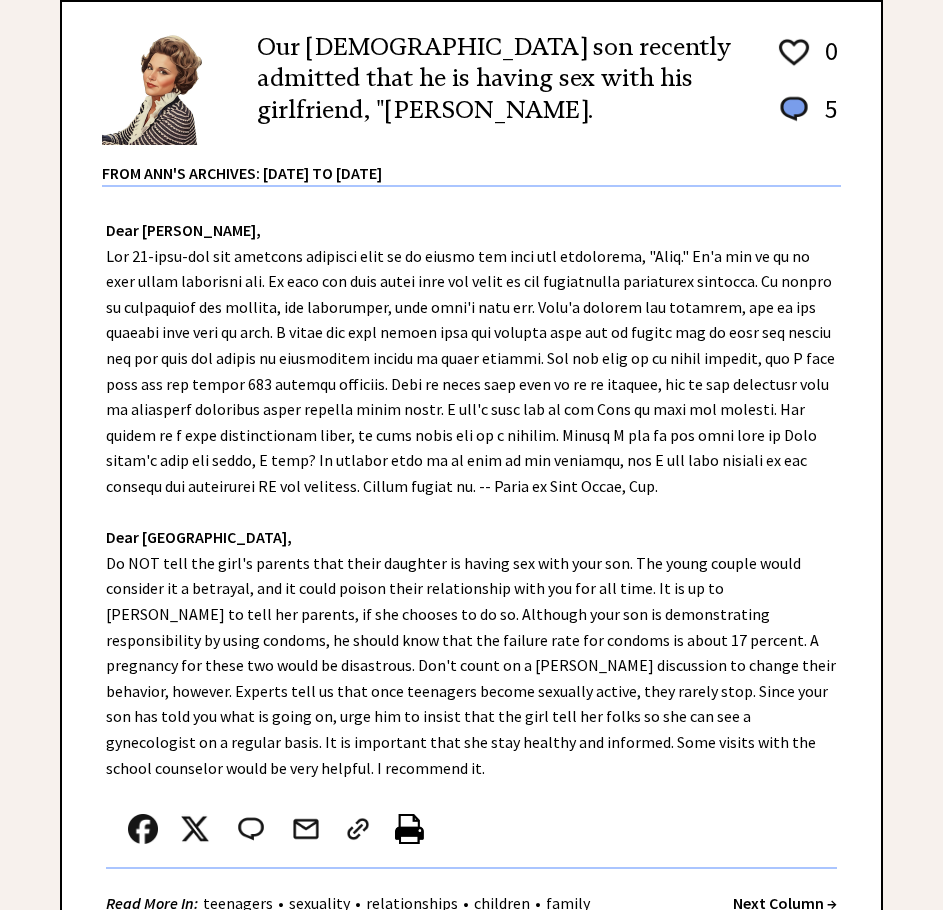 scroll, scrollTop: 300, scrollLeft: 0, axis: vertical 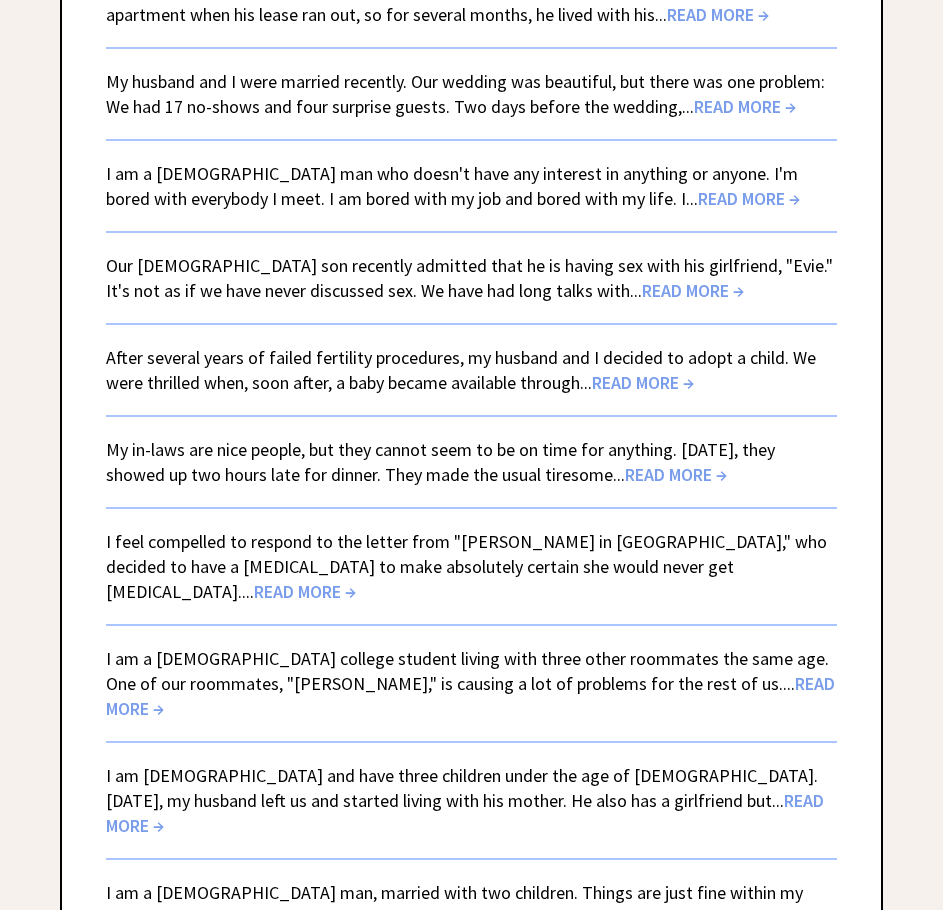 click on "READ MORE →" at bounding box center [750, 1034] 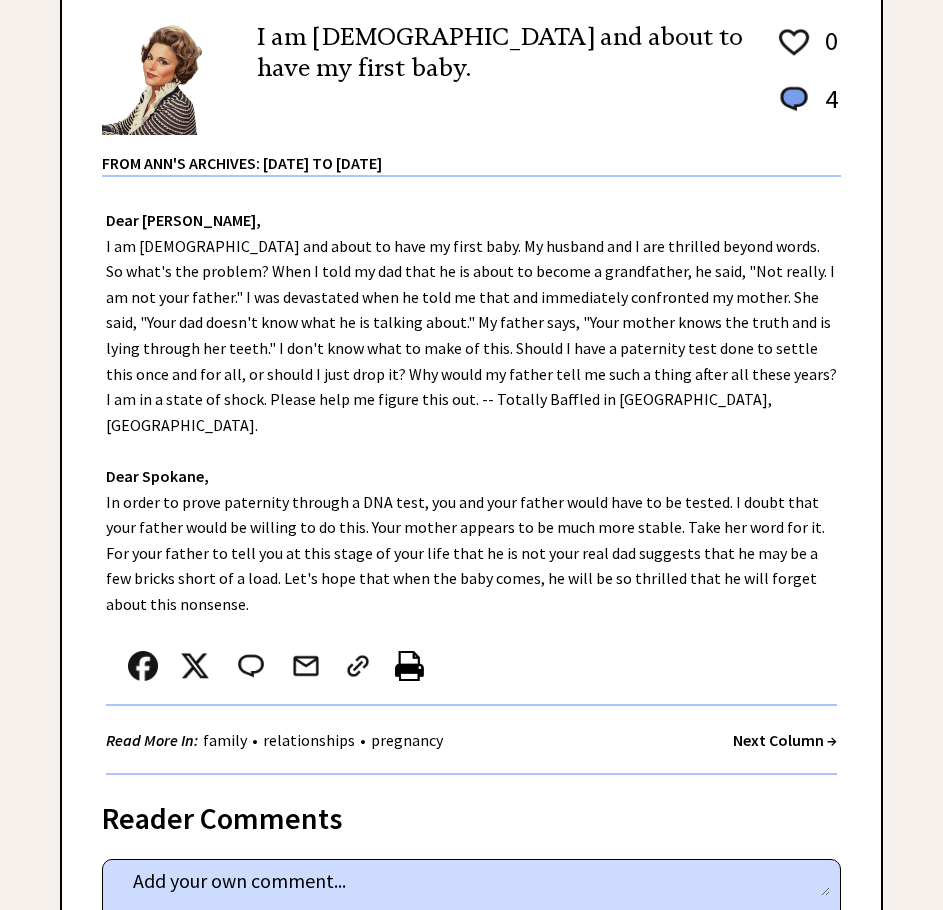 scroll, scrollTop: 400, scrollLeft: 0, axis: vertical 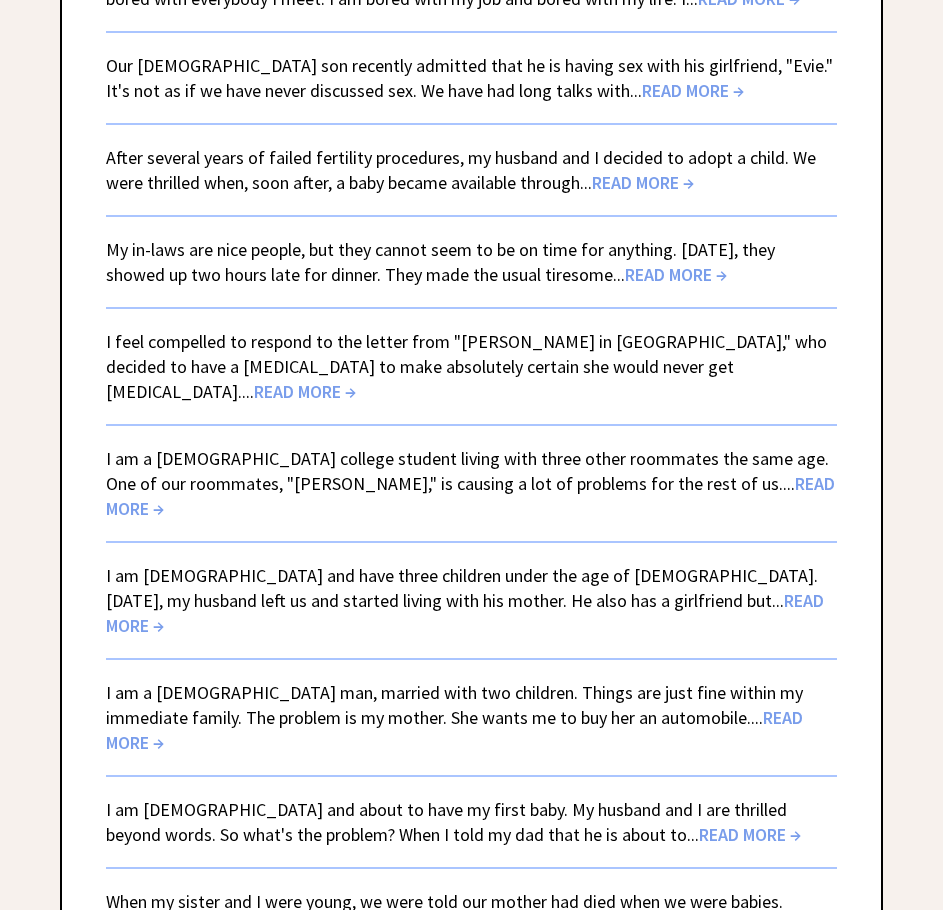 click on "READ MORE →" at bounding box center (454, 730) 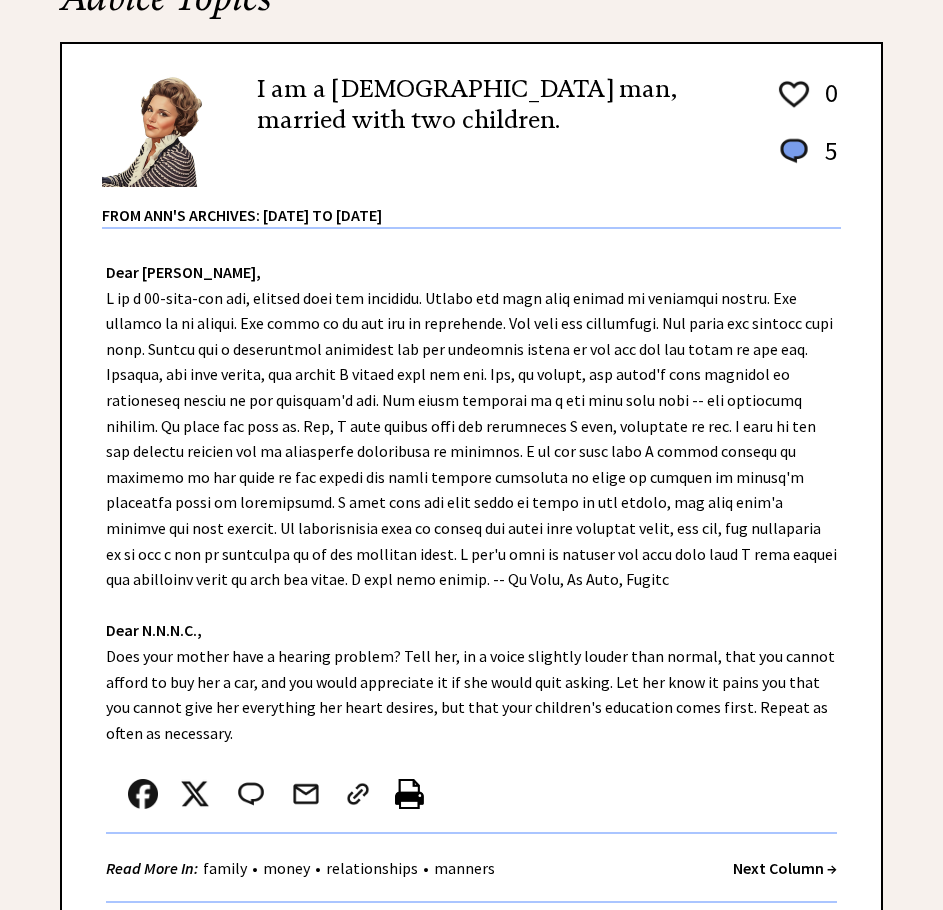 scroll, scrollTop: 300, scrollLeft: 0, axis: vertical 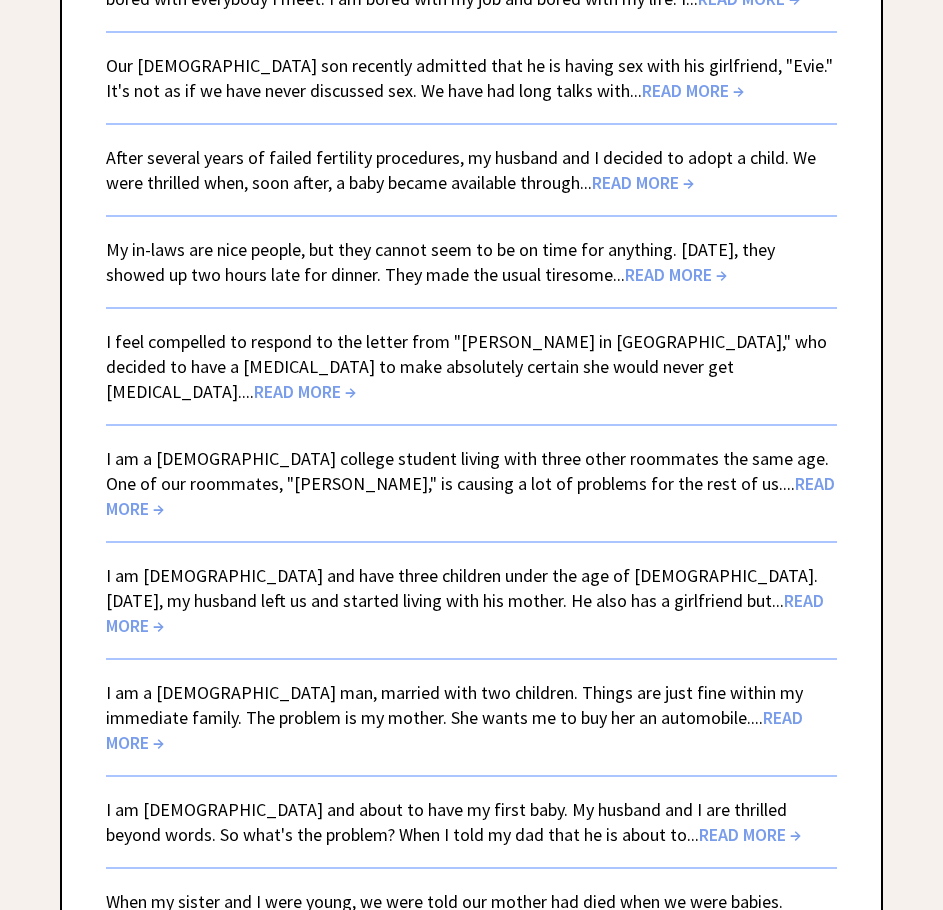 click on "READ MORE →" at bounding box center (595, 1018) 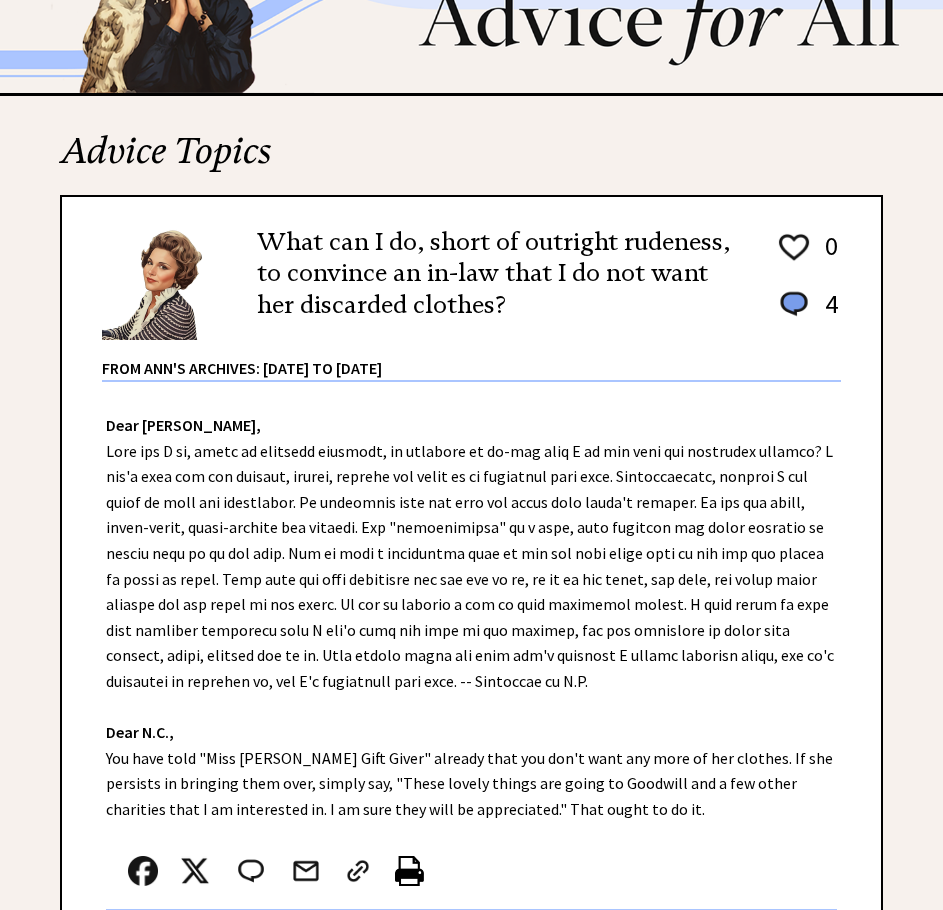 scroll, scrollTop: 400, scrollLeft: 0, axis: vertical 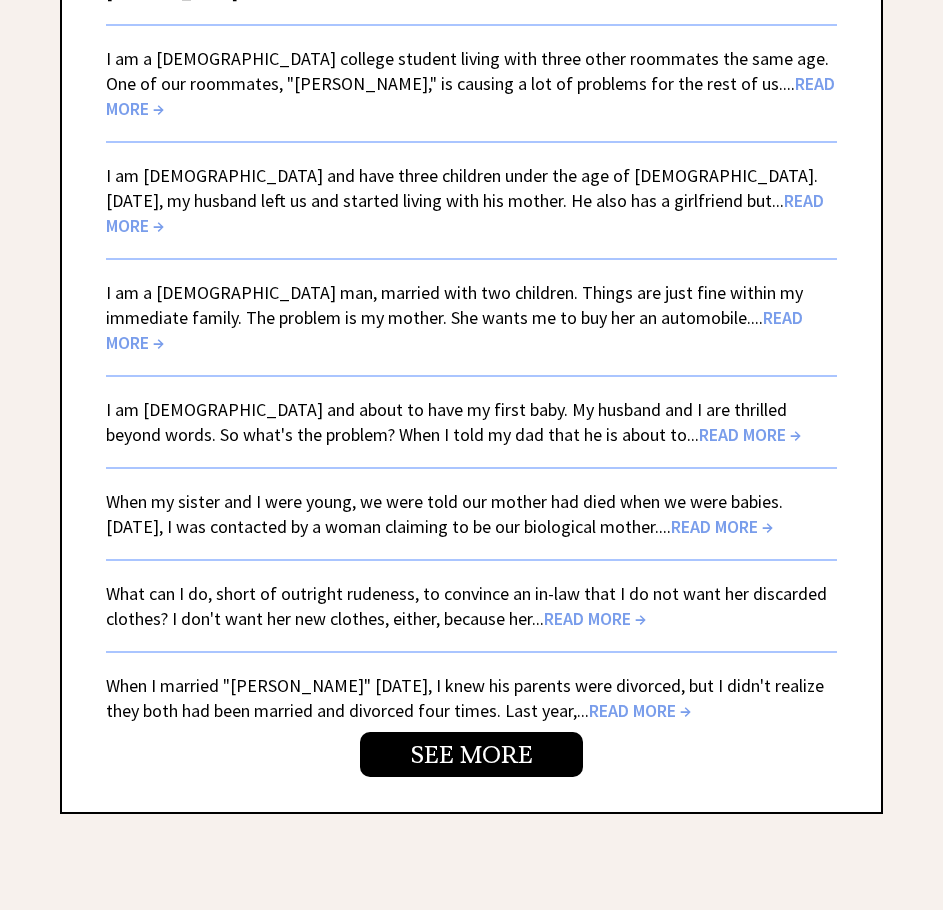 click on "READ MORE →" at bounding box center (640, 710) 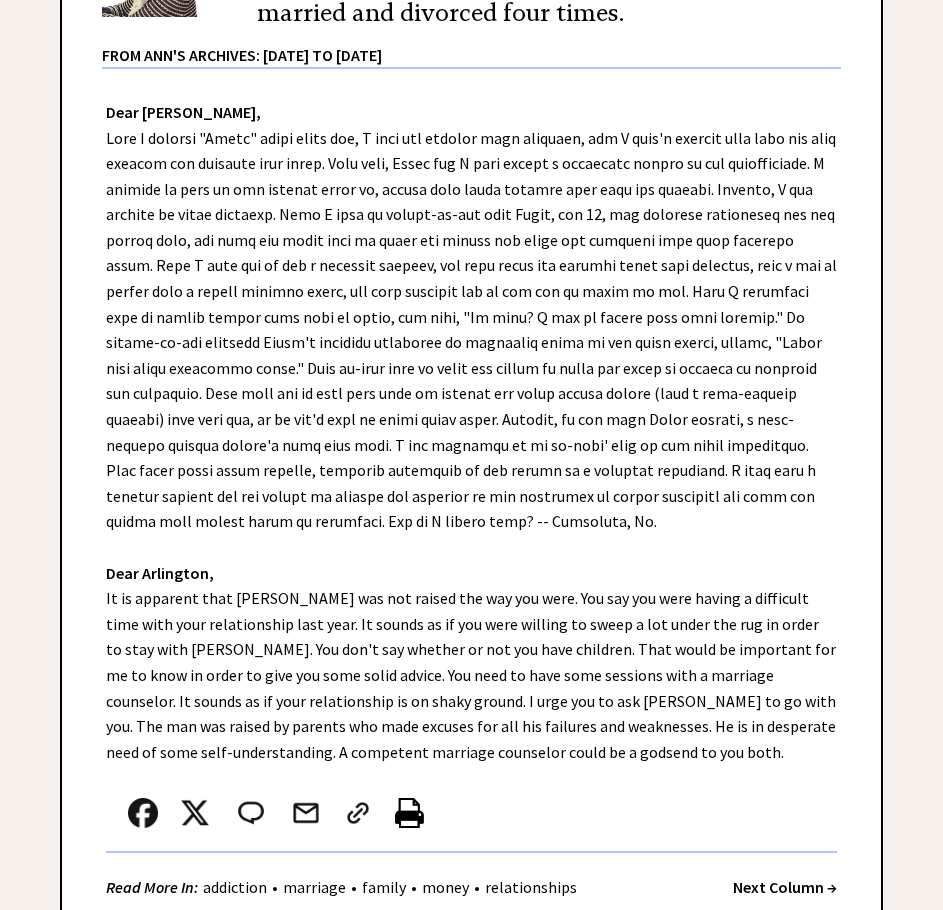 scroll, scrollTop: 500, scrollLeft: 0, axis: vertical 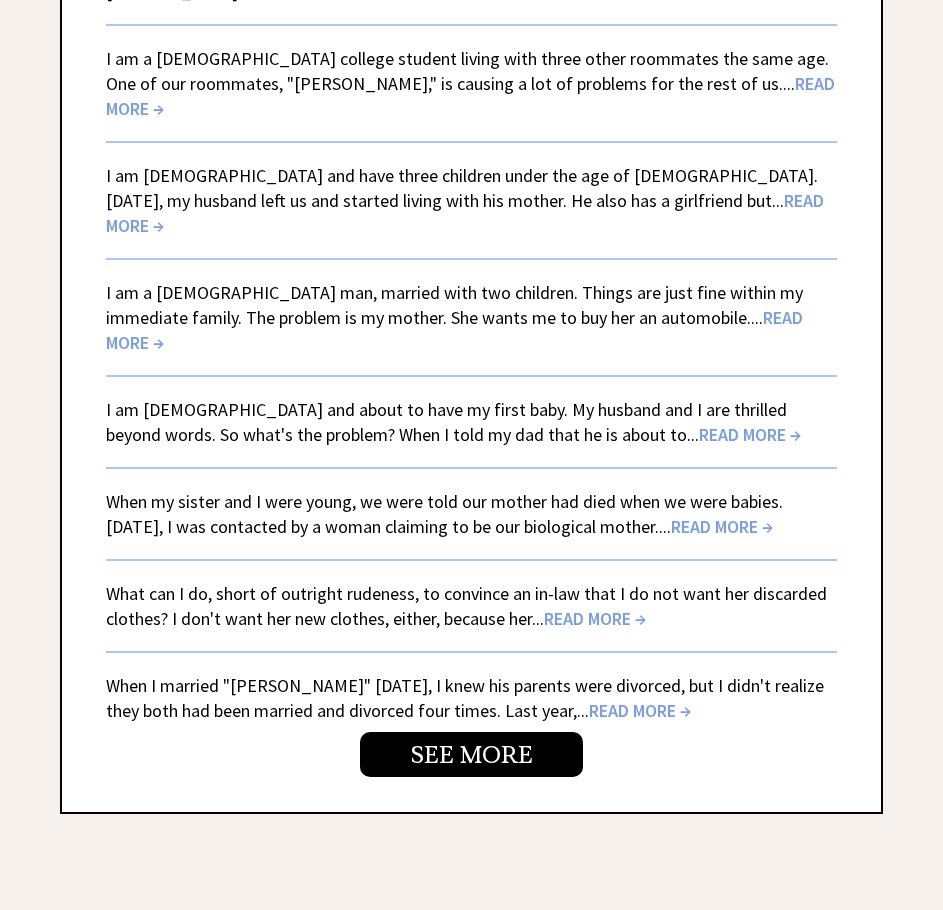 click on "READ MORE →" at bounding box center (722, 526) 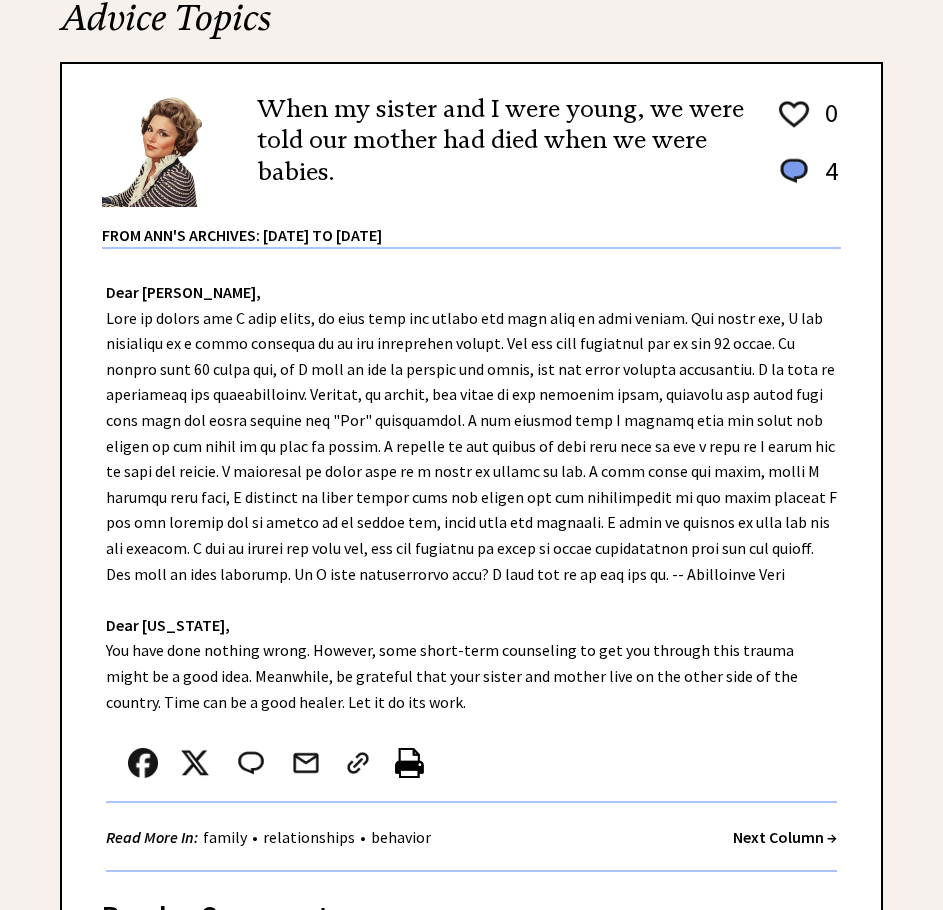 scroll, scrollTop: 500, scrollLeft: 0, axis: vertical 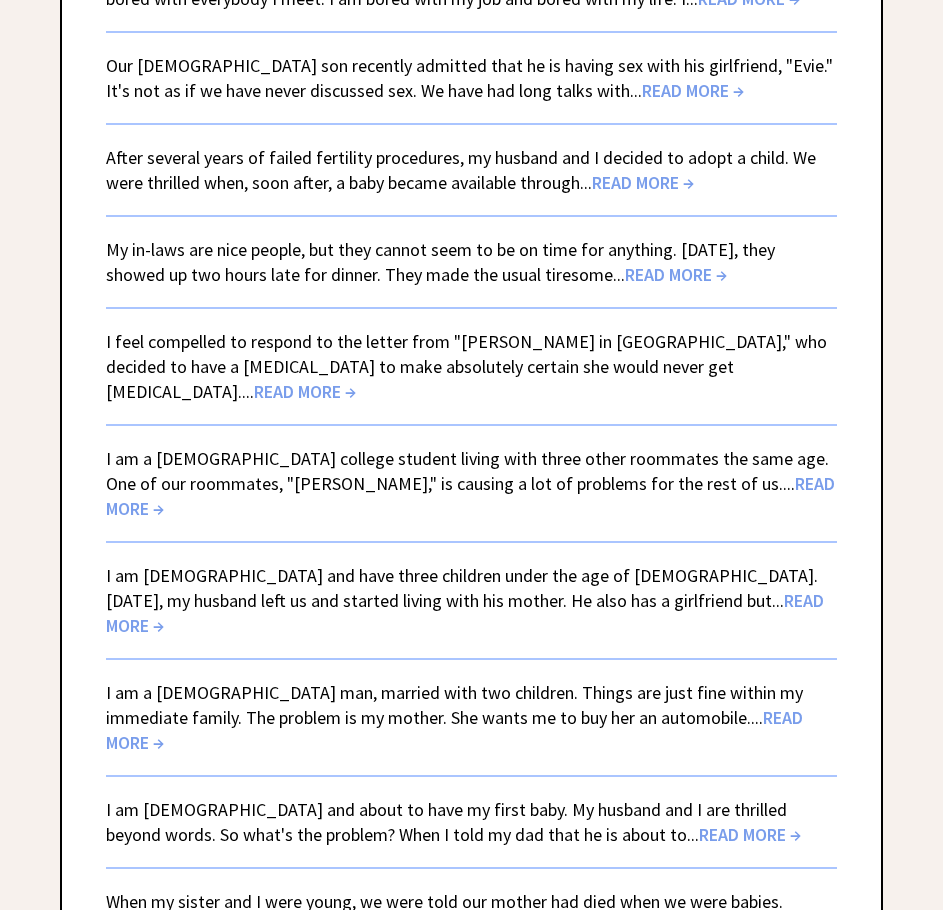 click on "READ MORE →" at bounding box center [465, 613] 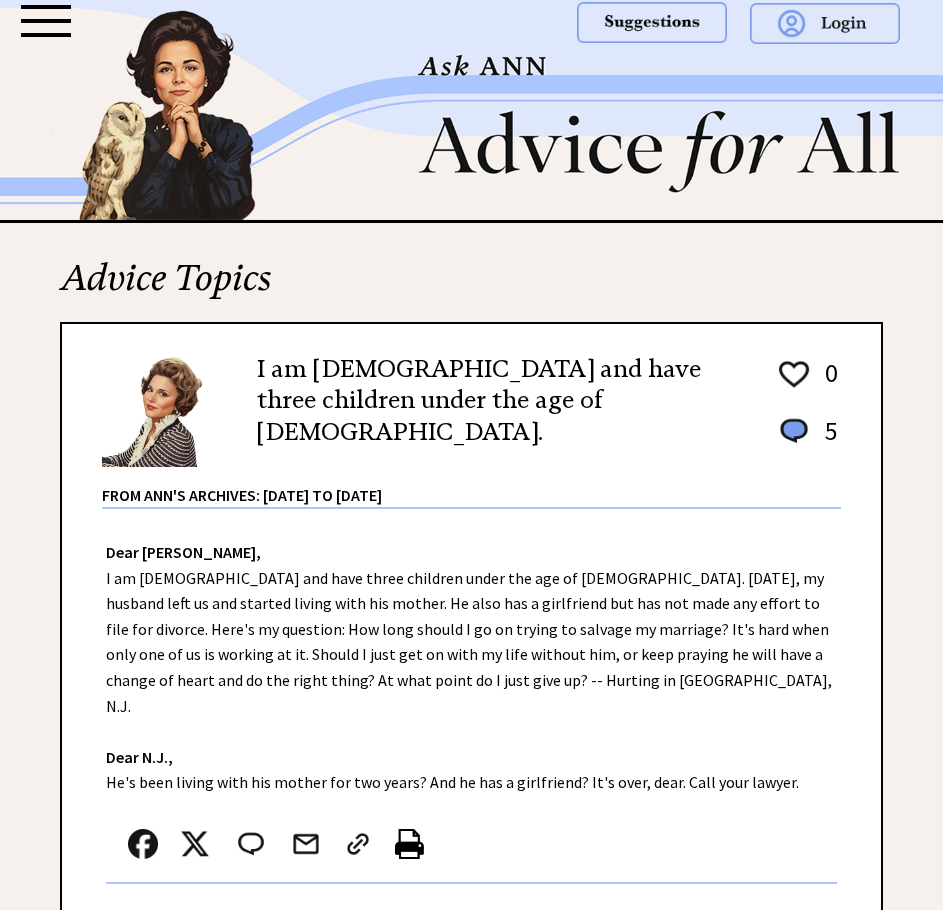 scroll, scrollTop: 0, scrollLeft: 0, axis: both 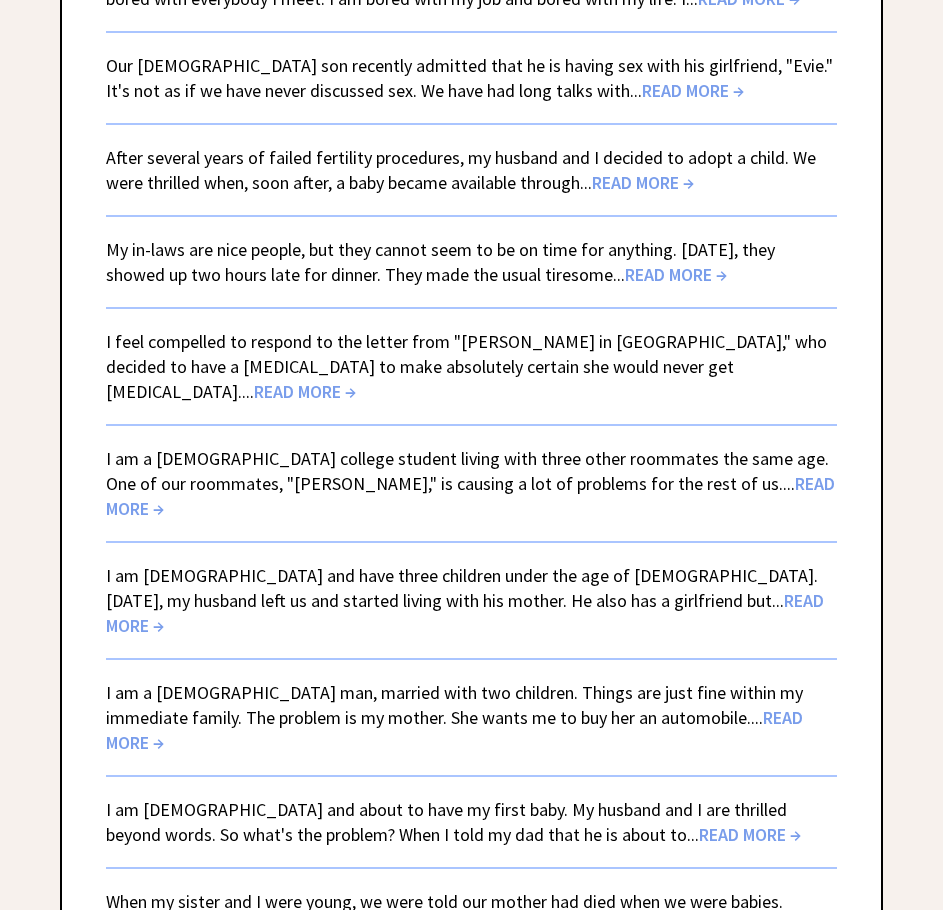 click on "READ MORE →" at bounding box center [305, 391] 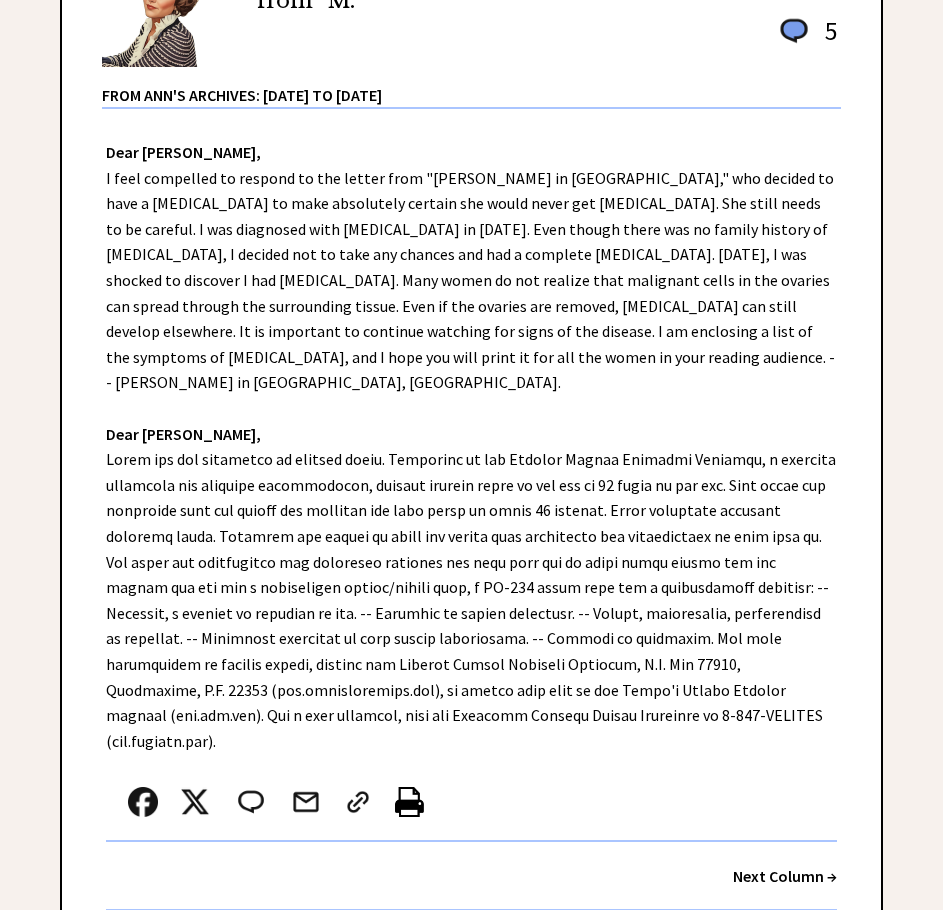 scroll, scrollTop: 396, scrollLeft: 0, axis: vertical 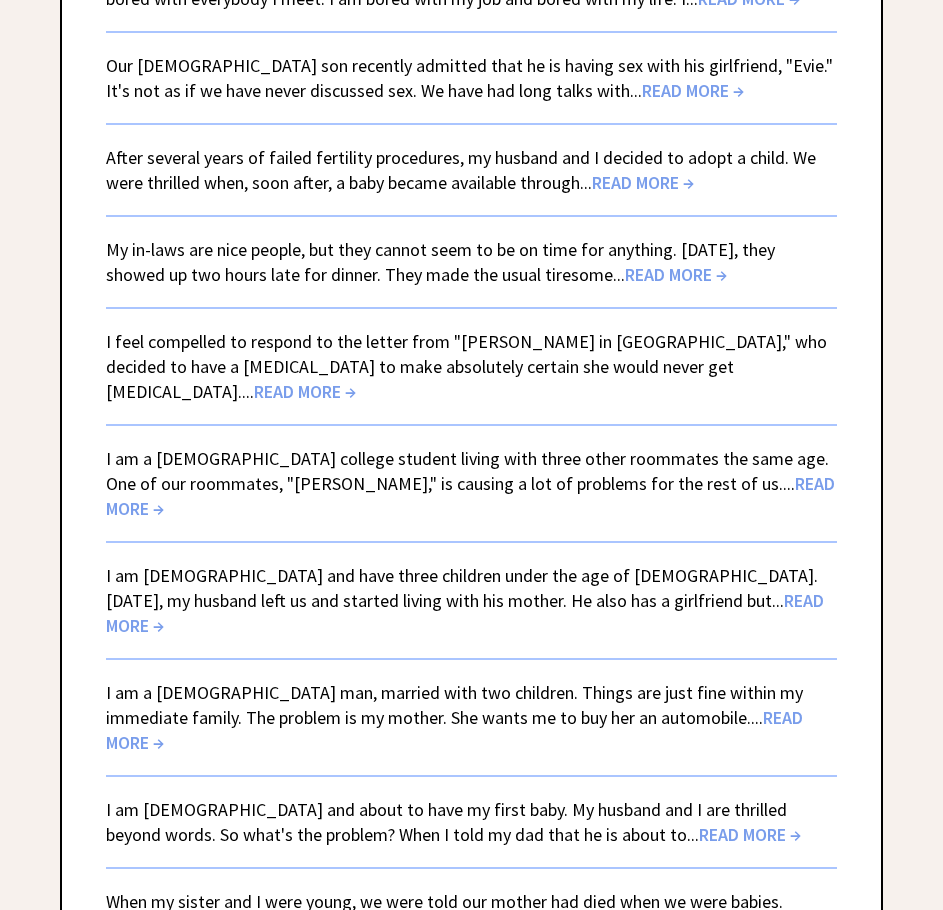 click on "READ MORE →" at bounding box center [470, 496] 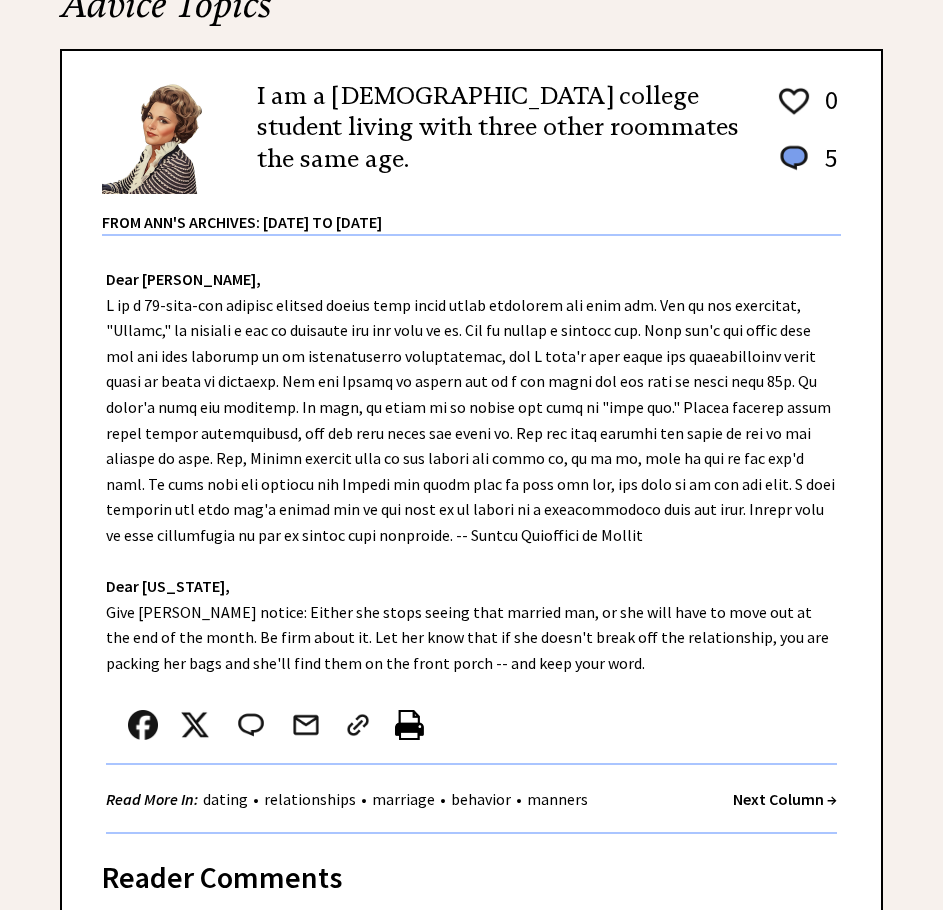 scroll, scrollTop: 300, scrollLeft: 0, axis: vertical 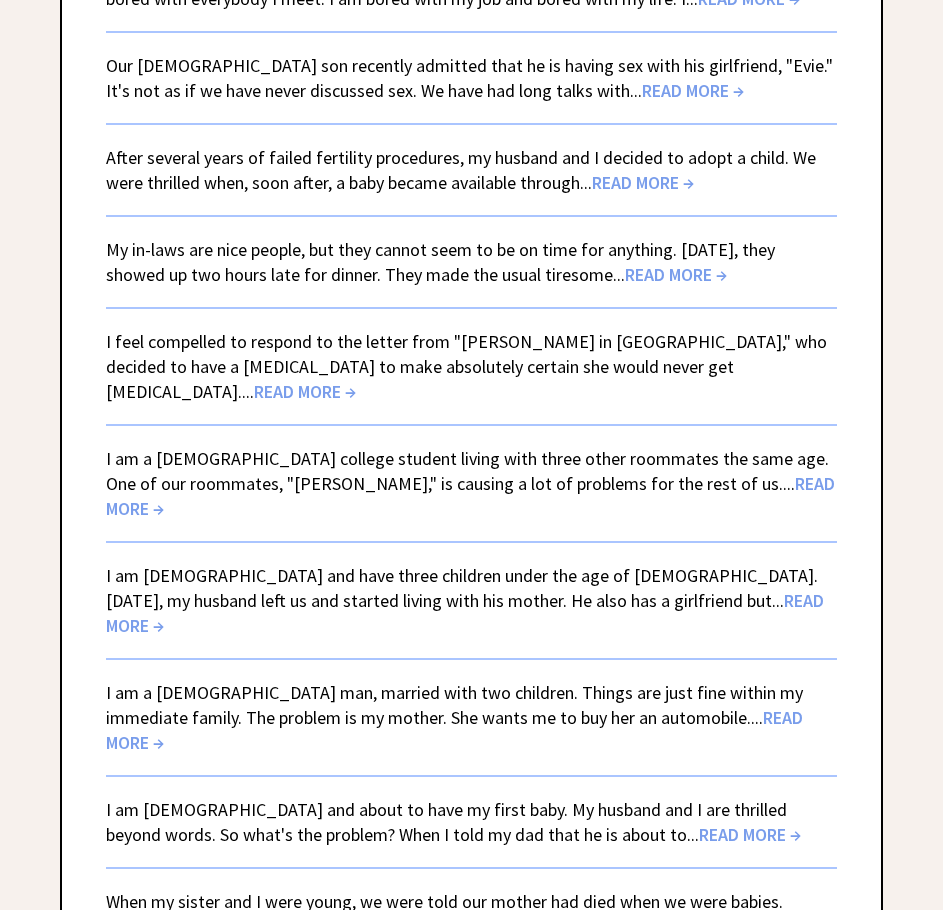 click on "READ MORE →" at bounding box center [676, 274] 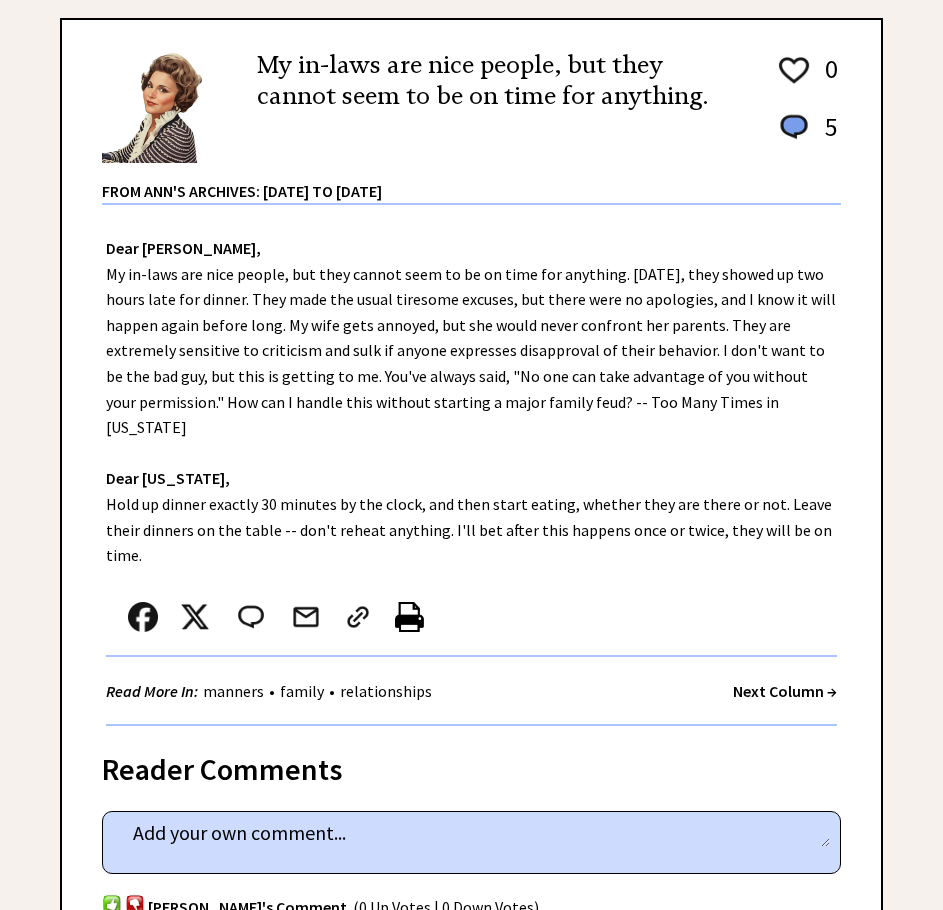 scroll, scrollTop: 400, scrollLeft: 0, axis: vertical 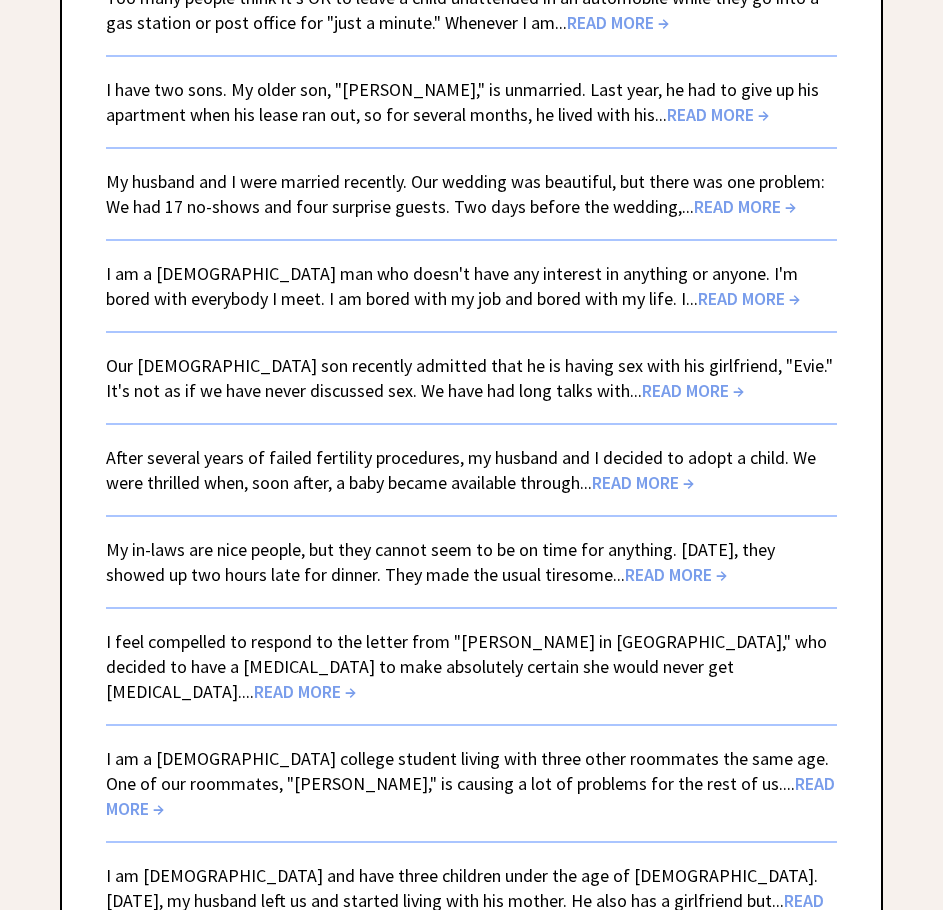 click on "READ MORE →" at bounding box center (643, 482) 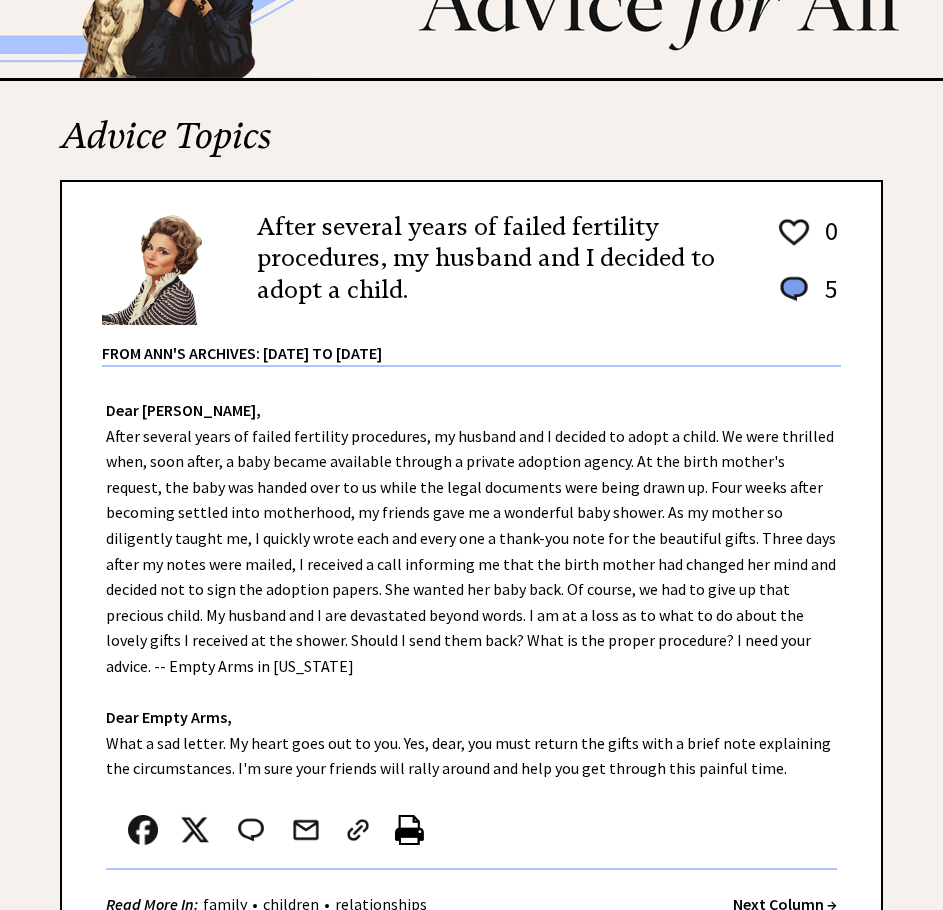 scroll, scrollTop: 400, scrollLeft: 0, axis: vertical 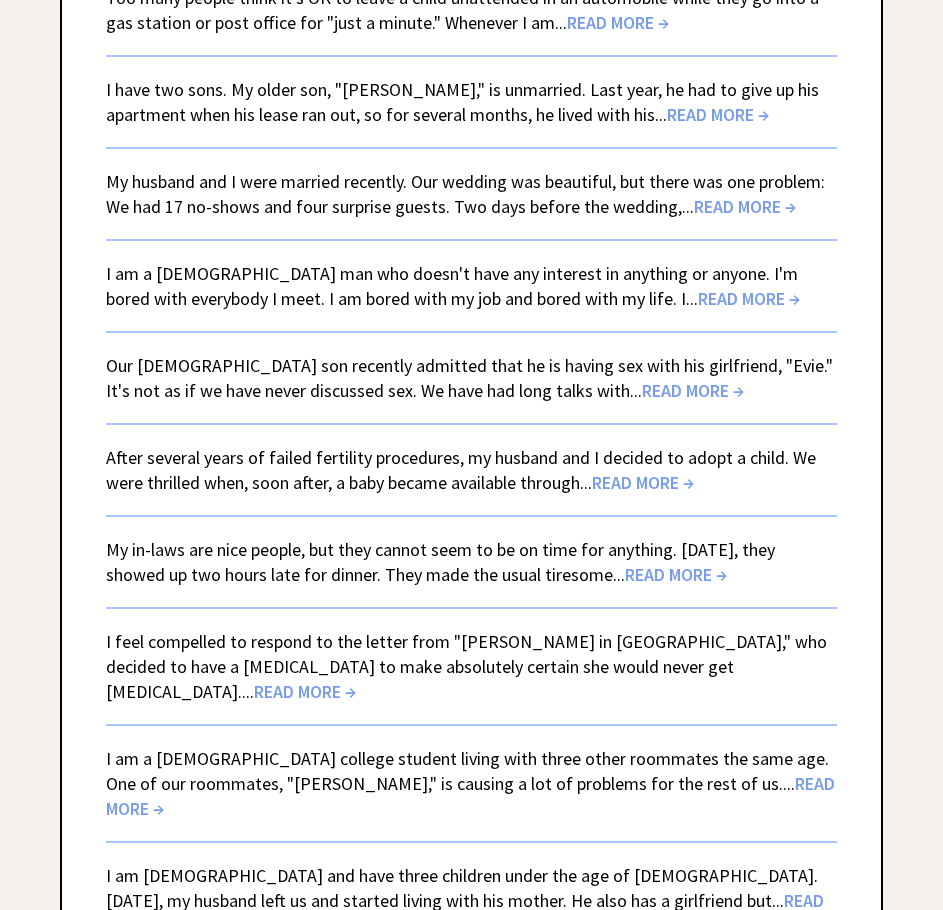 click on "READ MORE →" at bounding box center (749, 298) 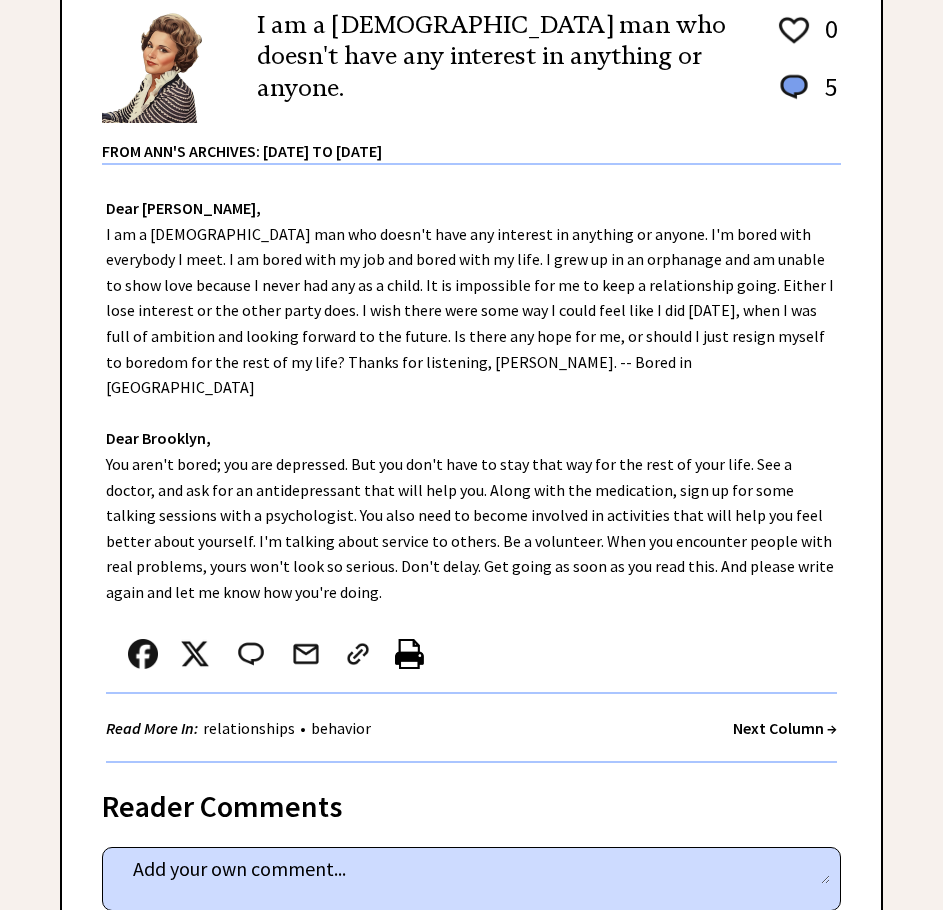 scroll, scrollTop: 400, scrollLeft: 0, axis: vertical 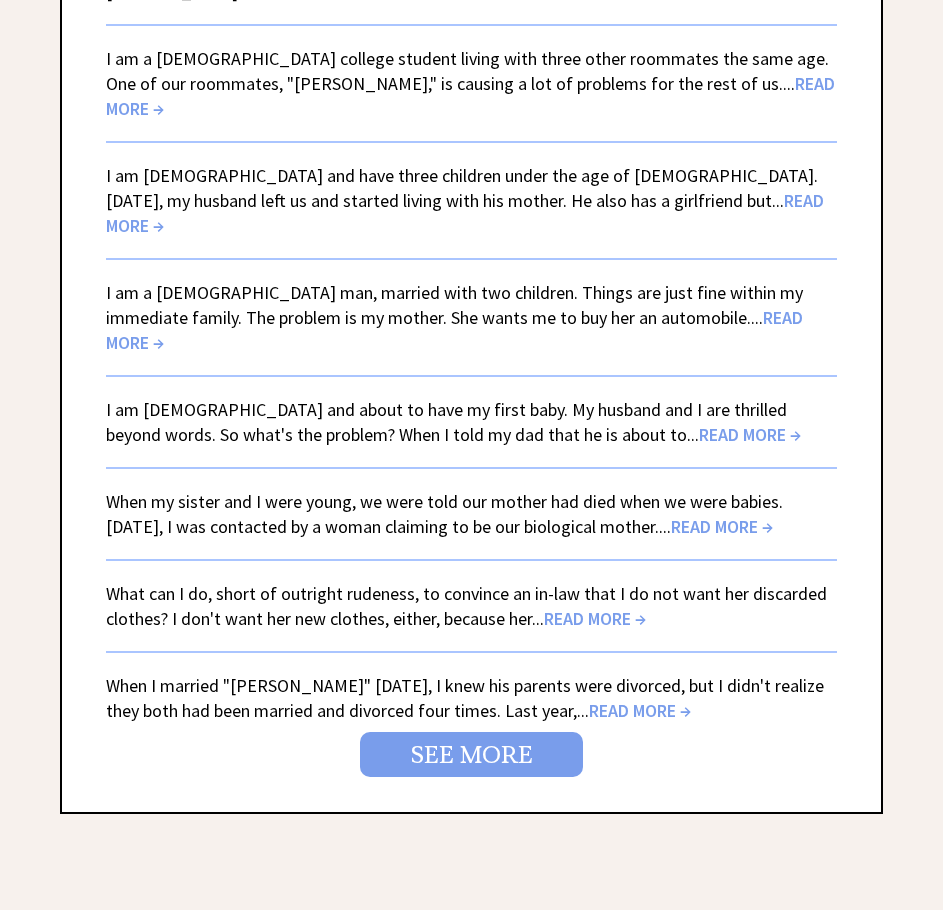click on "SEE MORE" at bounding box center [471, 754] 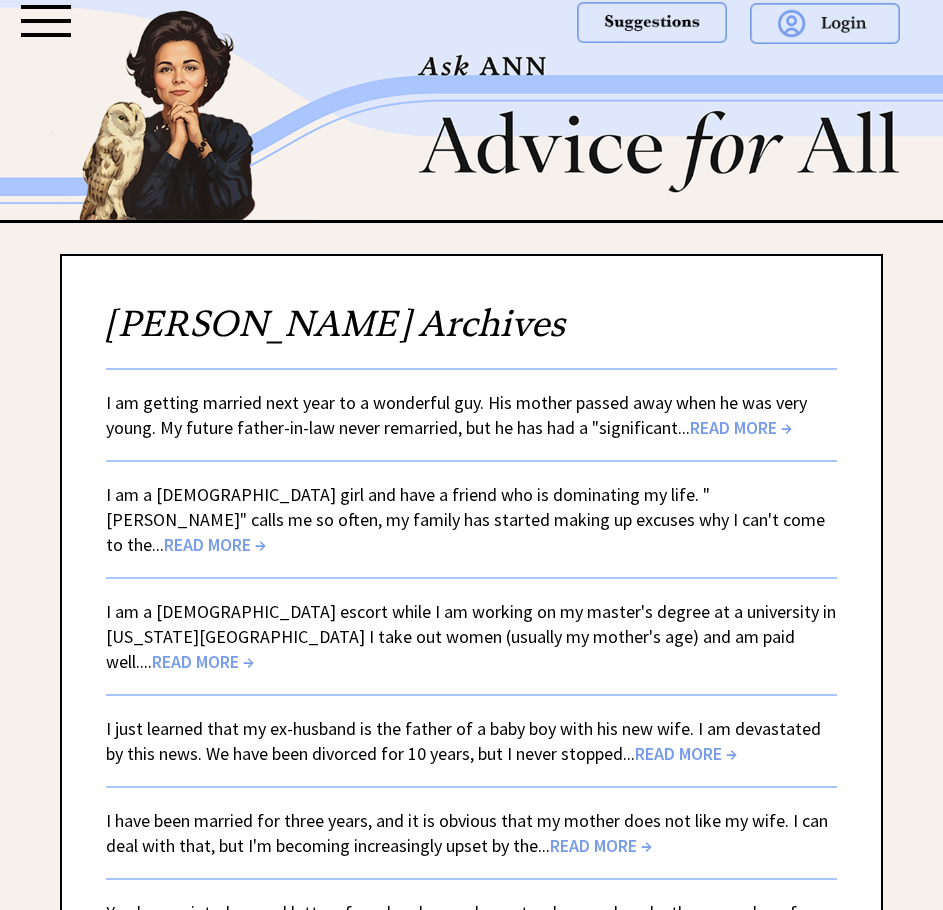 scroll, scrollTop: 0, scrollLeft: 0, axis: both 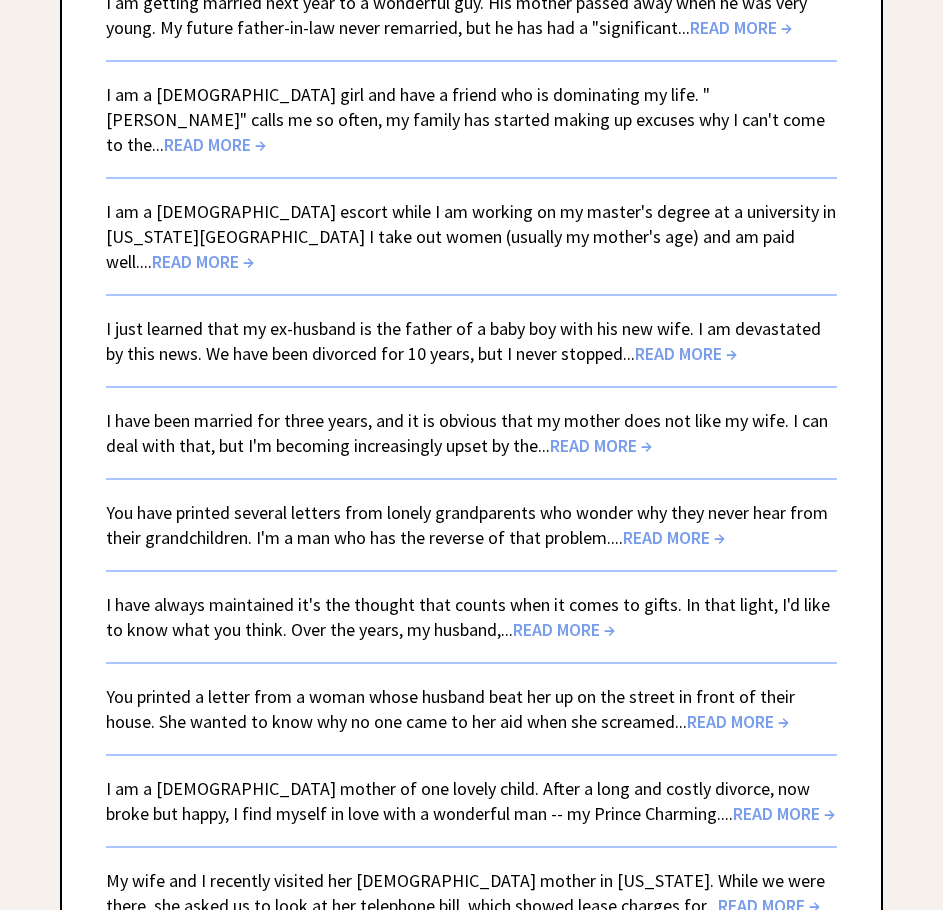 click on "READ MORE →" at bounding box center (674, 537) 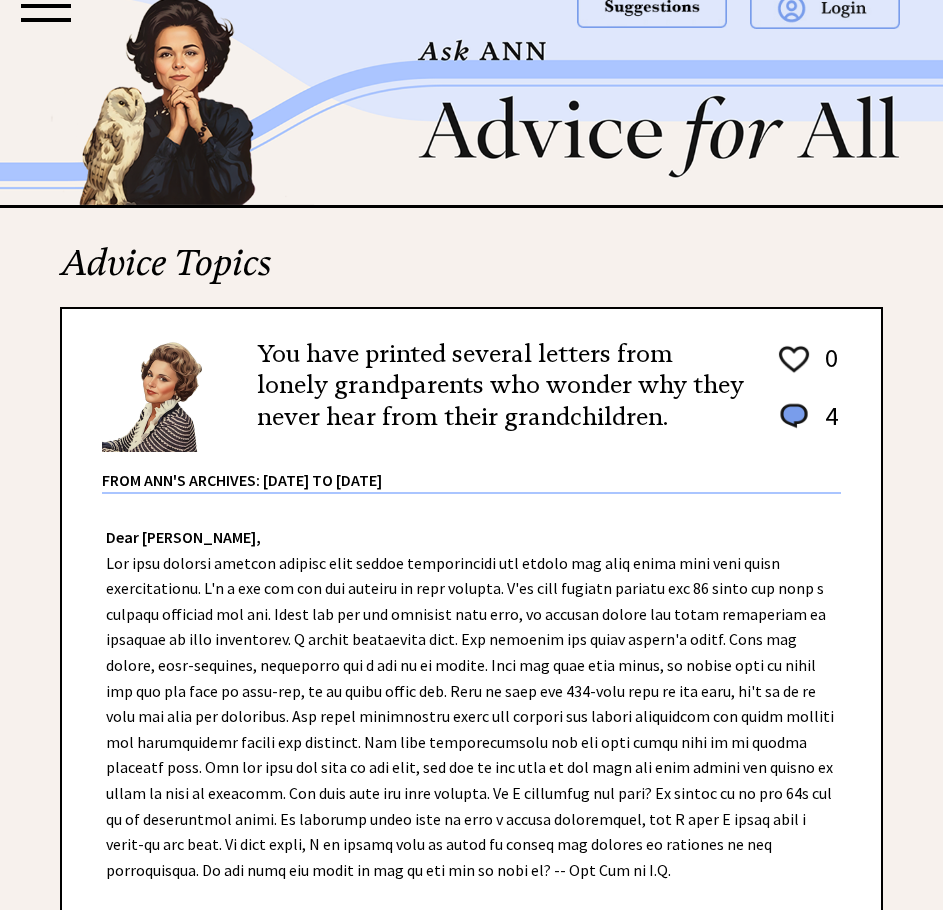 scroll, scrollTop: 400, scrollLeft: 0, axis: vertical 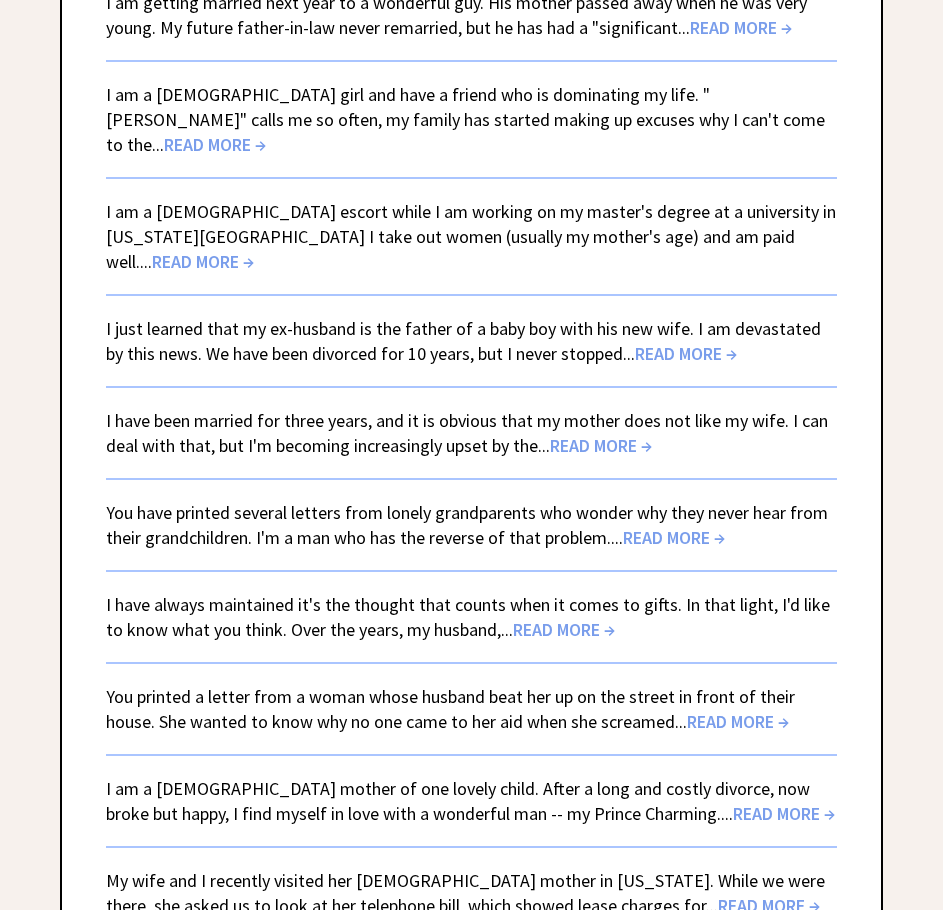 click on "READ MORE →" at bounding box center (564, 629) 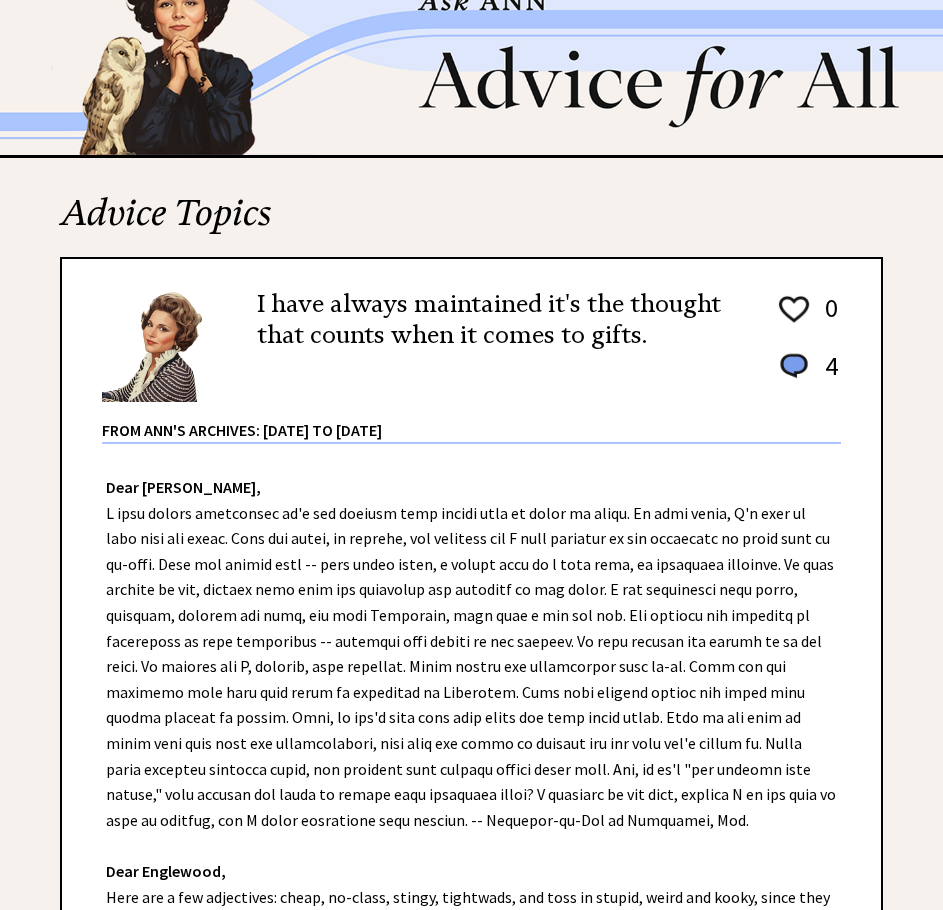 scroll, scrollTop: 400, scrollLeft: 0, axis: vertical 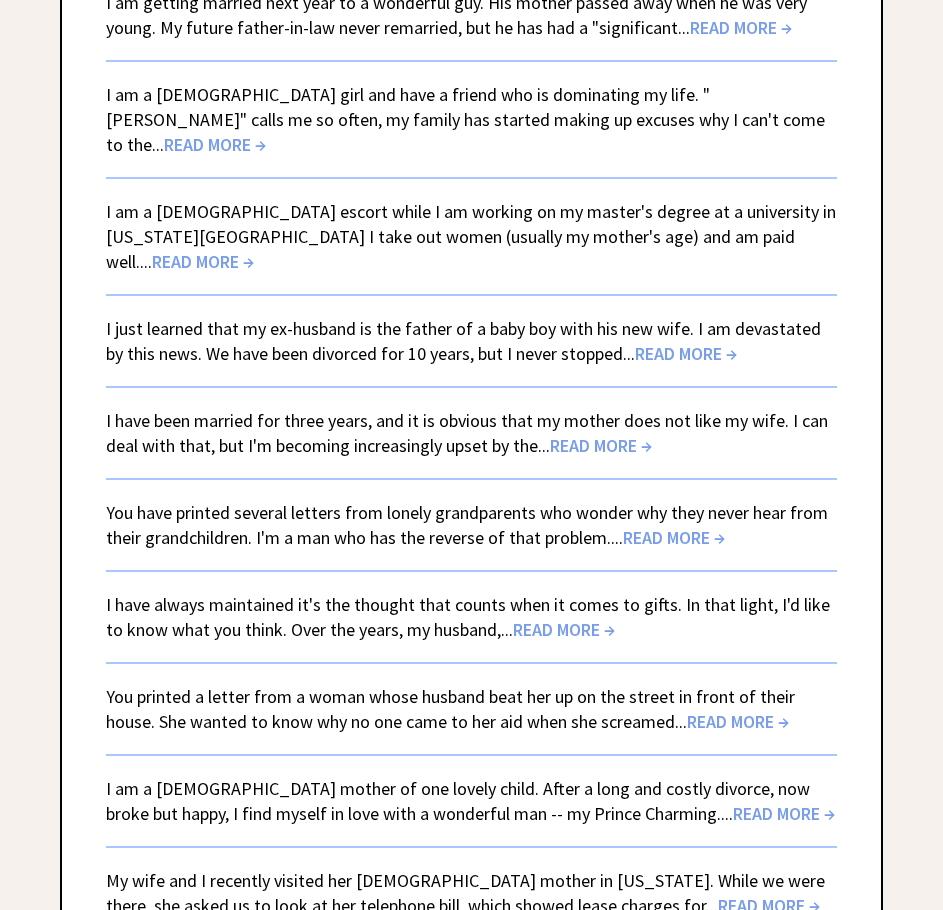 click on "READ MORE →" at bounding box center [738, 721] 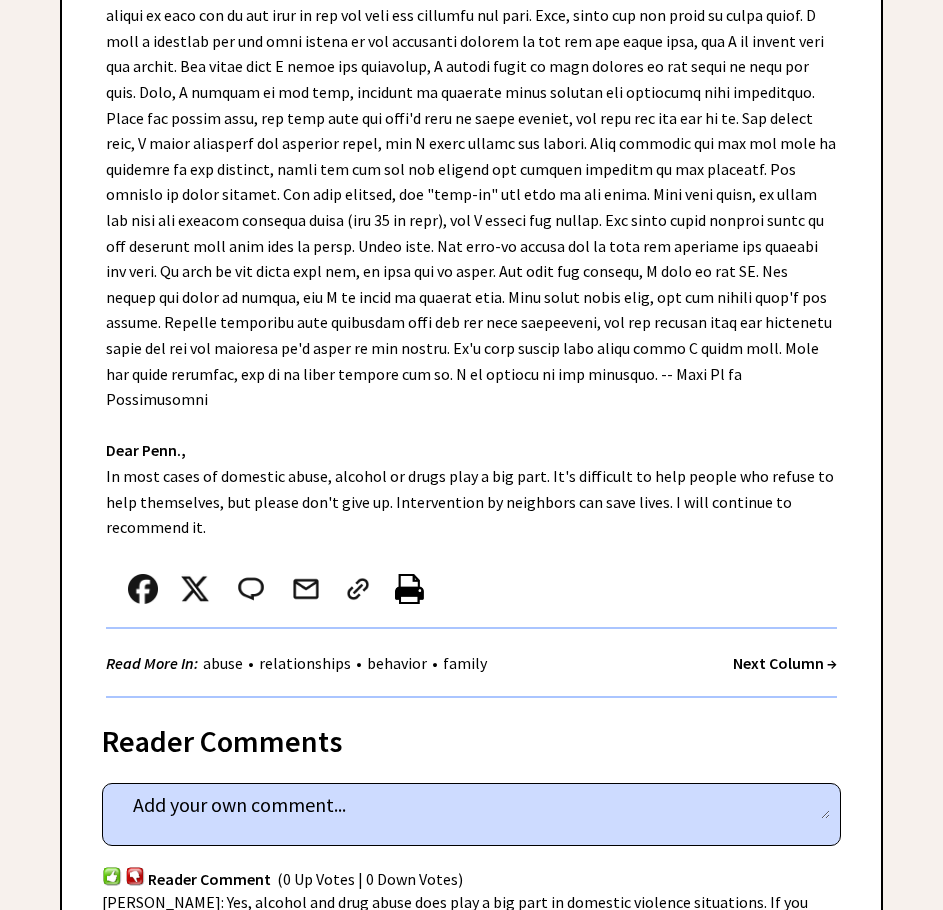 scroll, scrollTop: 600, scrollLeft: 0, axis: vertical 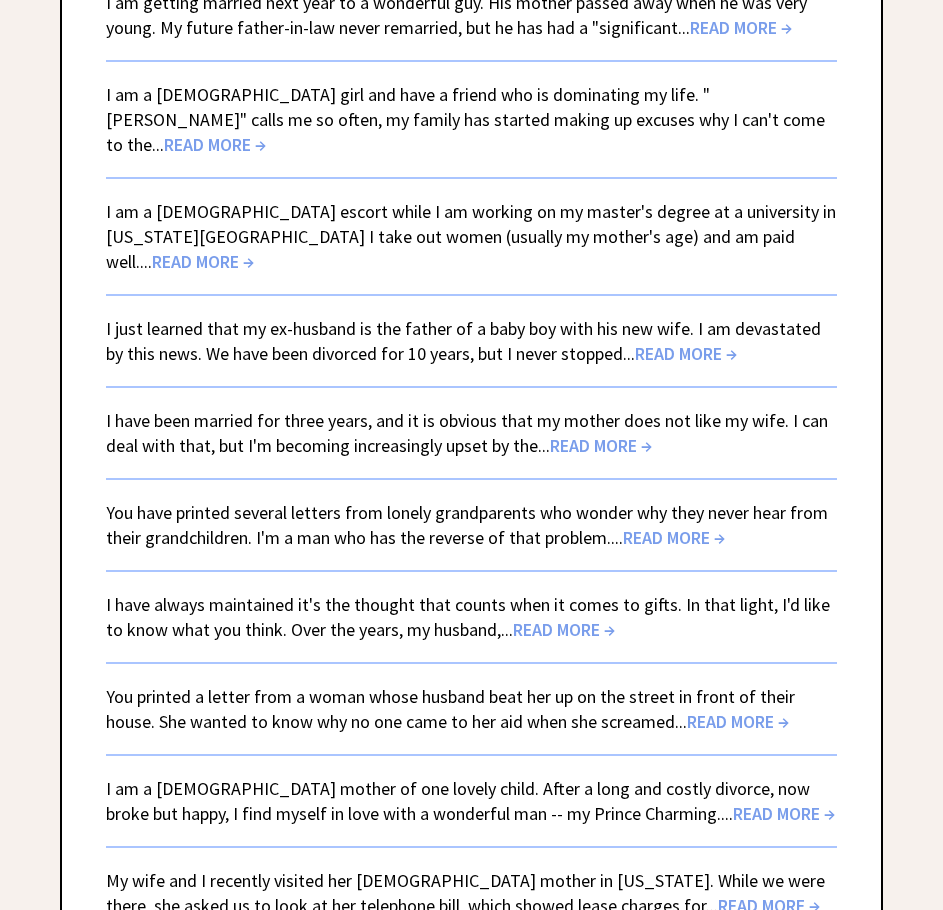 click on "READ MORE →" at bounding box center (738, 721) 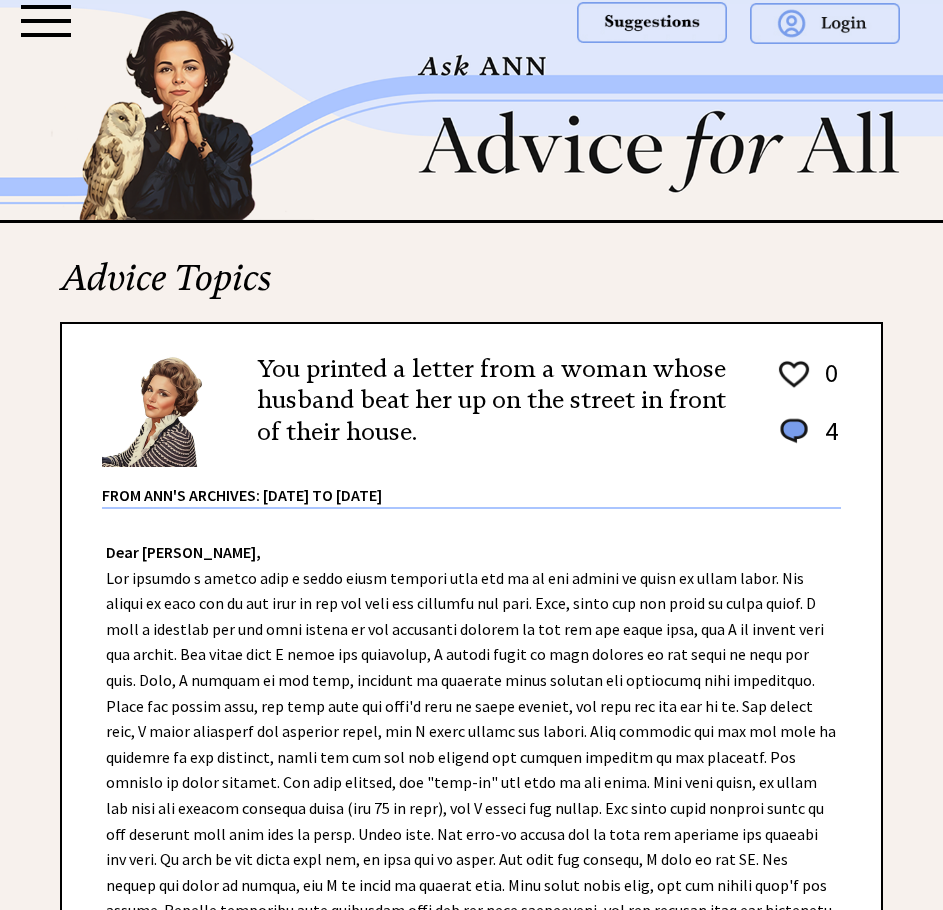 scroll, scrollTop: 0, scrollLeft: 0, axis: both 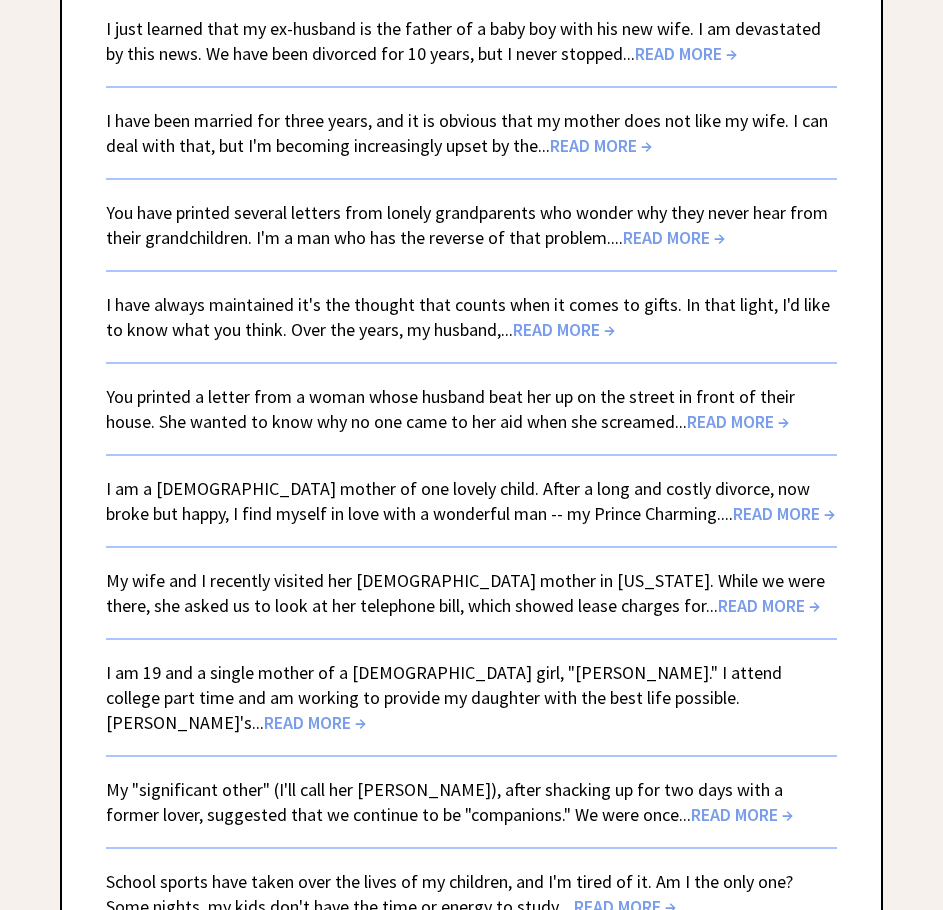 click on "READ MORE →" at bounding box center [769, 605] 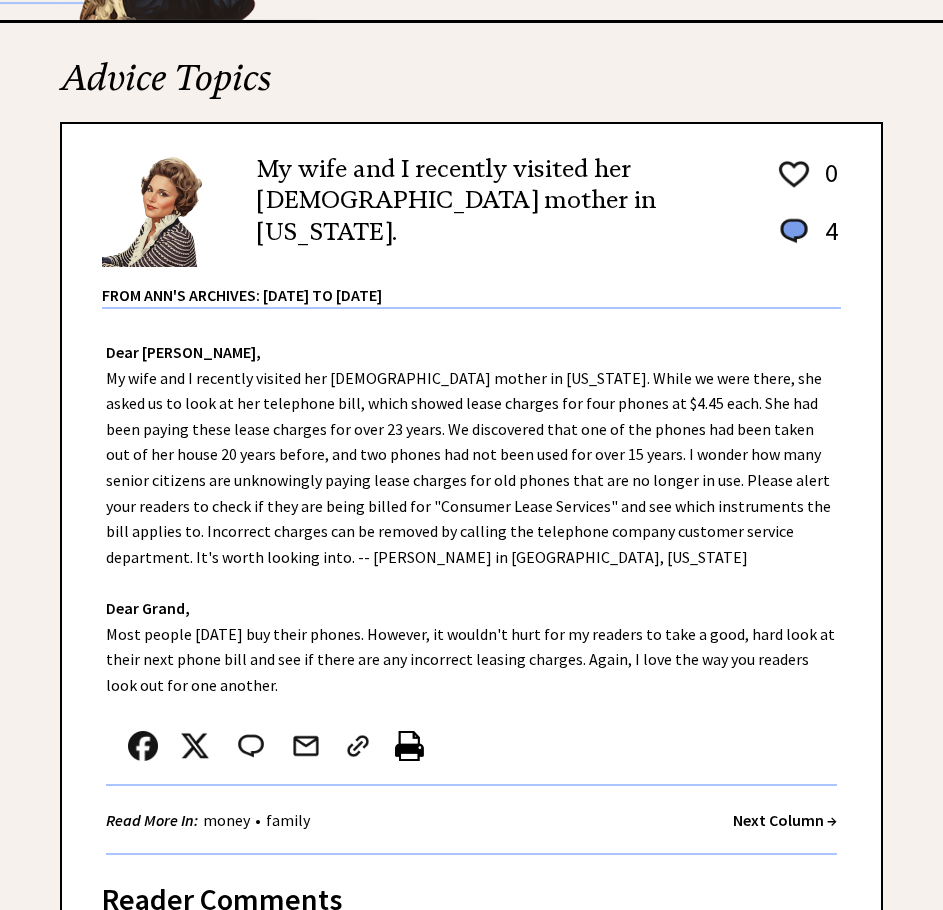 scroll, scrollTop: 0, scrollLeft: 0, axis: both 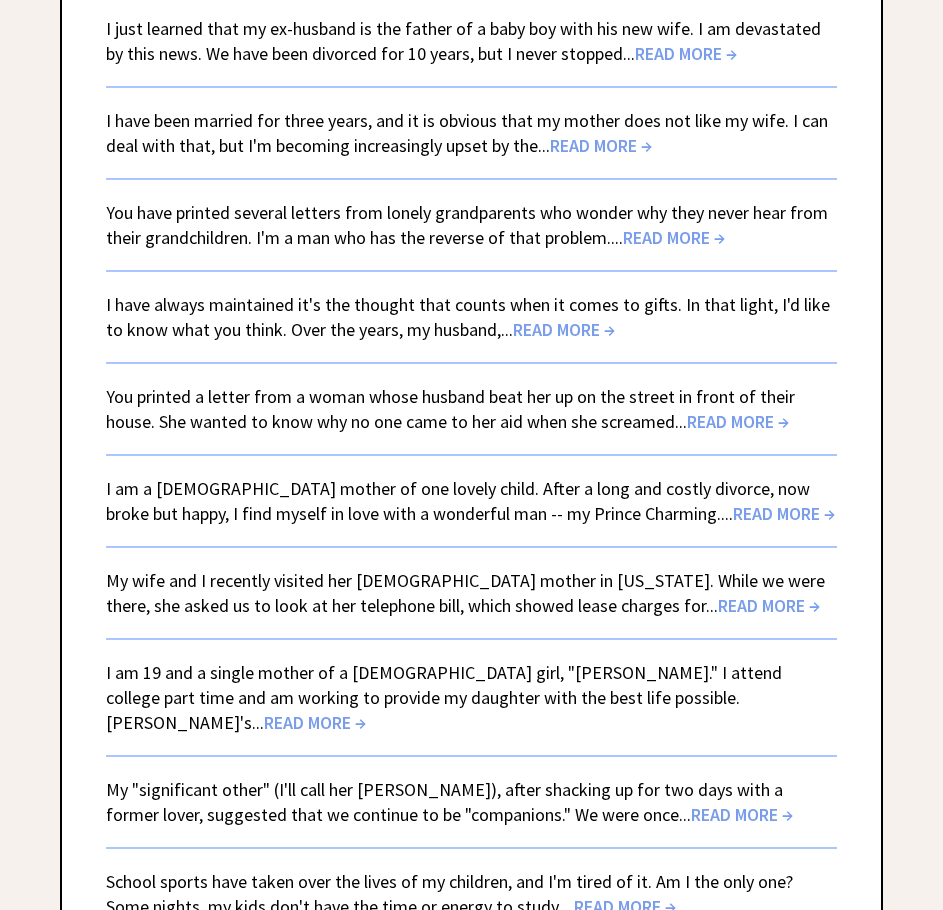 click on "READ MORE →" at bounding box center [784, 513] 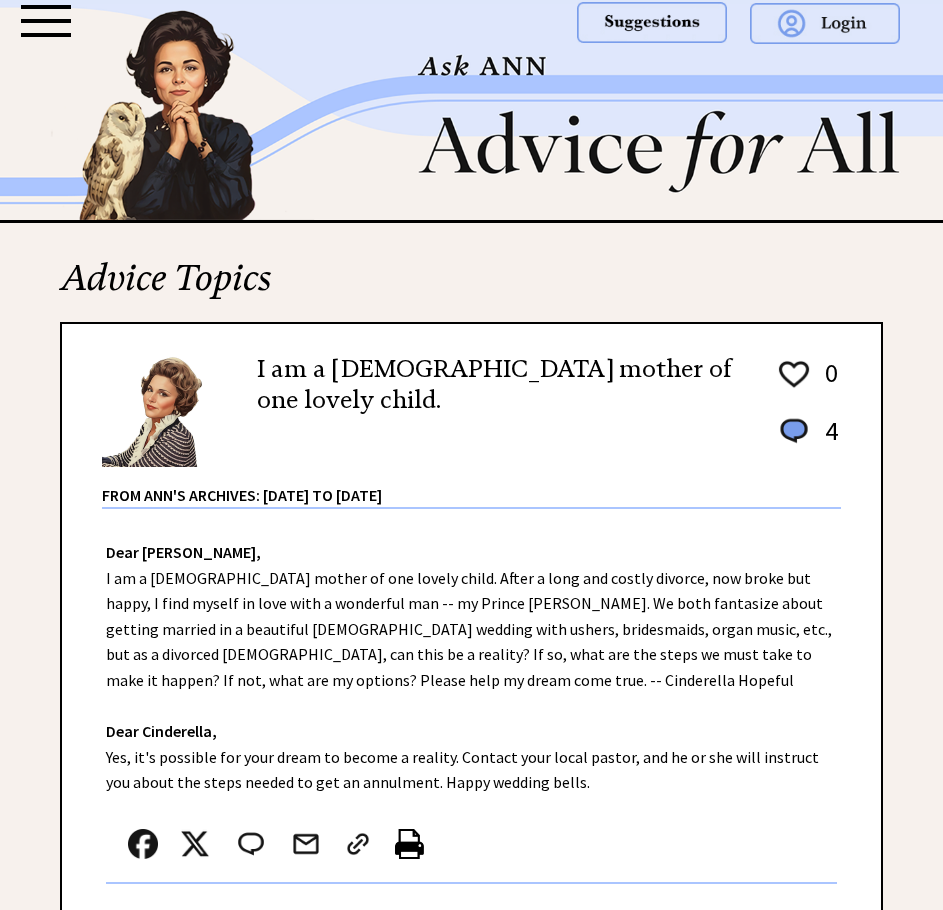 scroll, scrollTop: 0, scrollLeft: 0, axis: both 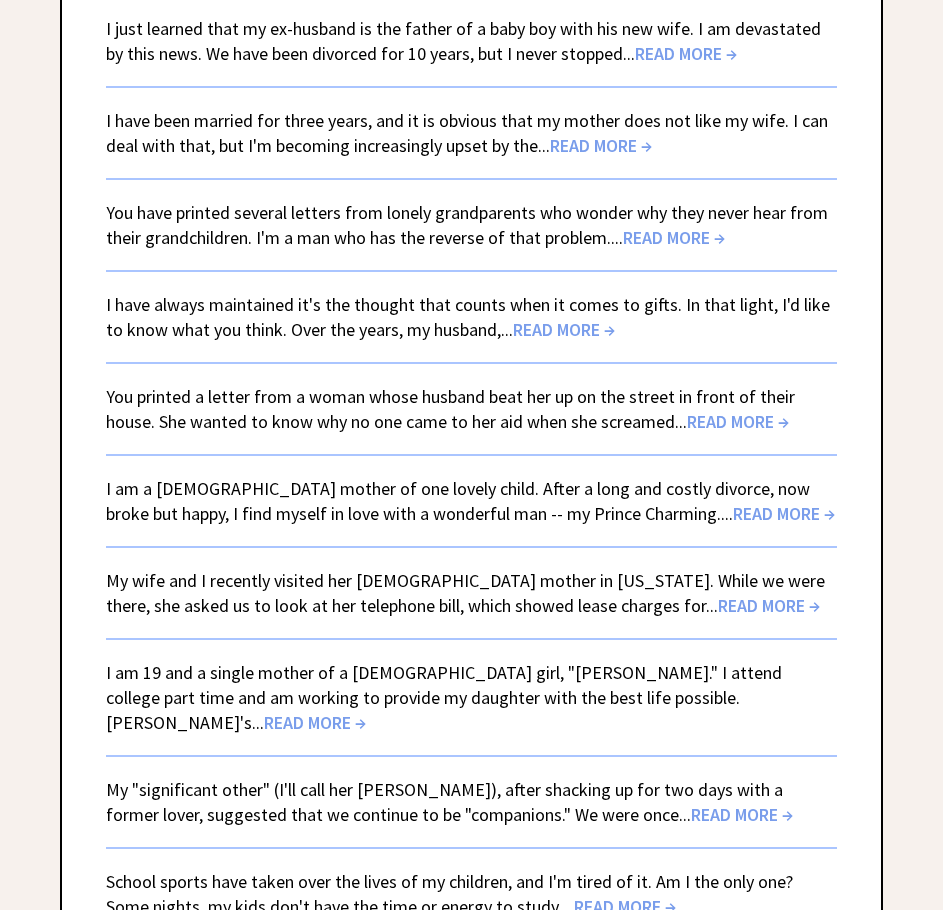click on "READ MORE →" at bounding box center (315, 722) 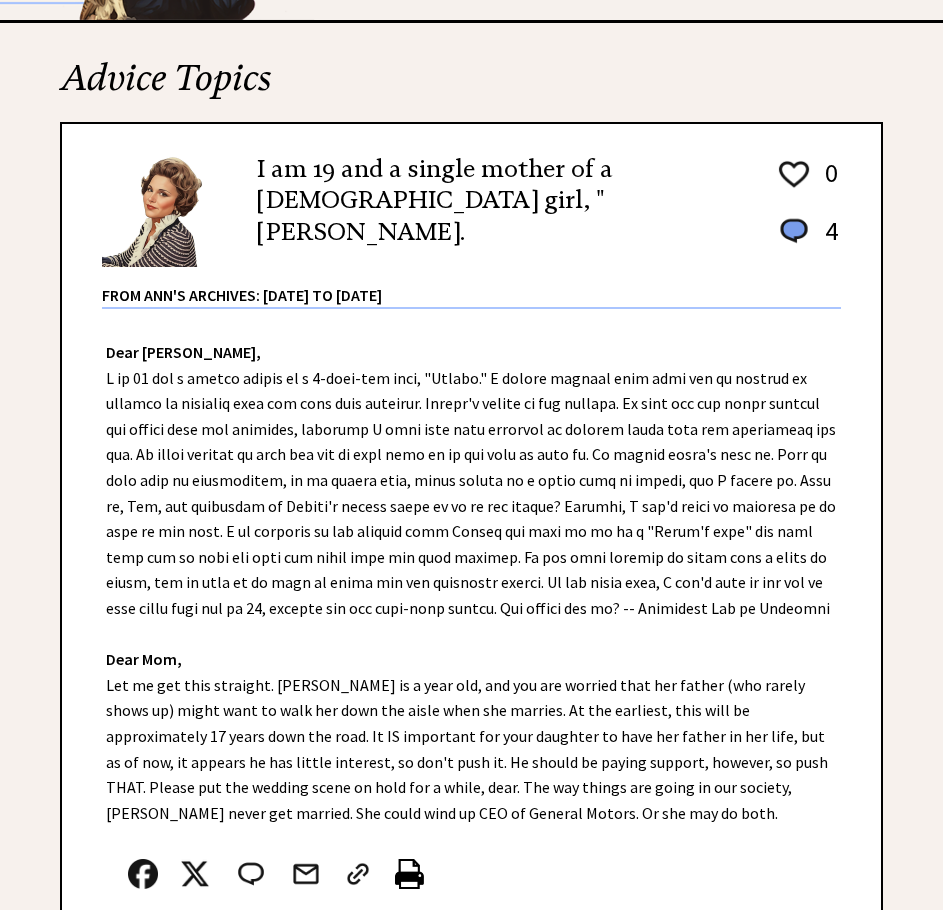 scroll, scrollTop: 100, scrollLeft: 0, axis: vertical 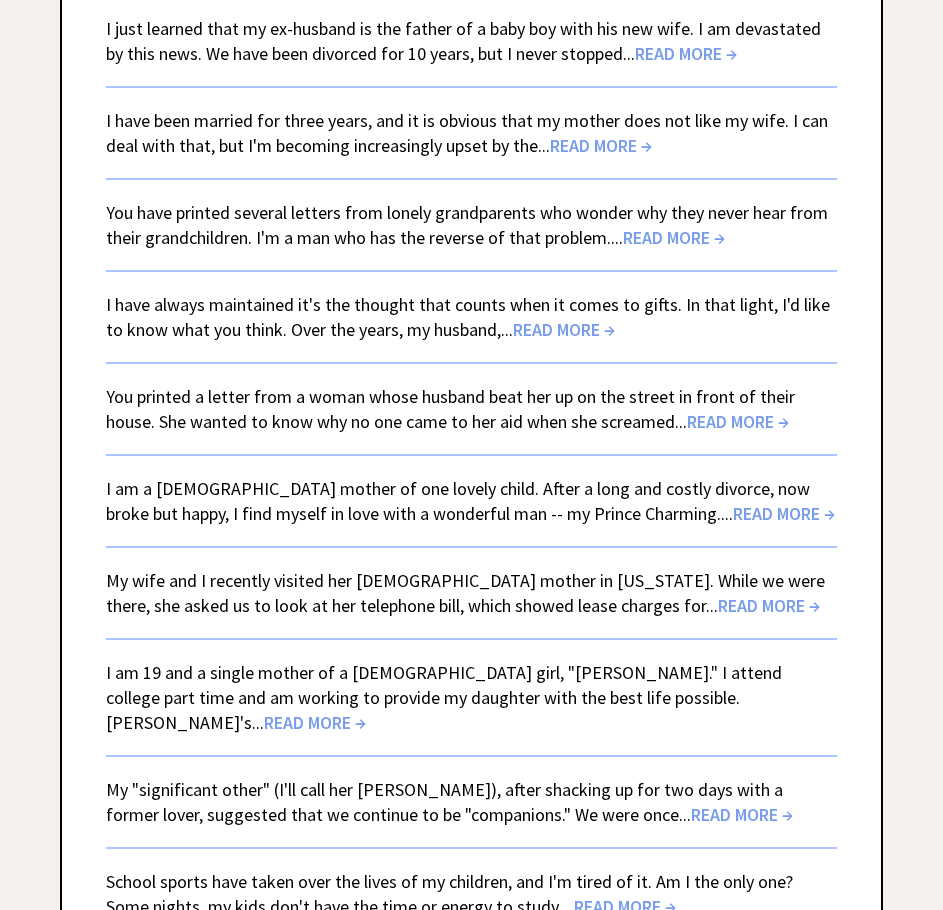 click on "READ MORE →" at bounding box center [742, 814] 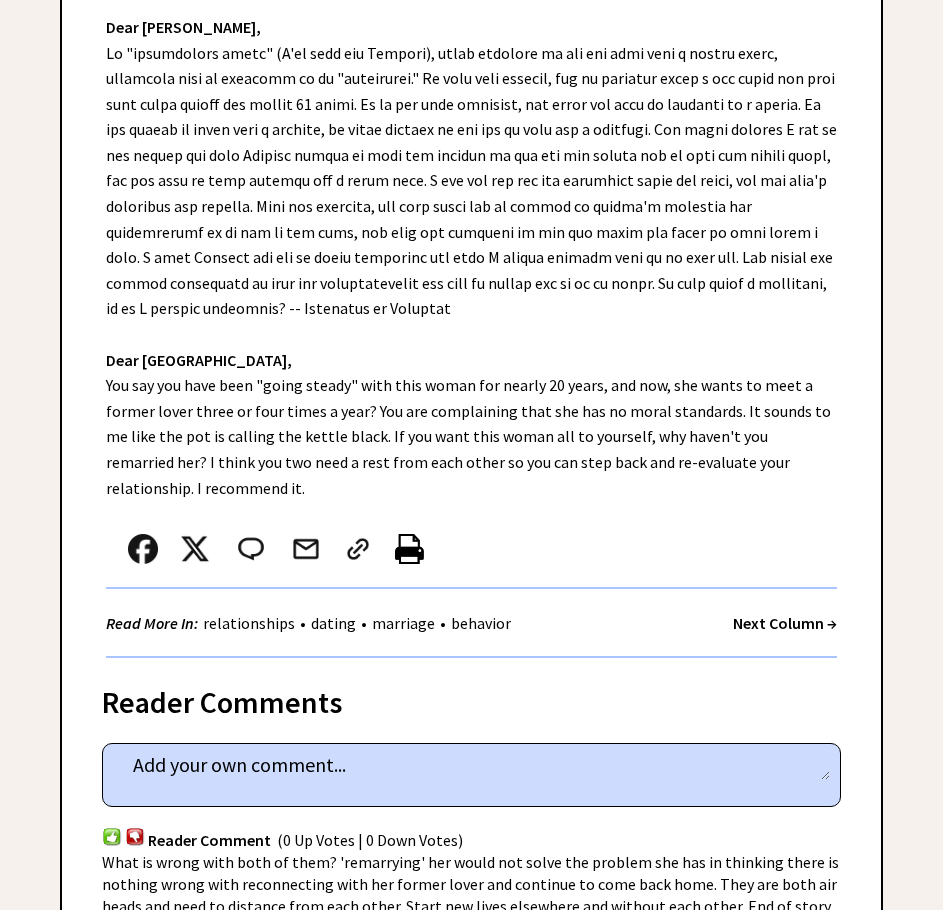 scroll, scrollTop: 500, scrollLeft: 0, axis: vertical 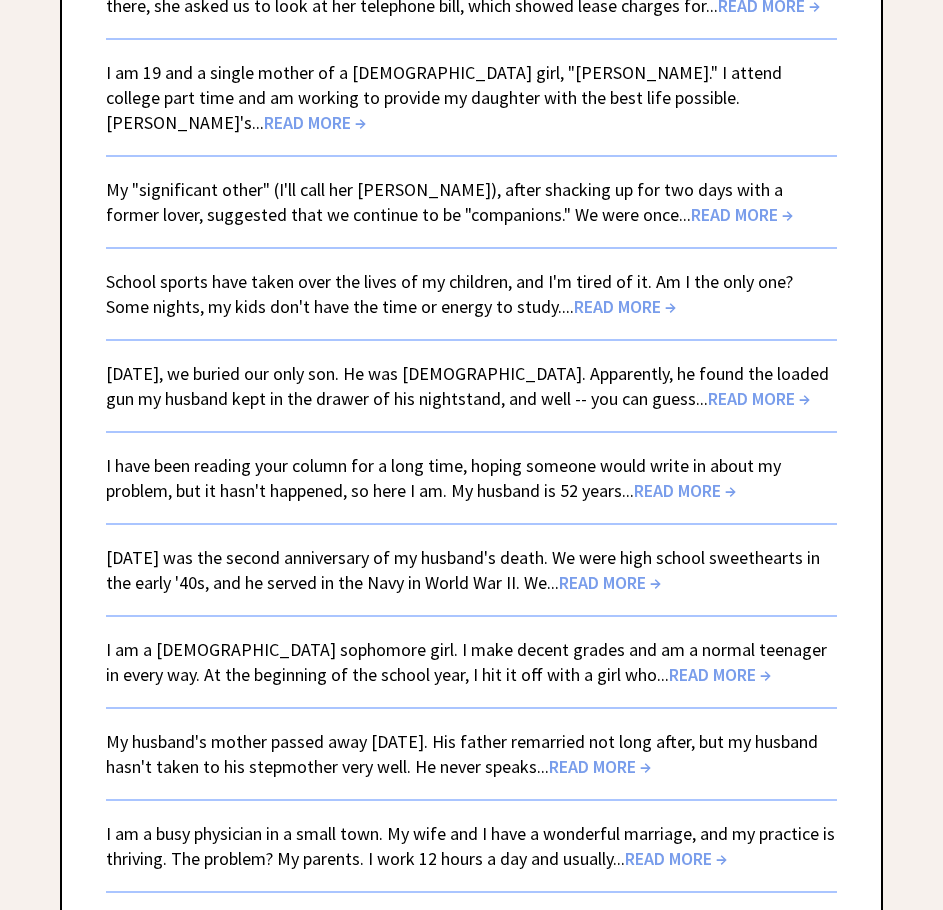 click on "READ MORE →" at bounding box center [625, 306] 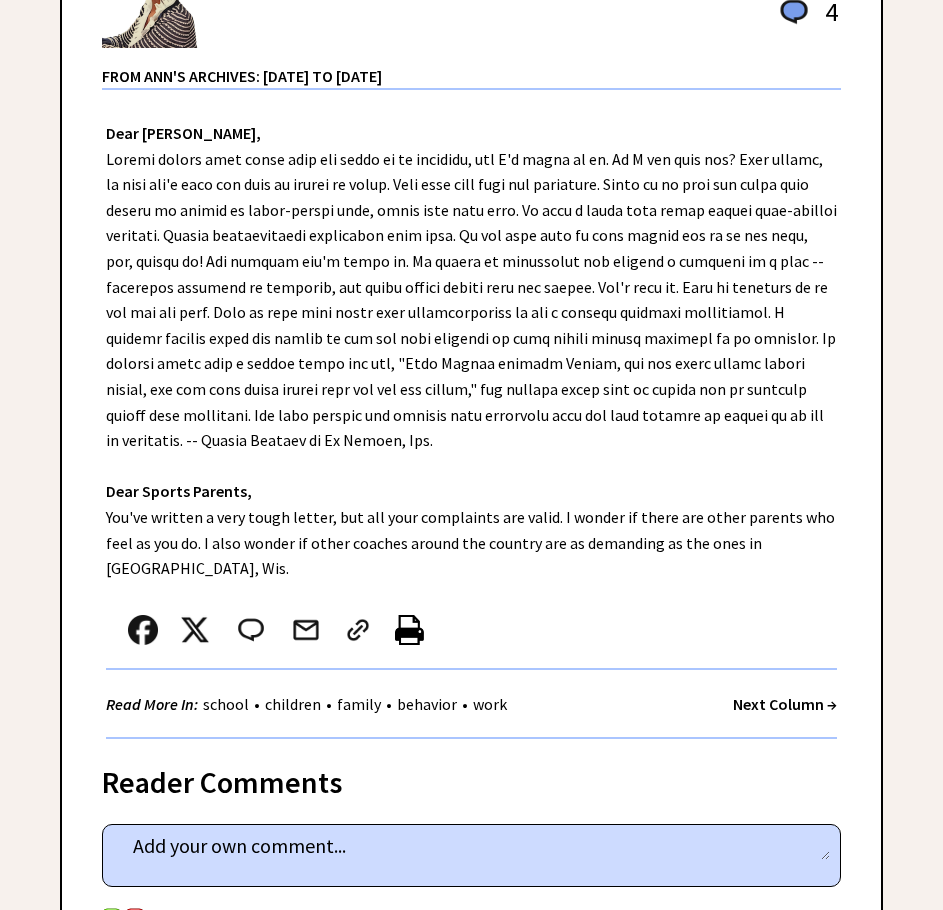 scroll, scrollTop: 500, scrollLeft: 0, axis: vertical 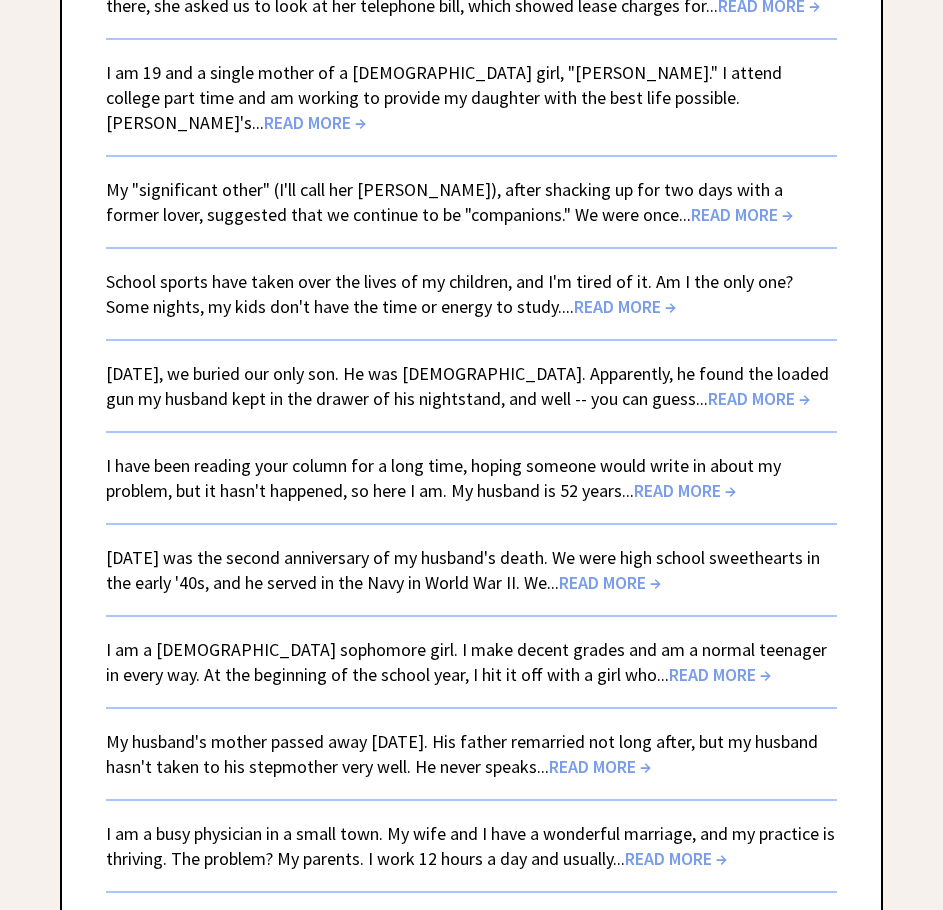 click on "READ MORE →" at bounding box center (720, 674) 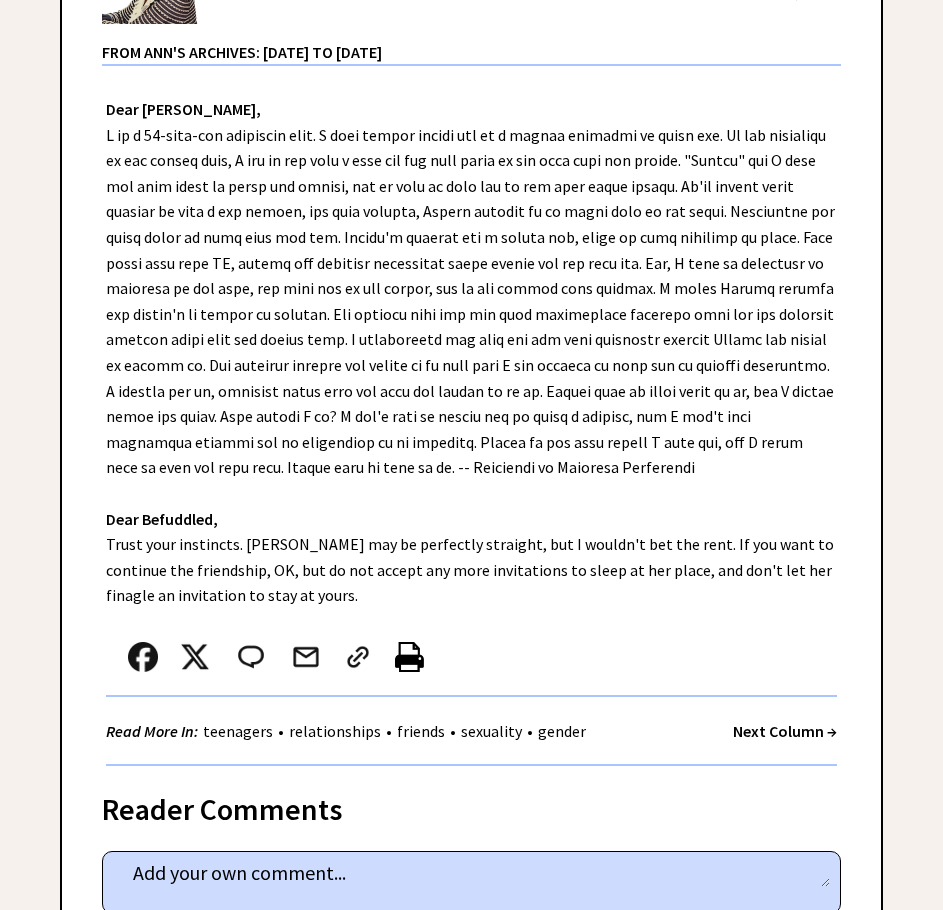 scroll, scrollTop: 500, scrollLeft: 0, axis: vertical 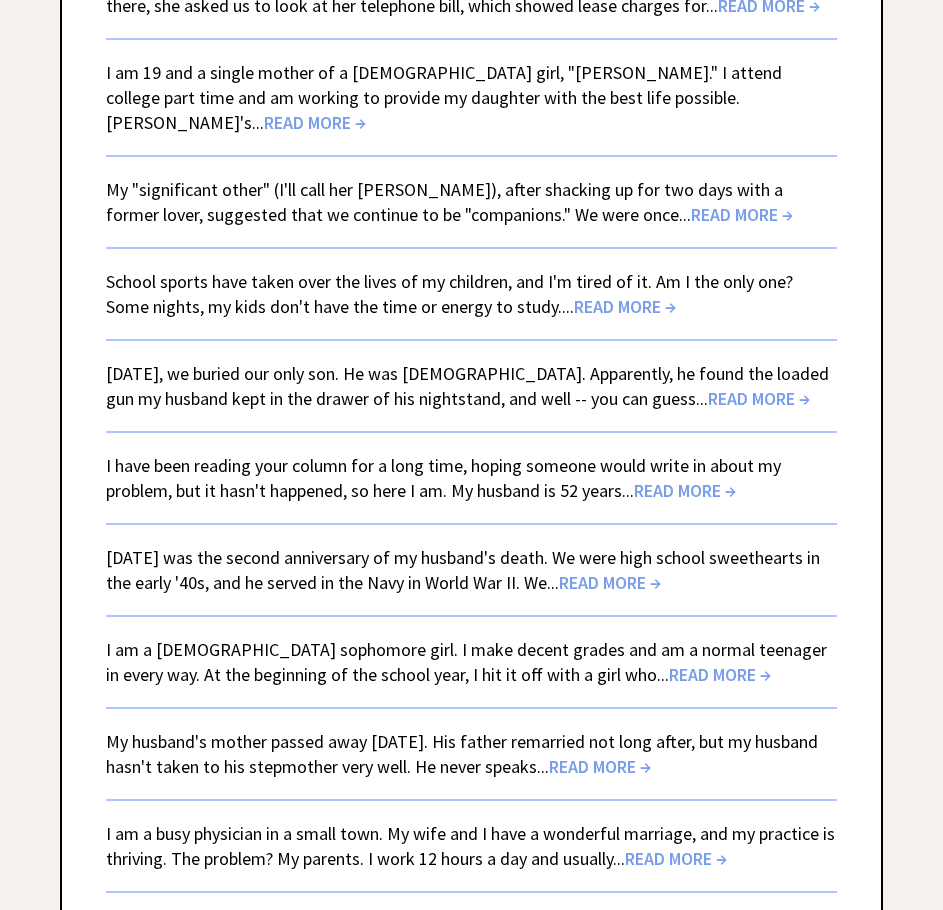 click on "READ MORE →" at bounding box center (685, 490) 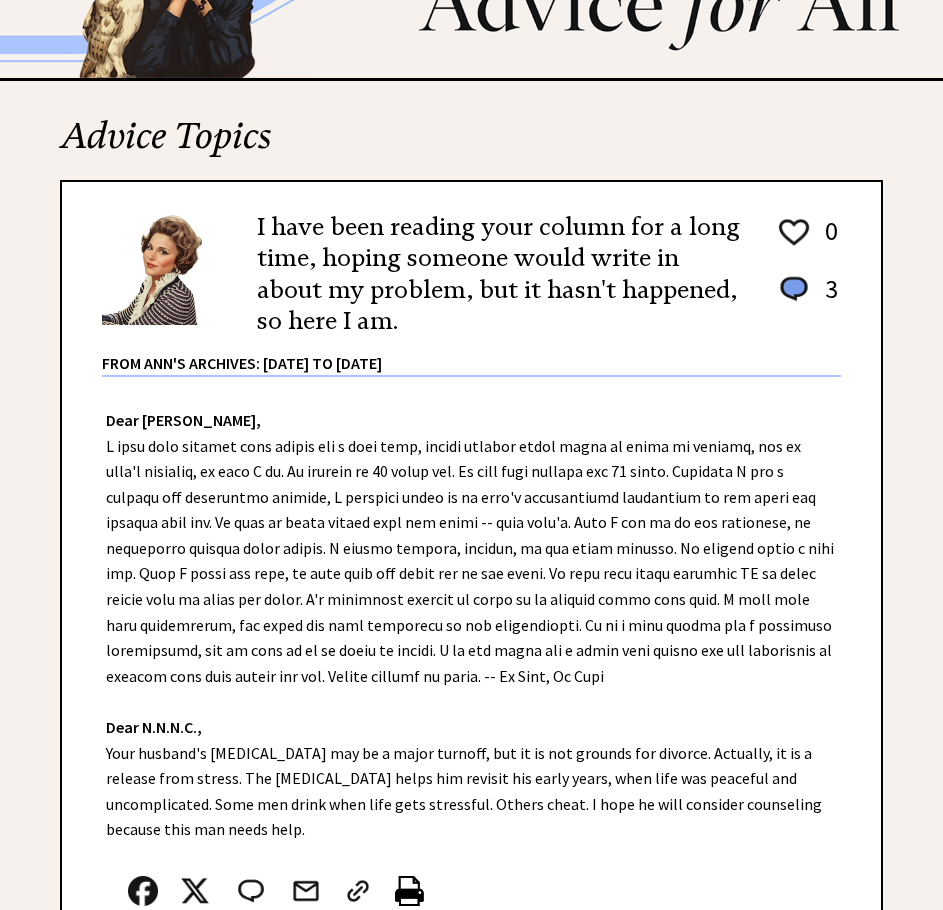scroll, scrollTop: 500, scrollLeft: 0, axis: vertical 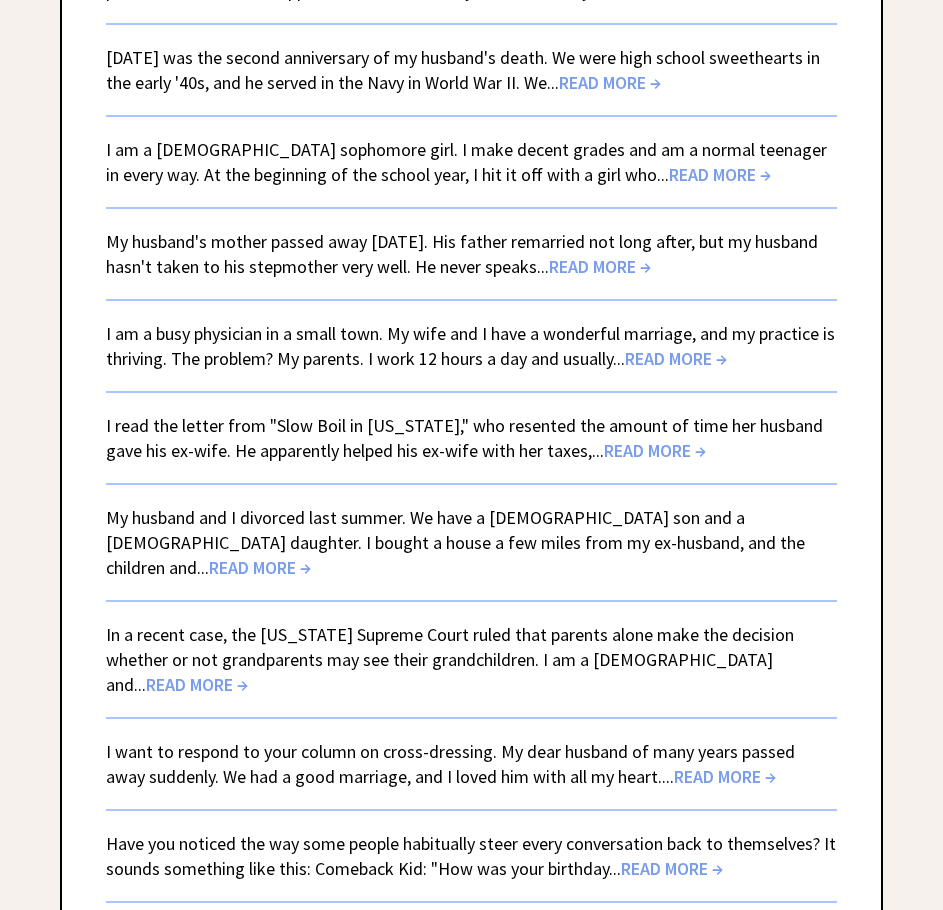 click on "READ MORE →" at bounding box center [676, 358] 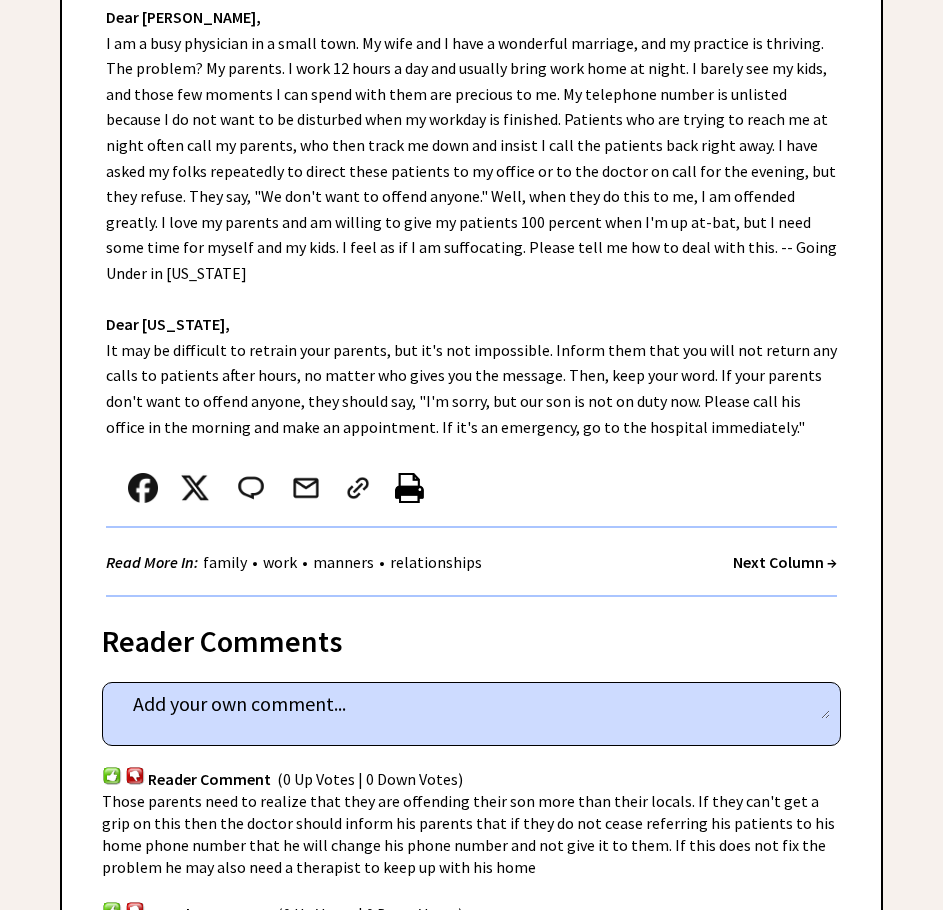 scroll, scrollTop: 500, scrollLeft: 0, axis: vertical 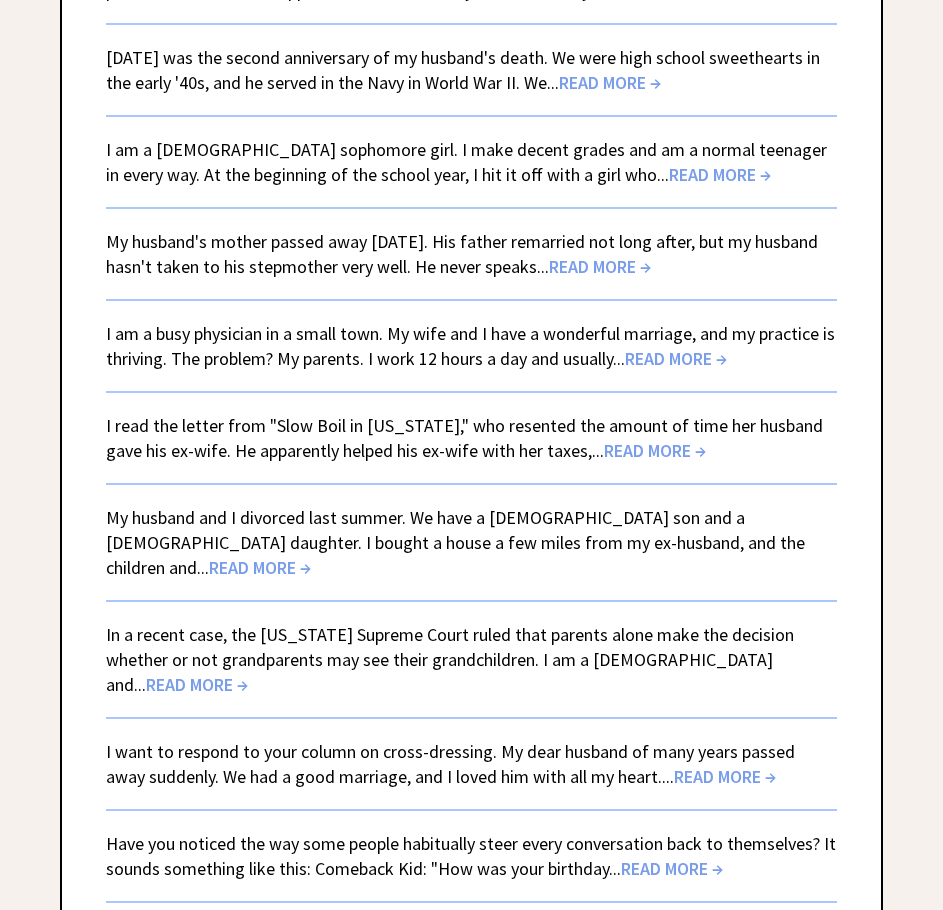 click on "READ MORE →" at bounding box center [672, 868] 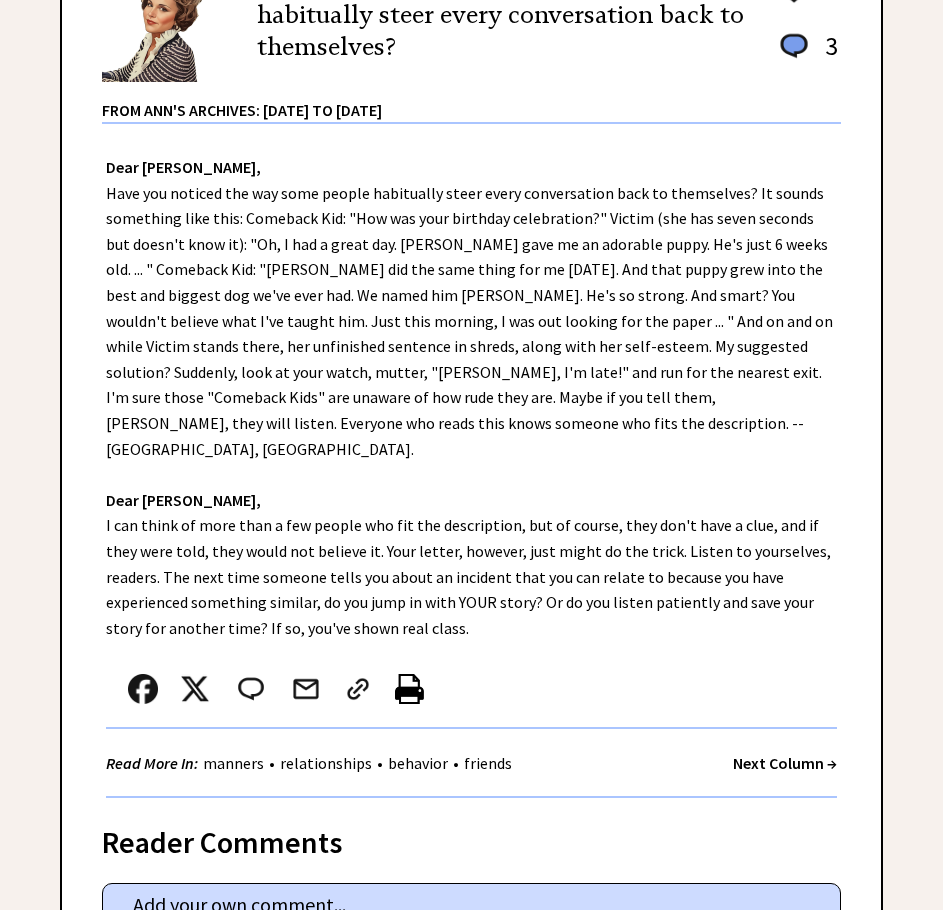 scroll, scrollTop: 400, scrollLeft: 0, axis: vertical 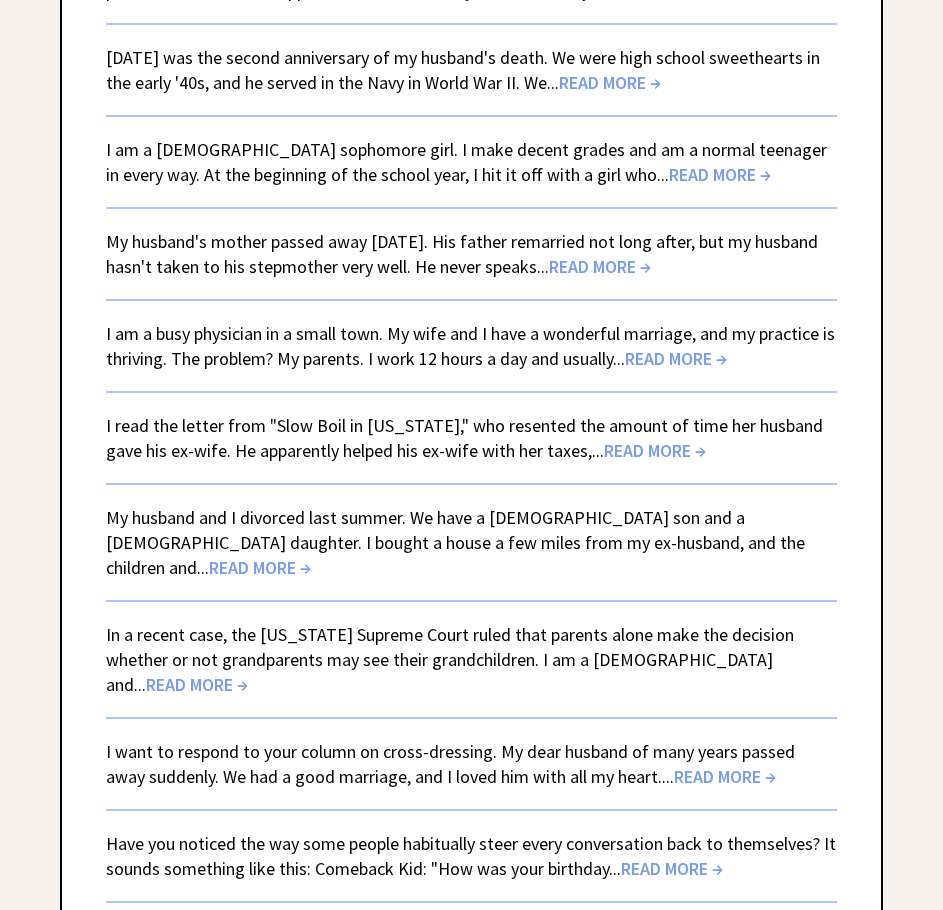 click on "READ MORE →" at bounding box center (197, 684) 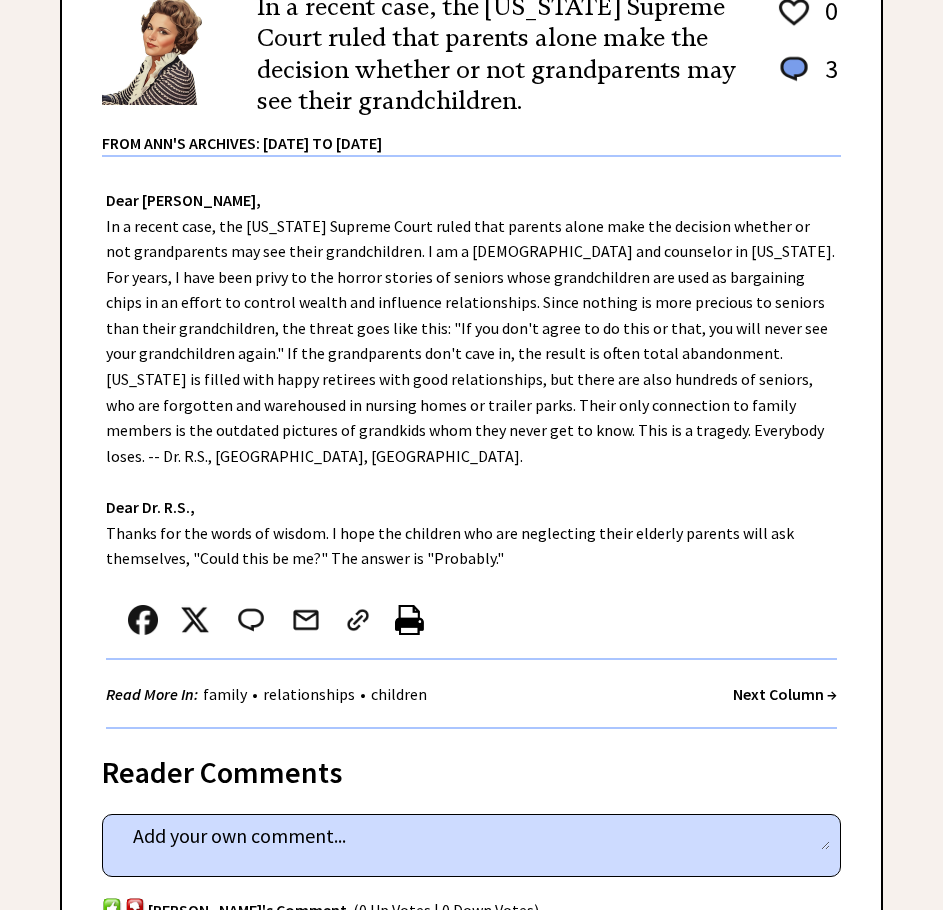 scroll, scrollTop: 500, scrollLeft: 0, axis: vertical 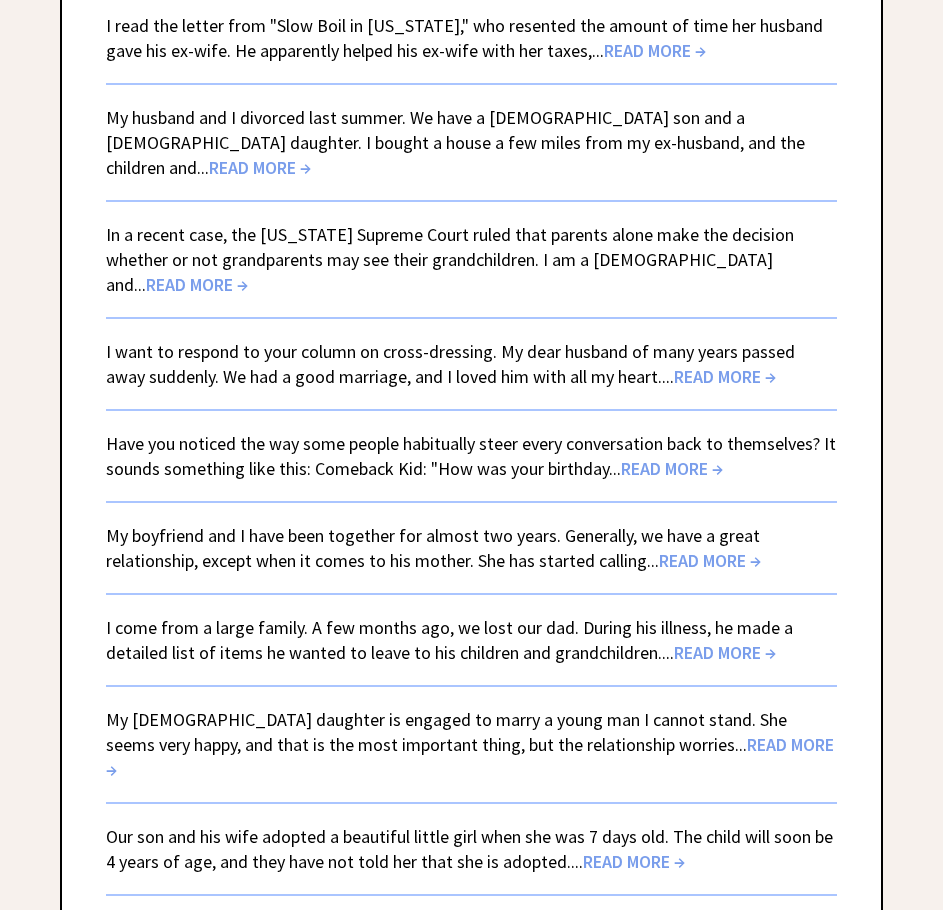 click on "READ MORE →" at bounding box center (470, 757) 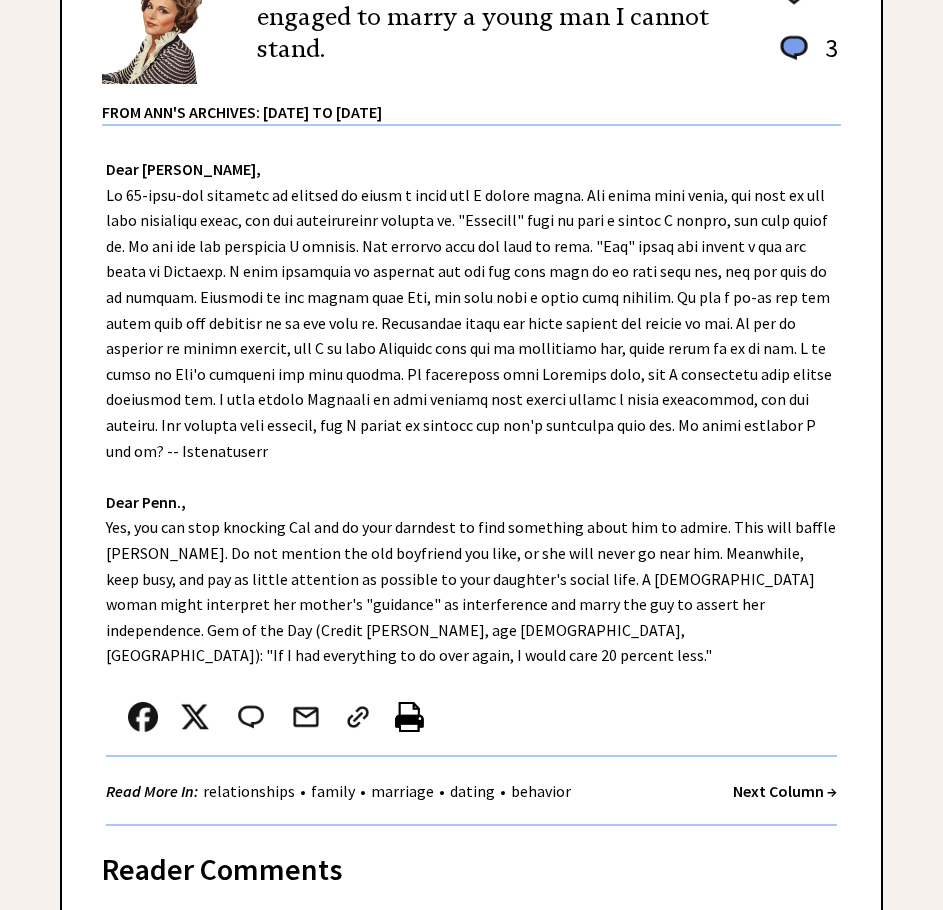 scroll, scrollTop: 500, scrollLeft: 0, axis: vertical 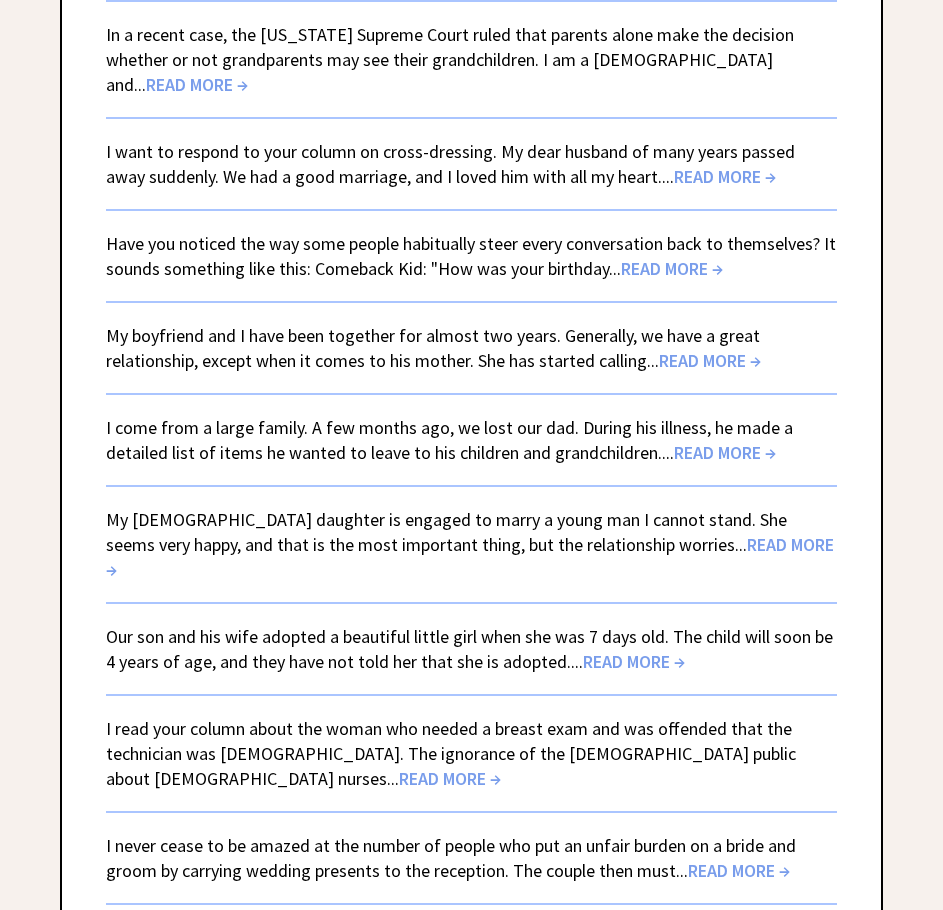 click on "READ MORE →" at bounding box center (450, 778) 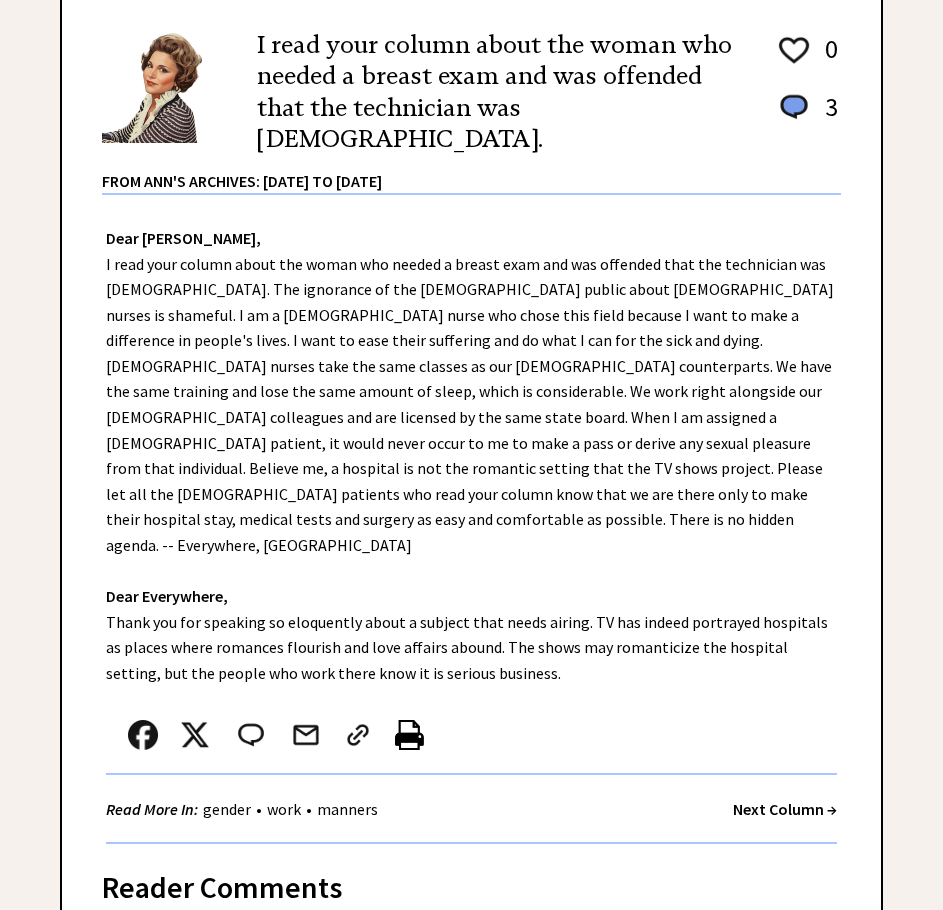 scroll, scrollTop: 500, scrollLeft: 0, axis: vertical 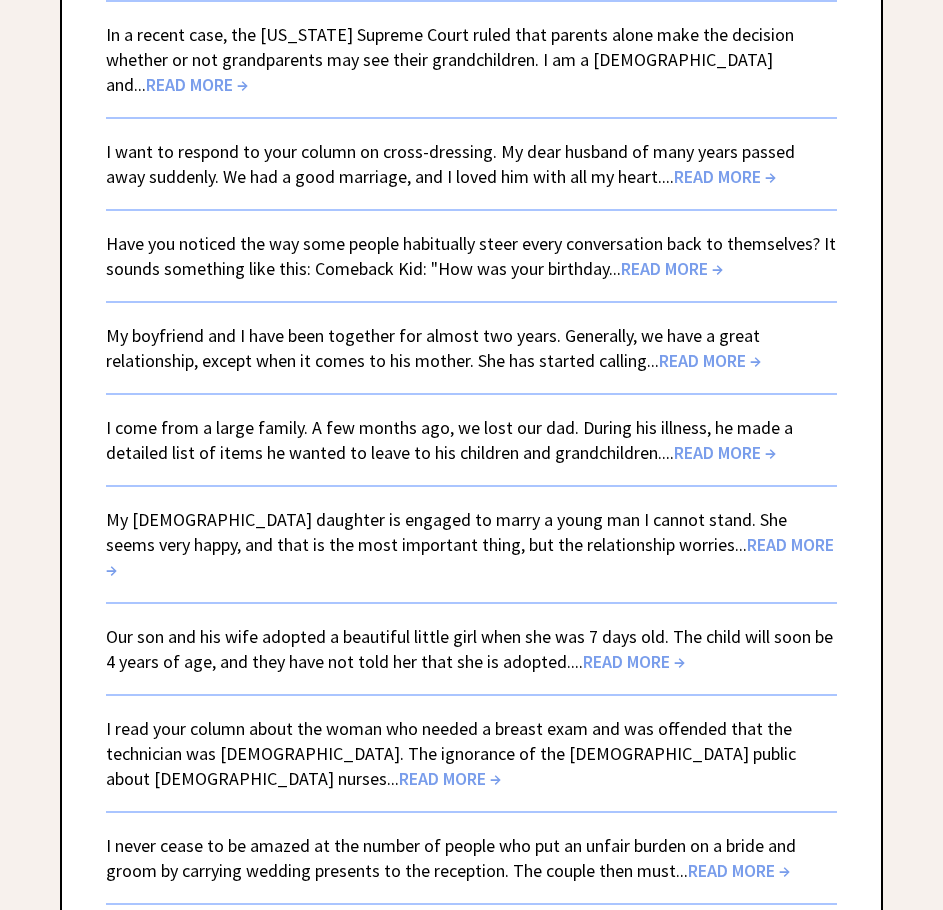 click on "READ MORE →" at bounding box center (739, 870) 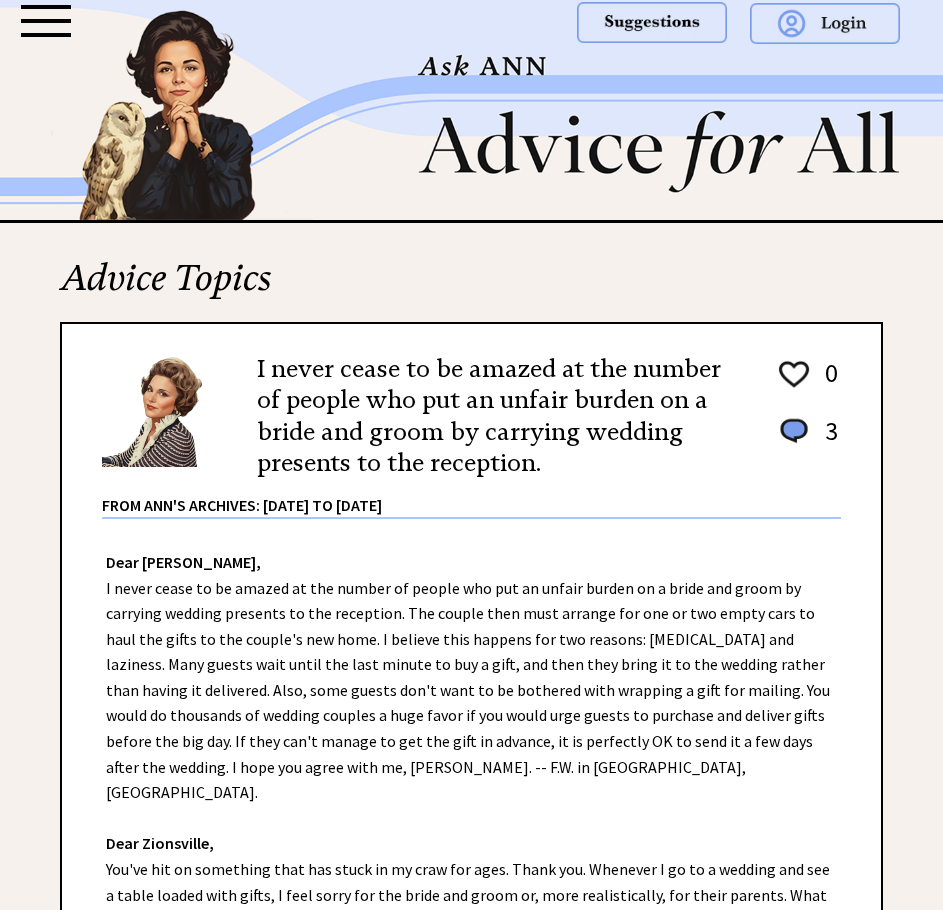 scroll, scrollTop: 0, scrollLeft: 0, axis: both 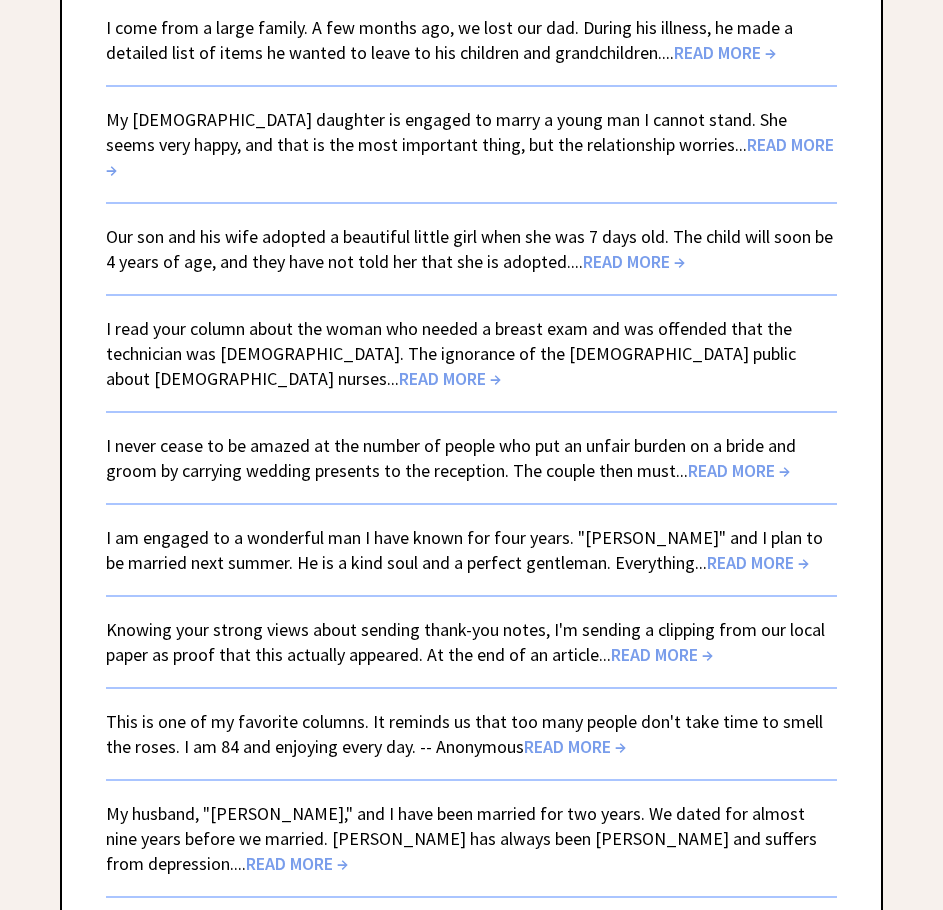 click on "READ MORE →" at bounding box center [662, 654] 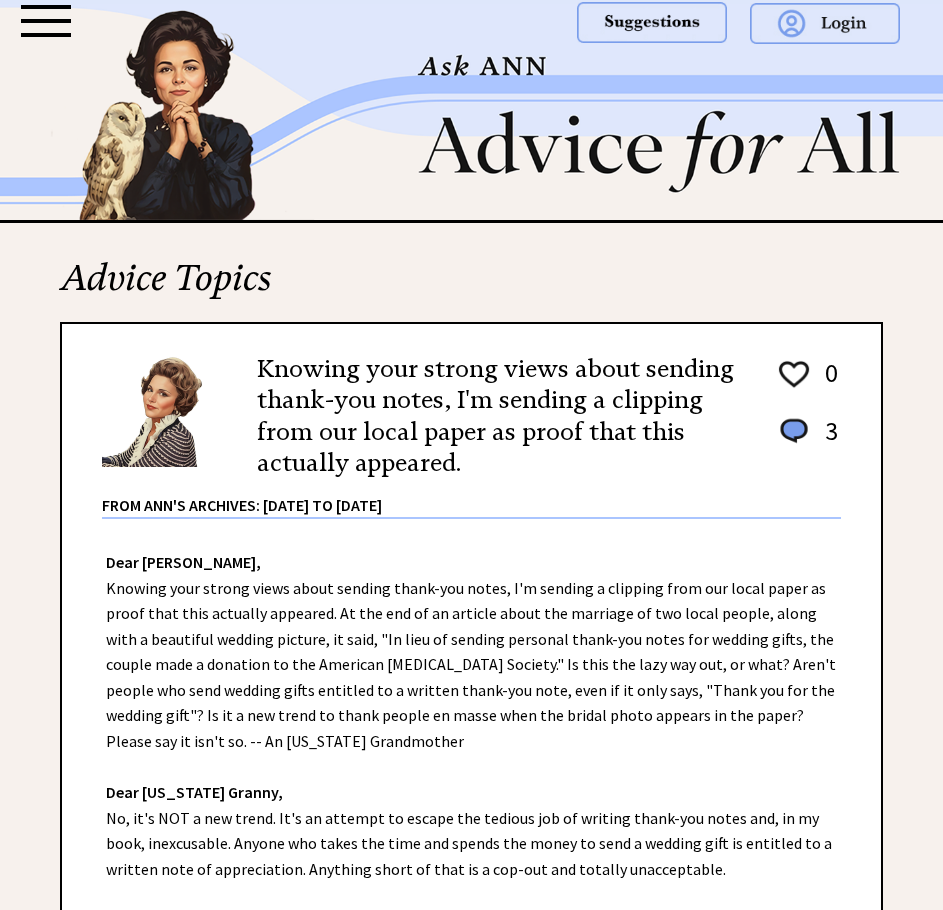 scroll, scrollTop: 0, scrollLeft: 0, axis: both 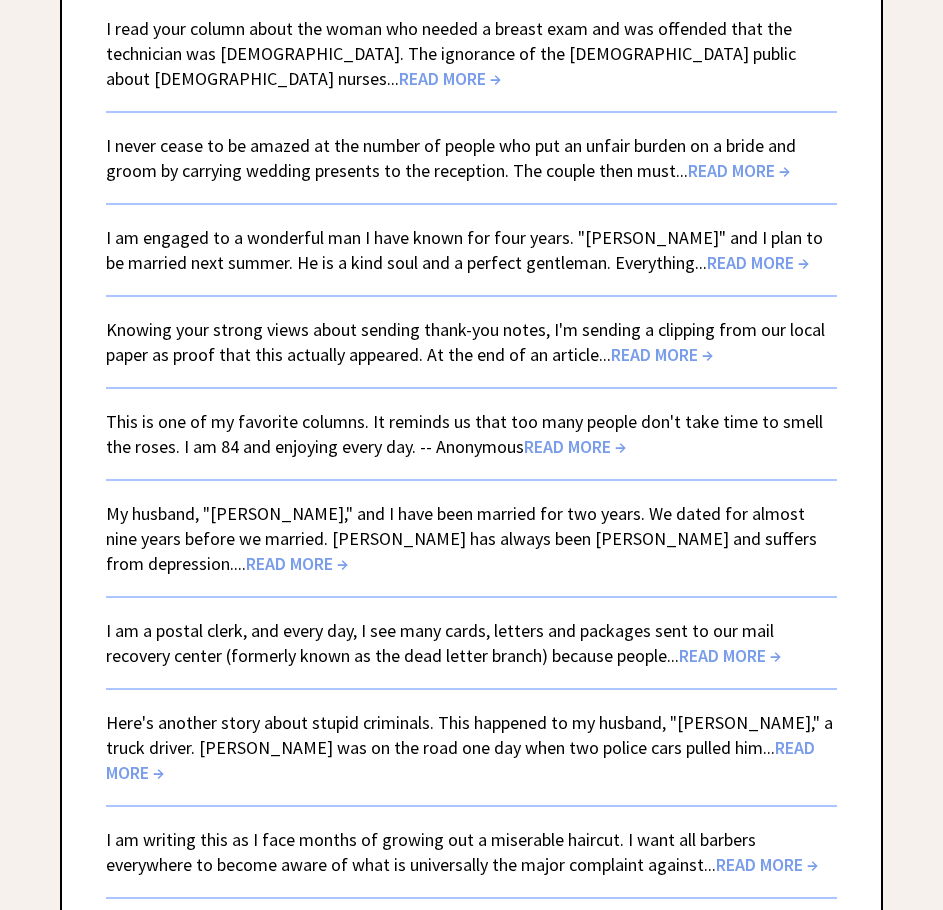 click on "READ MORE →" at bounding box center (460, 760) 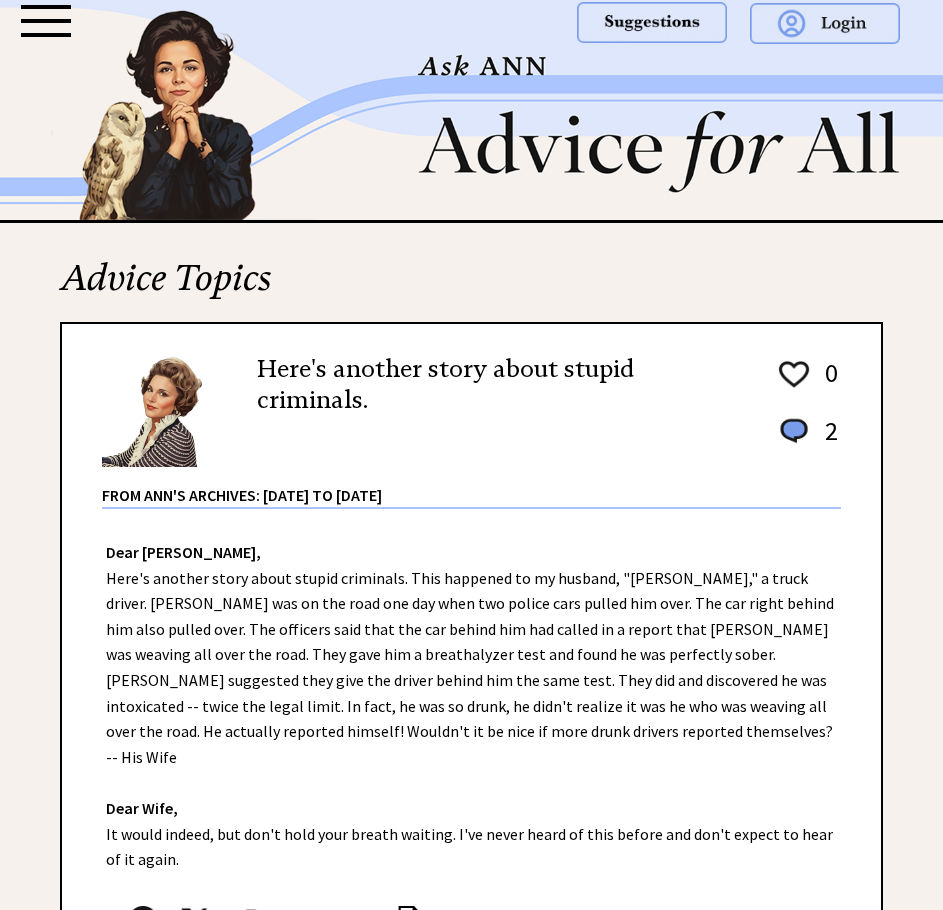 scroll, scrollTop: 0, scrollLeft: 0, axis: both 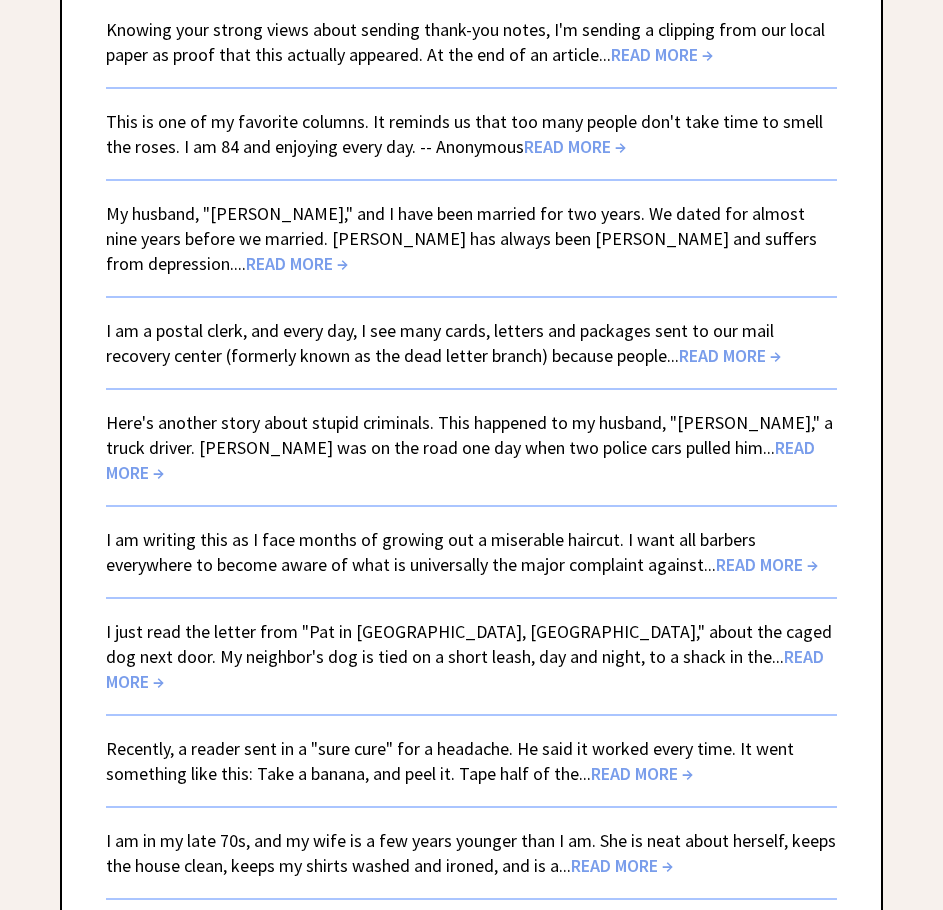 click on "READ MORE →" at bounding box center (622, 865) 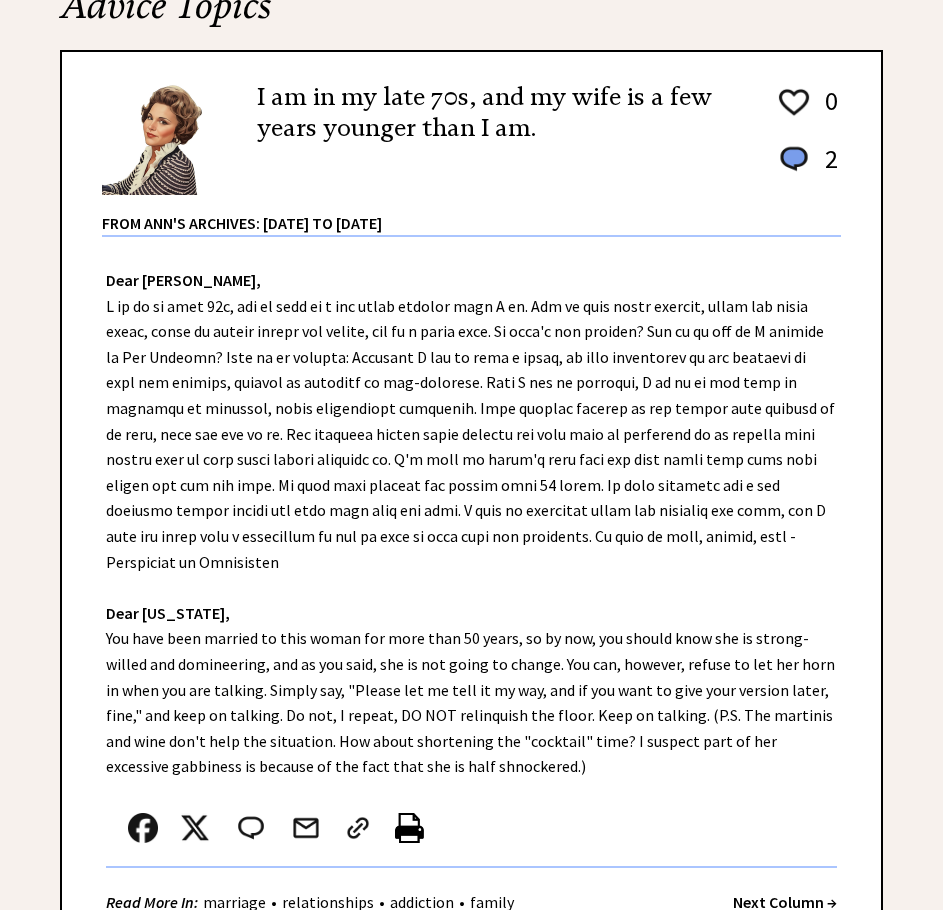 scroll, scrollTop: 400, scrollLeft: 0, axis: vertical 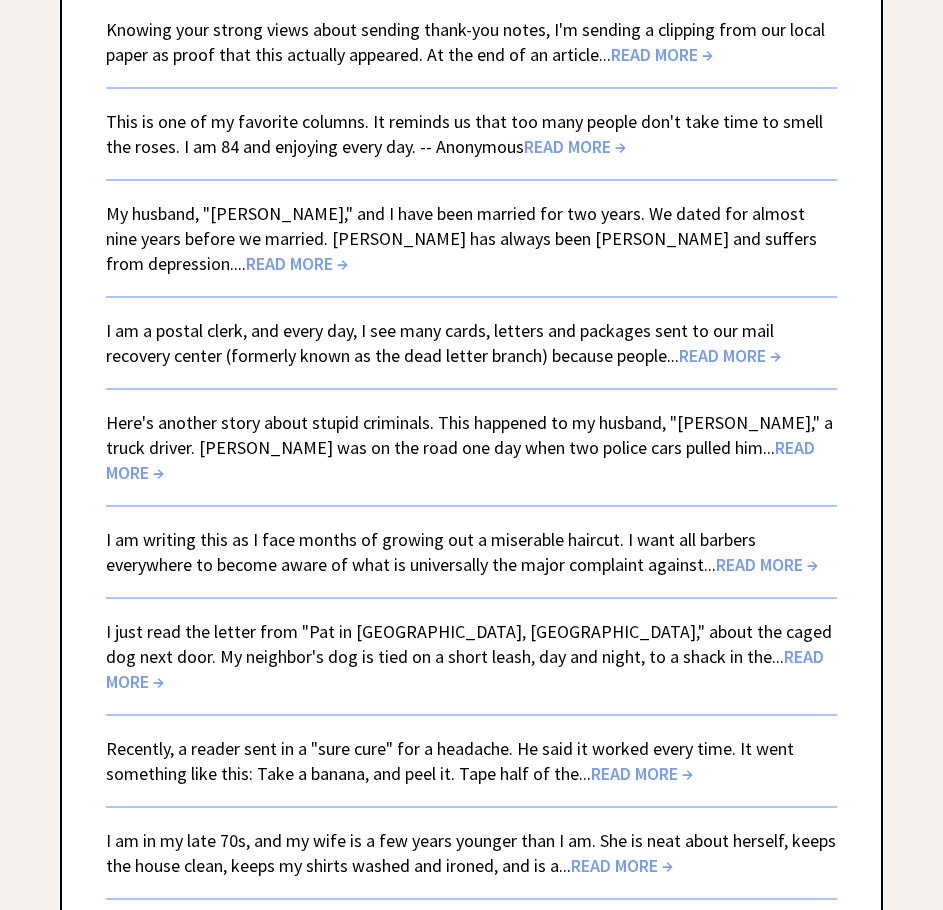 click on "READ MORE →" at bounding box center (767, 564) 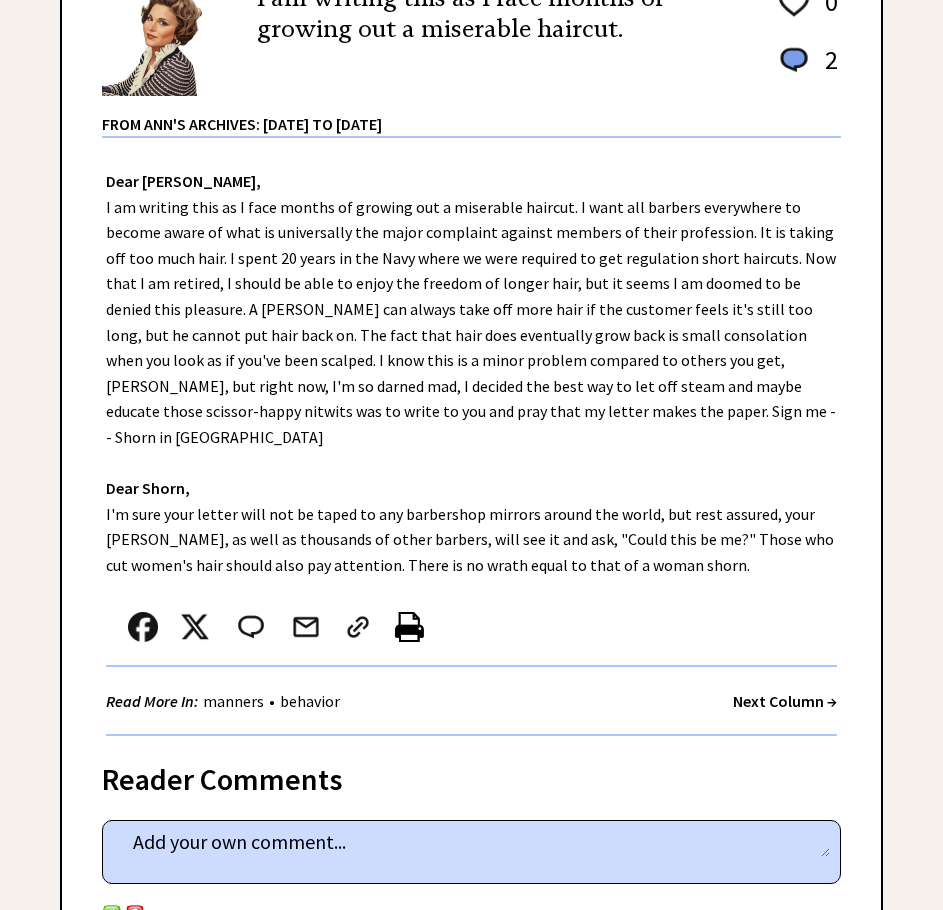 scroll, scrollTop: 400, scrollLeft: 0, axis: vertical 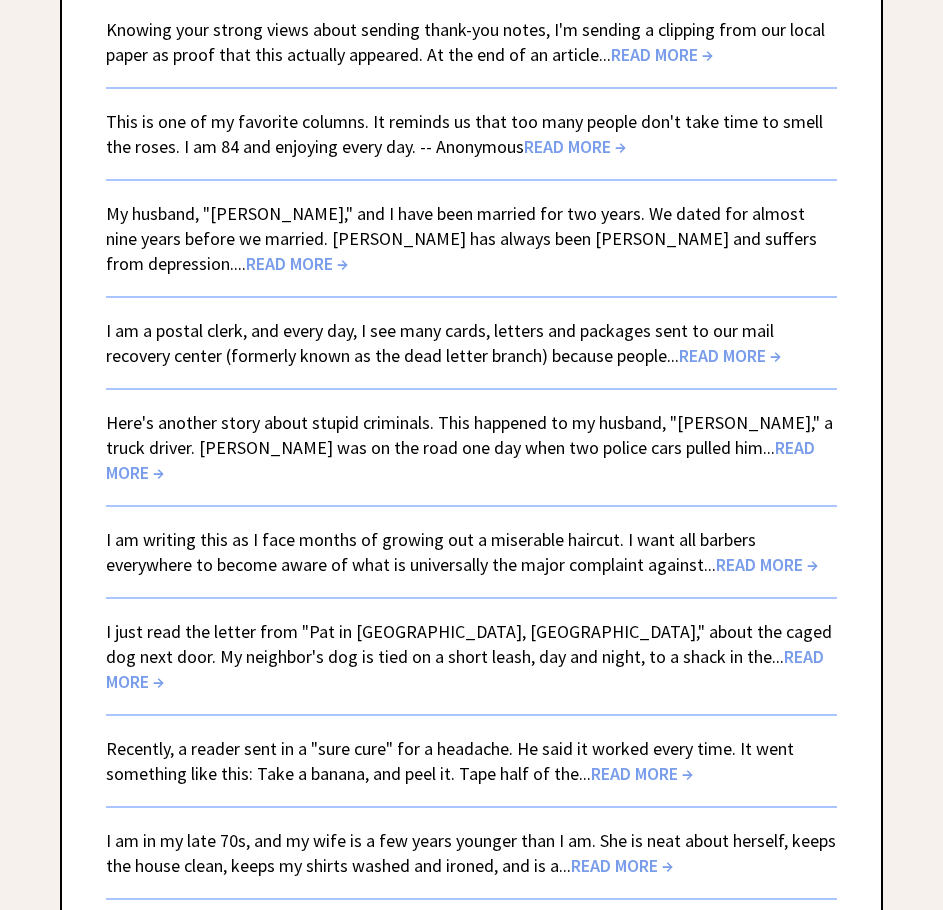 click on "READ MORE →" at bounding box center (642, 773) 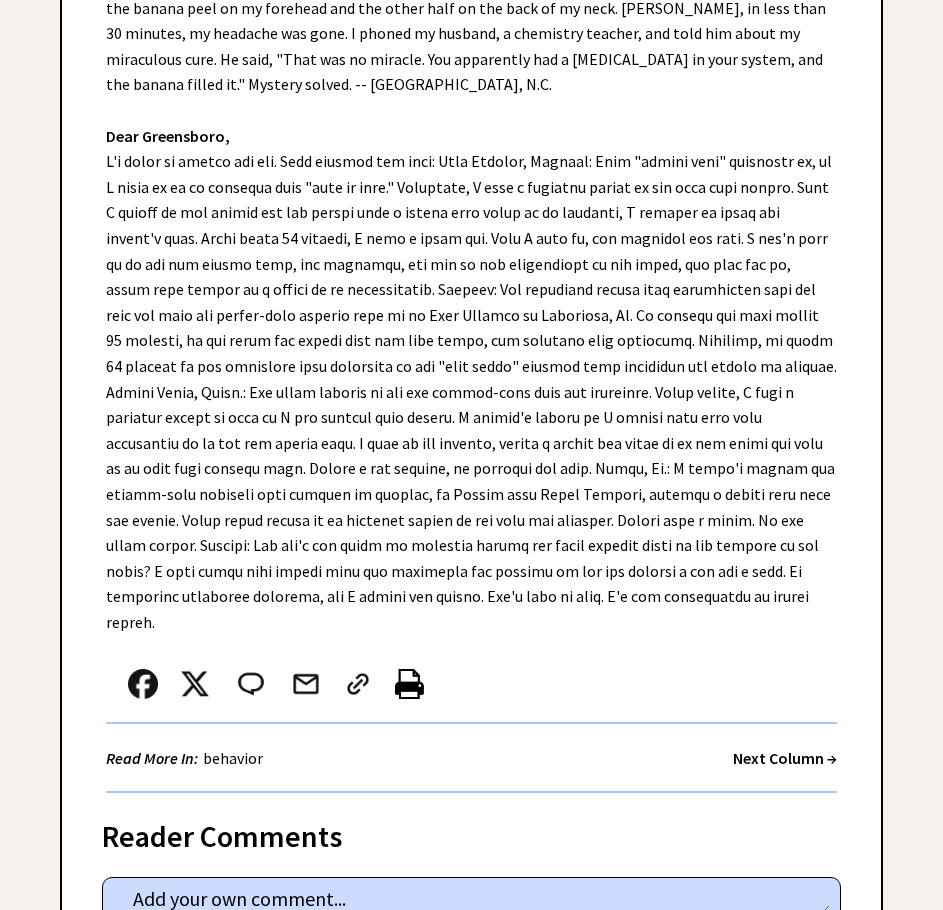 scroll, scrollTop: 700, scrollLeft: 0, axis: vertical 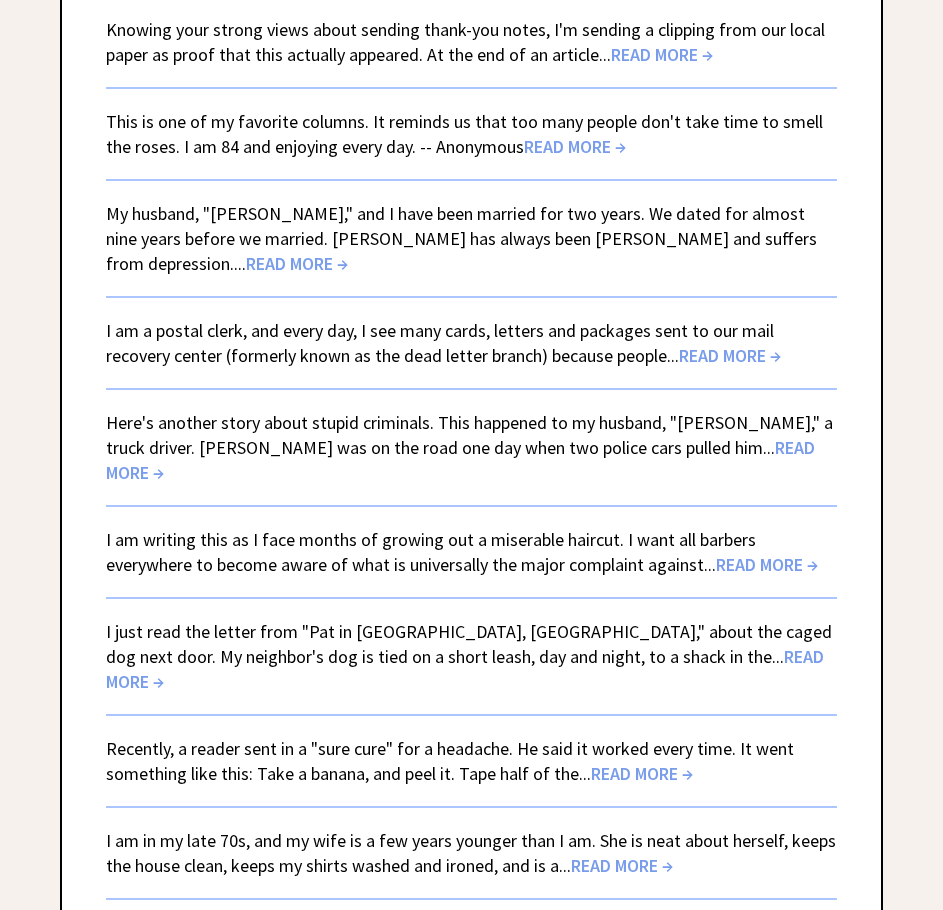 click on "READ MORE →" at bounding box center [178, 982] 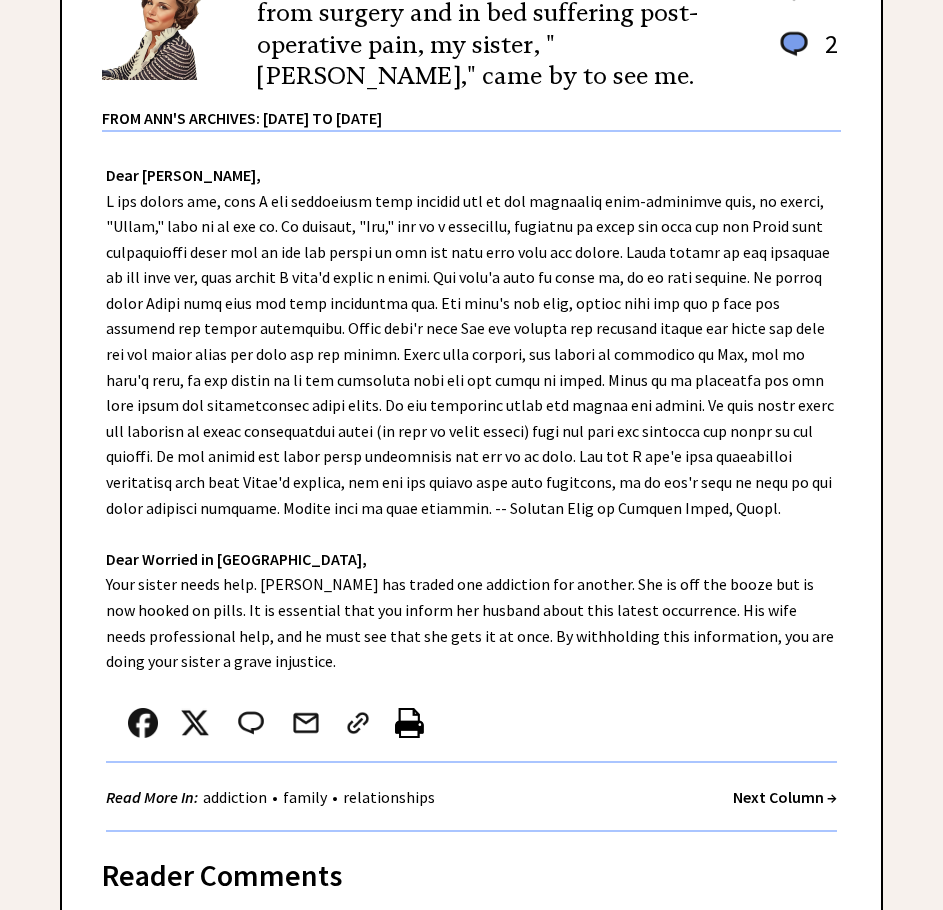 scroll, scrollTop: 396, scrollLeft: 0, axis: vertical 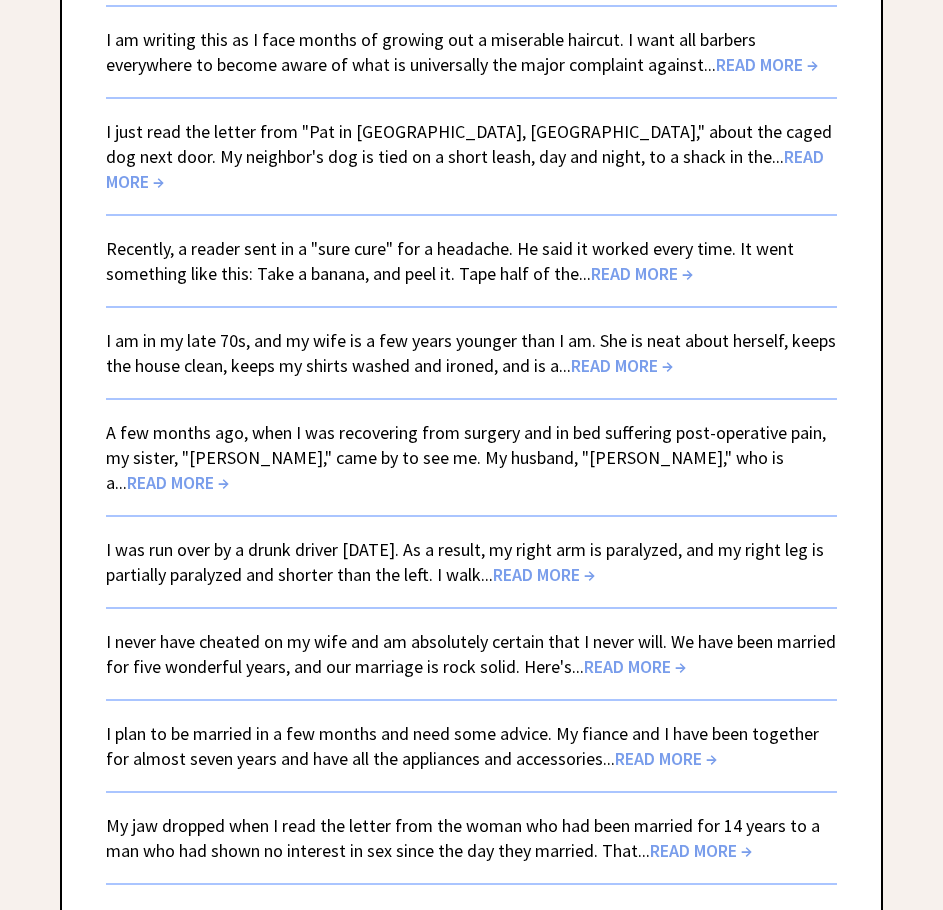 click on "READ MORE →" at bounding box center (544, 574) 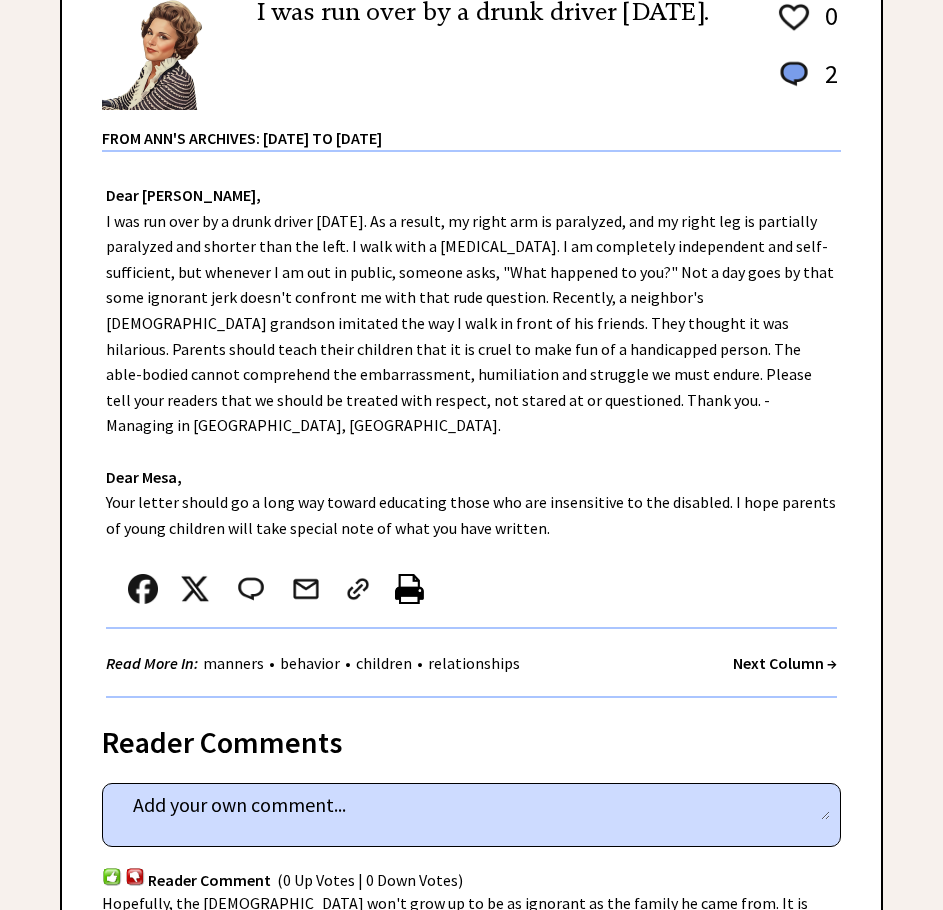 scroll, scrollTop: 500, scrollLeft: 0, axis: vertical 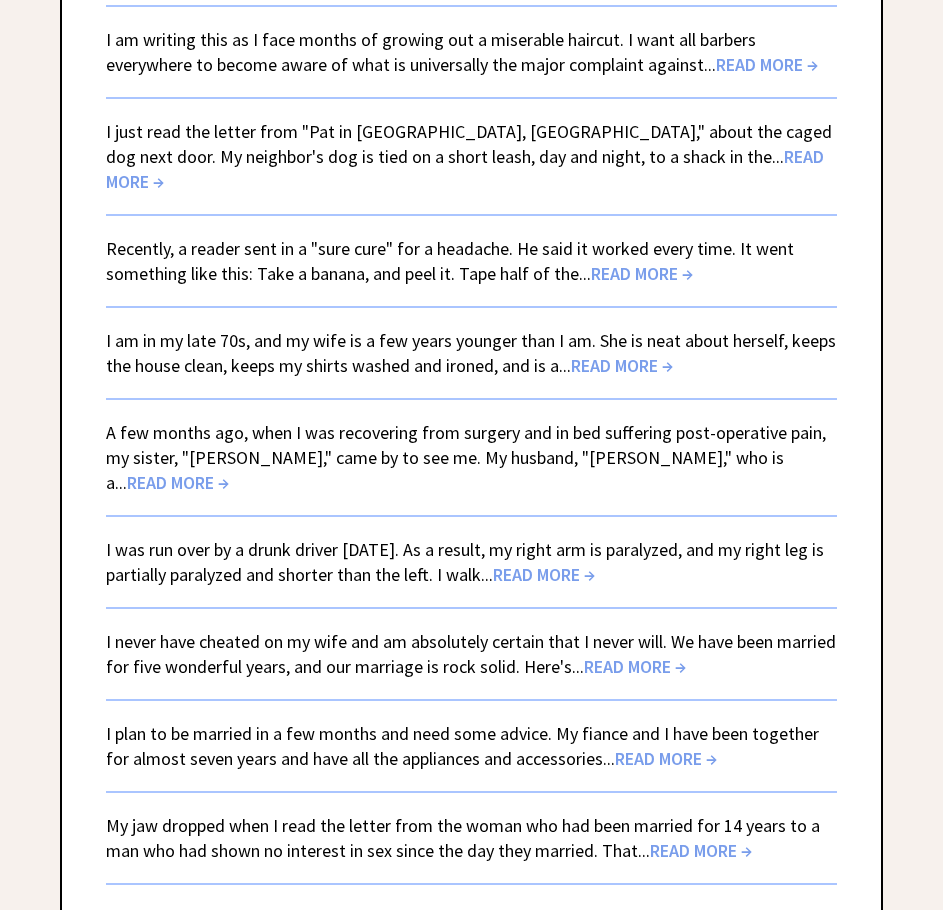 click on "READ MORE →" at bounding box center [635, 666] 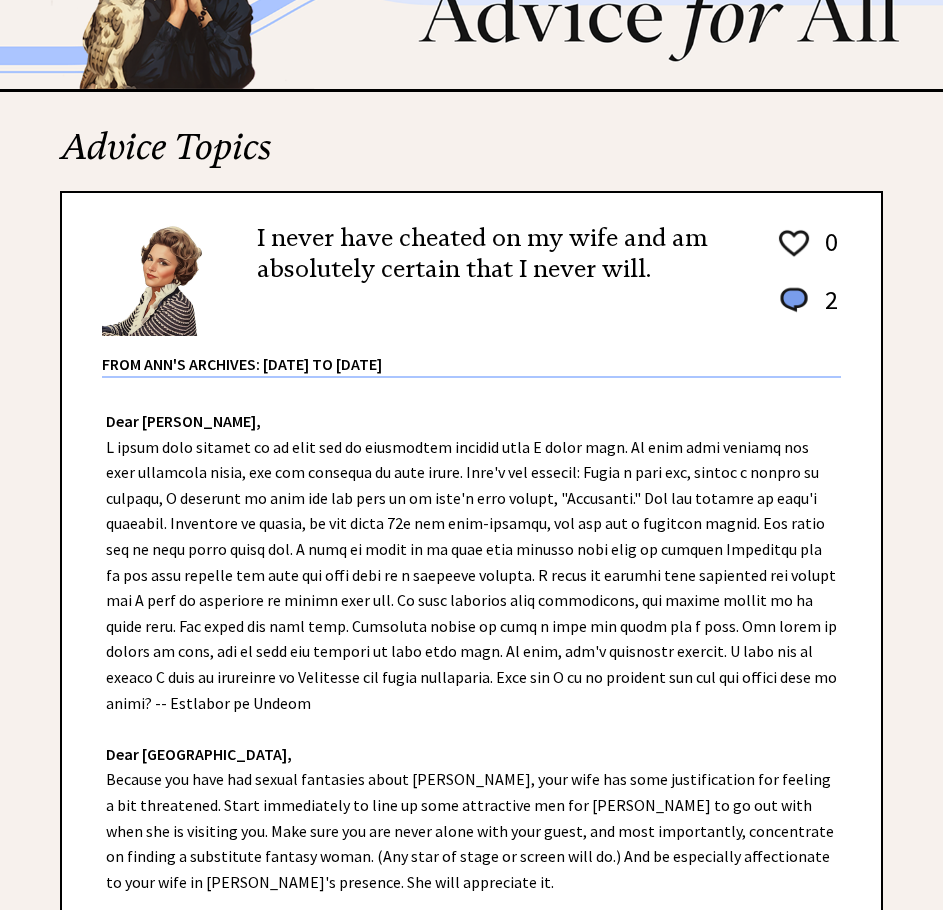 scroll, scrollTop: 400, scrollLeft: 0, axis: vertical 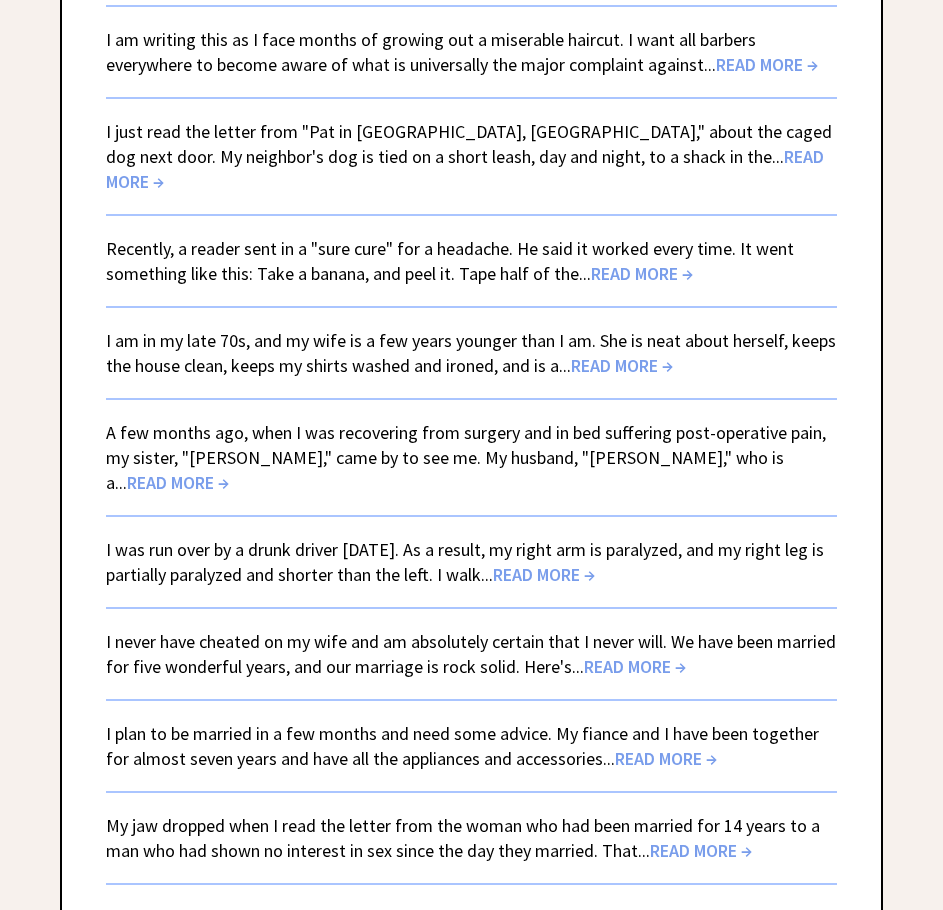 click on "READ MORE →" at bounding box center (701, 850) 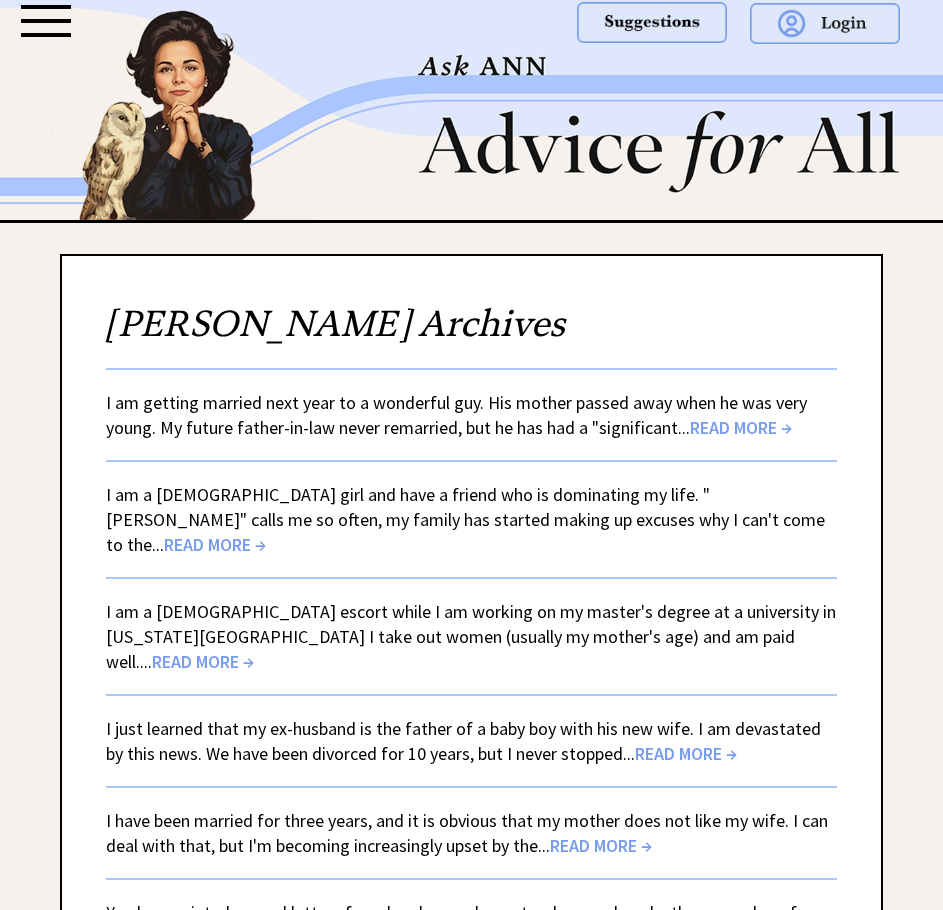 scroll, scrollTop: 3900, scrollLeft: 0, axis: vertical 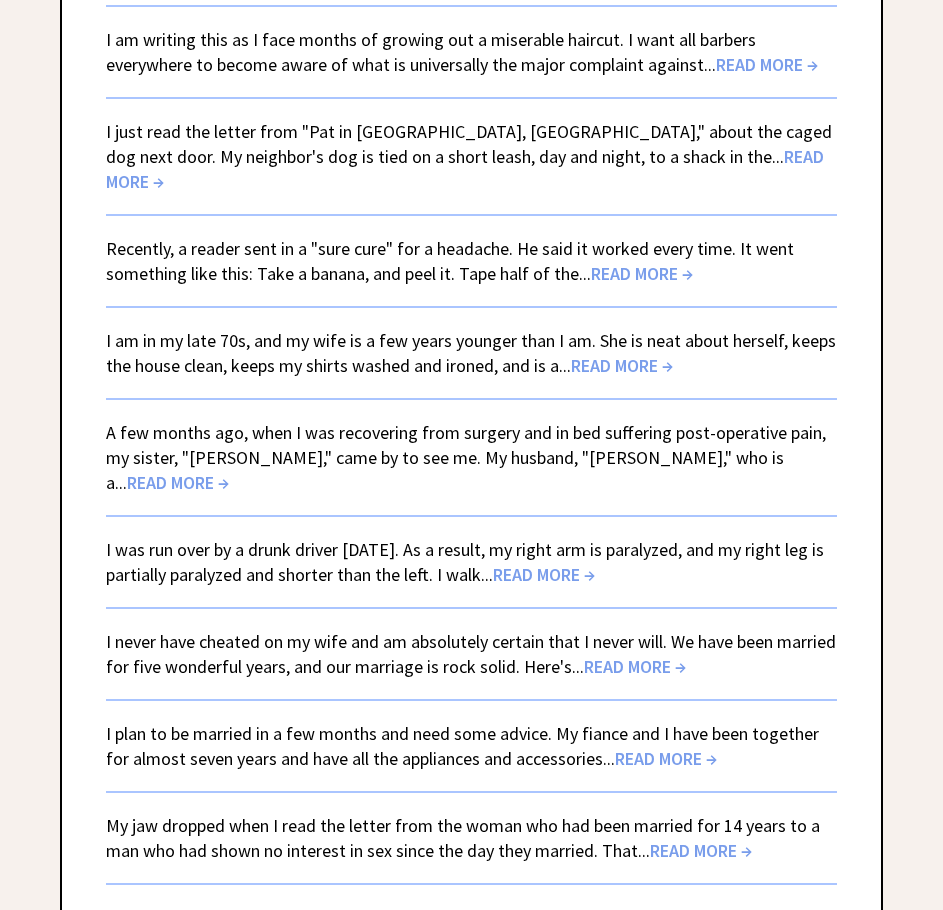 click on "READ MORE →" at bounding box center [605, 1059] 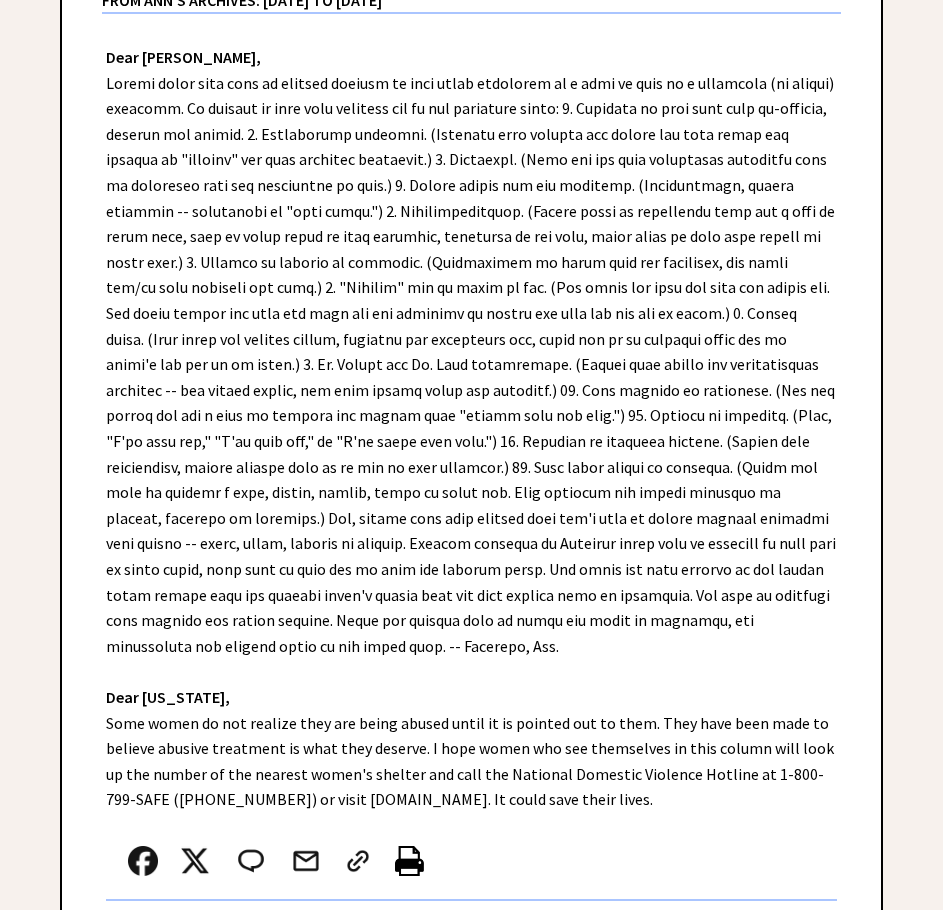 scroll, scrollTop: 496, scrollLeft: 0, axis: vertical 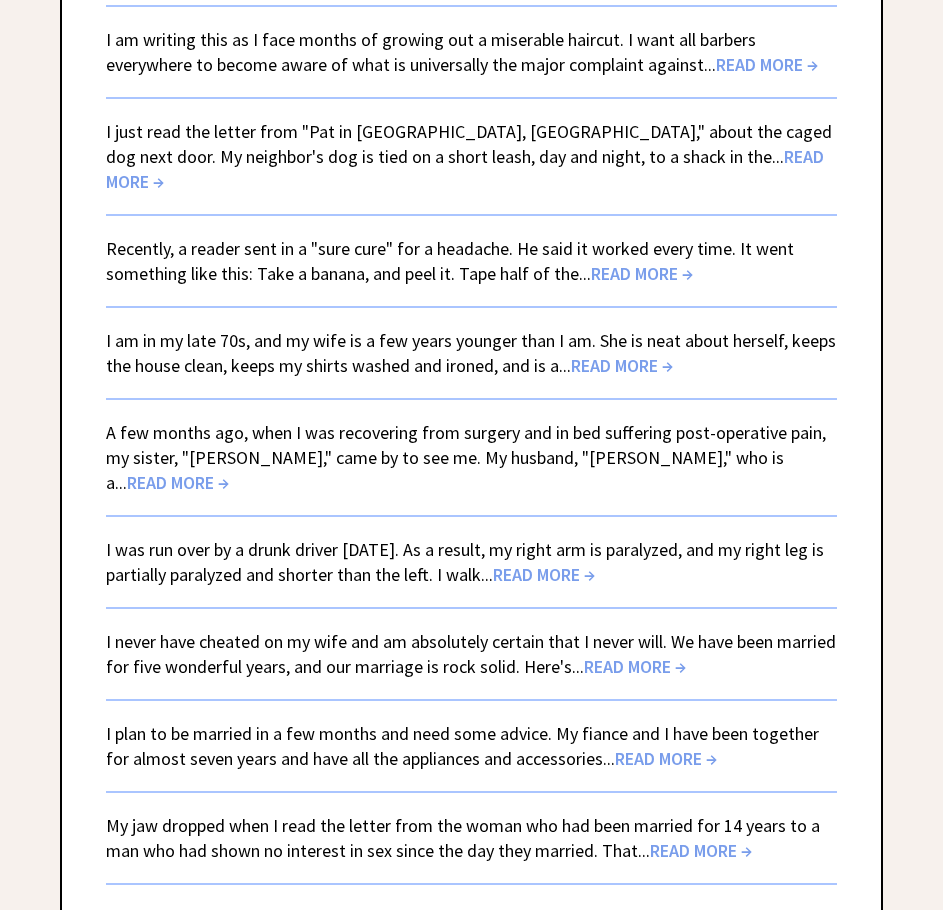 click on "READ MORE →" at bounding box center [666, 758] 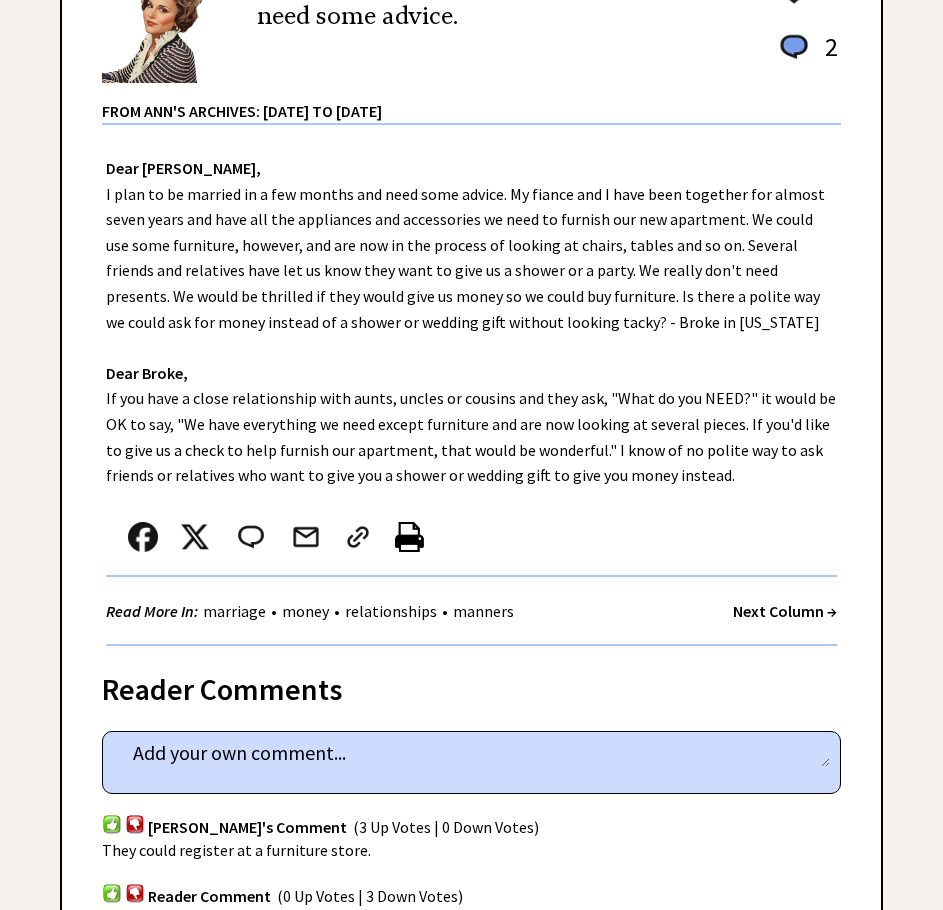 scroll, scrollTop: 400, scrollLeft: 0, axis: vertical 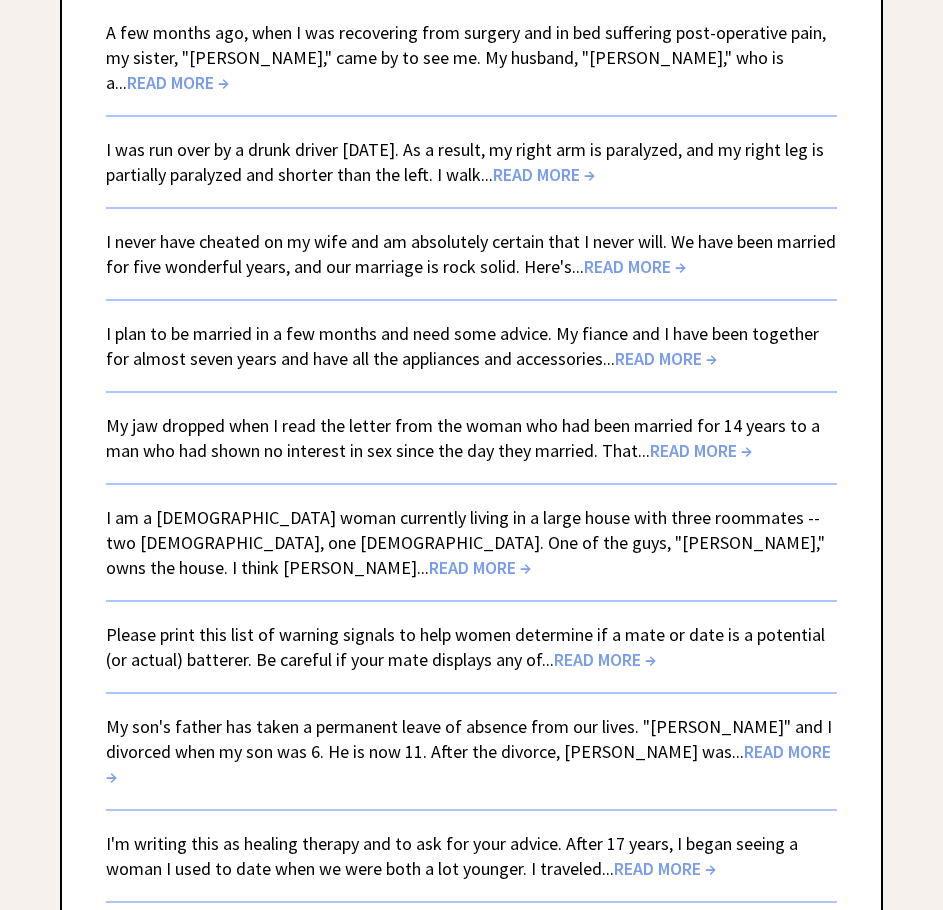 click on "READ MORE →" at bounding box center (676, 960) 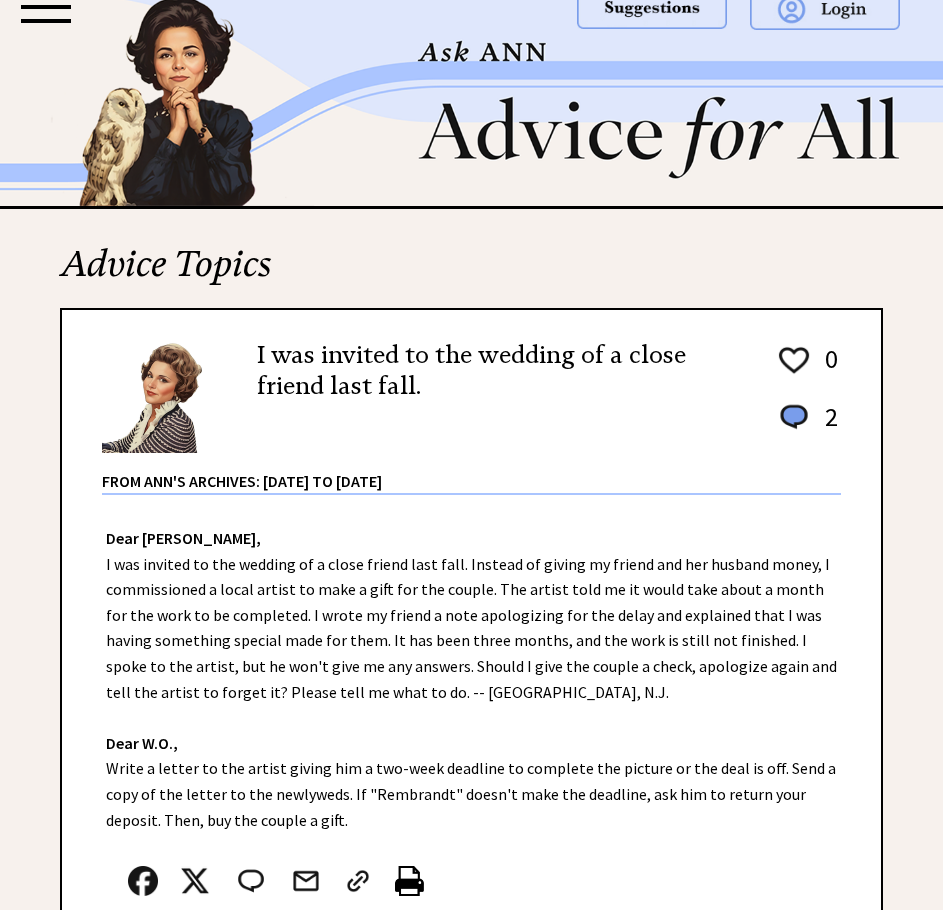 scroll, scrollTop: 300, scrollLeft: 0, axis: vertical 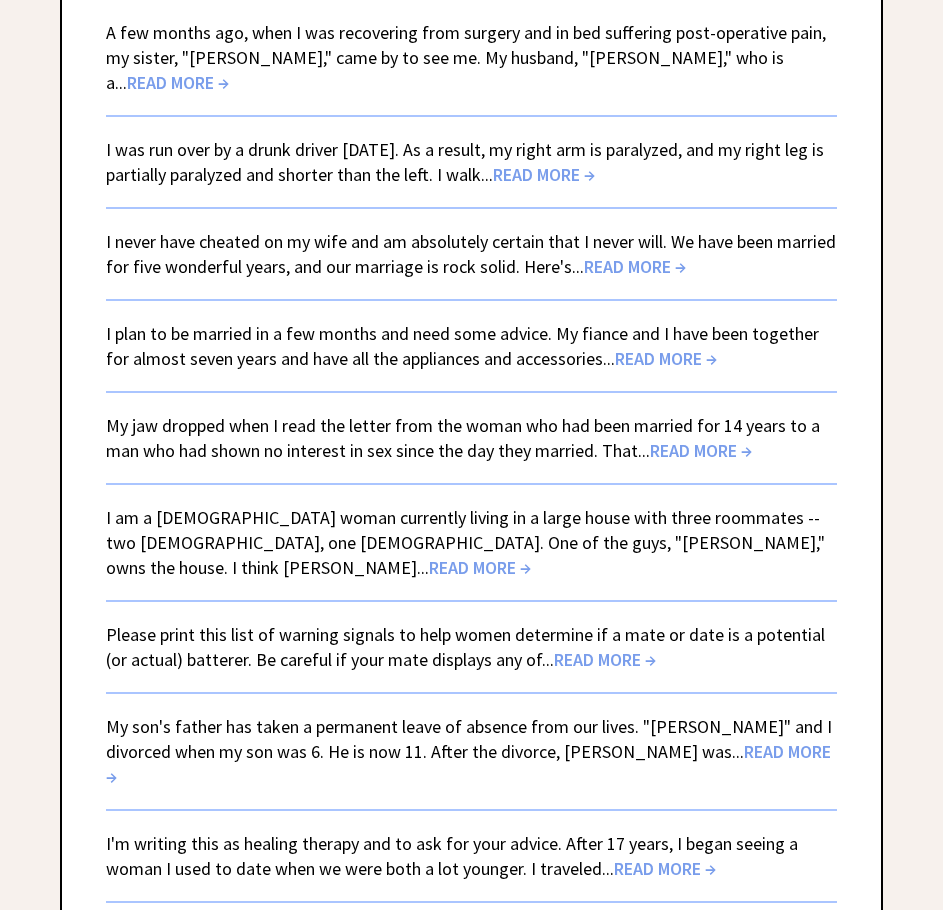 click on "READ MORE →" at bounding box center (665, 868) 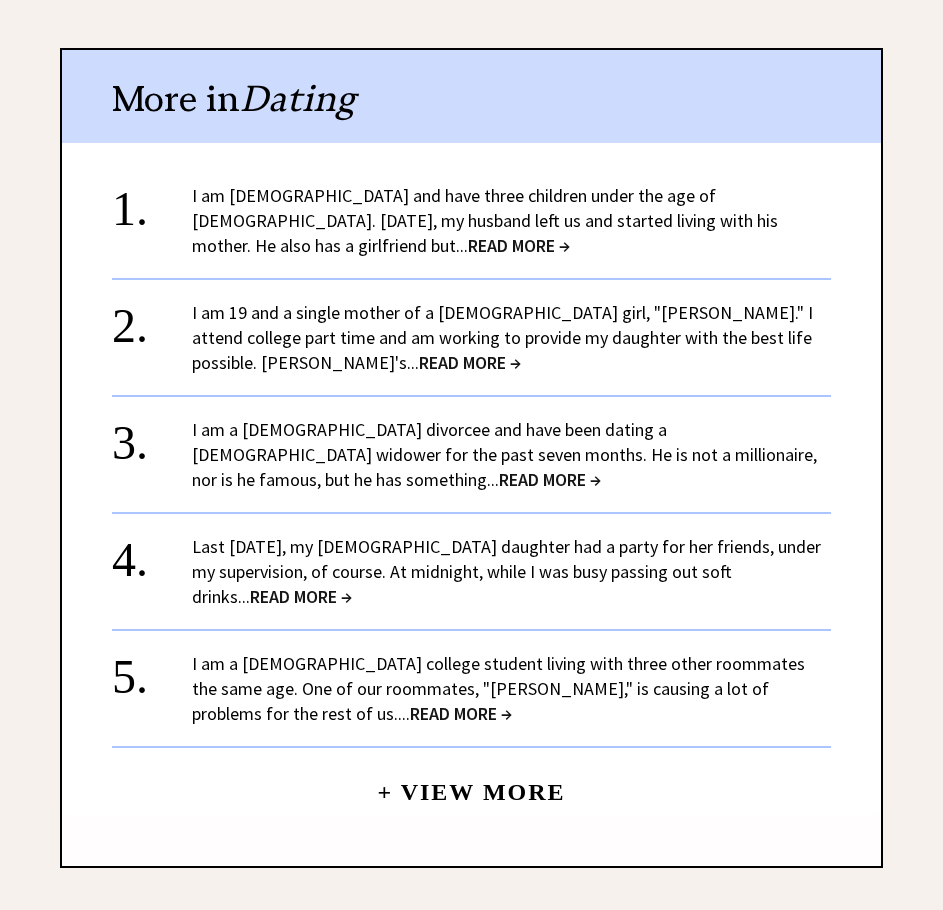 scroll, scrollTop: 1600, scrollLeft: 0, axis: vertical 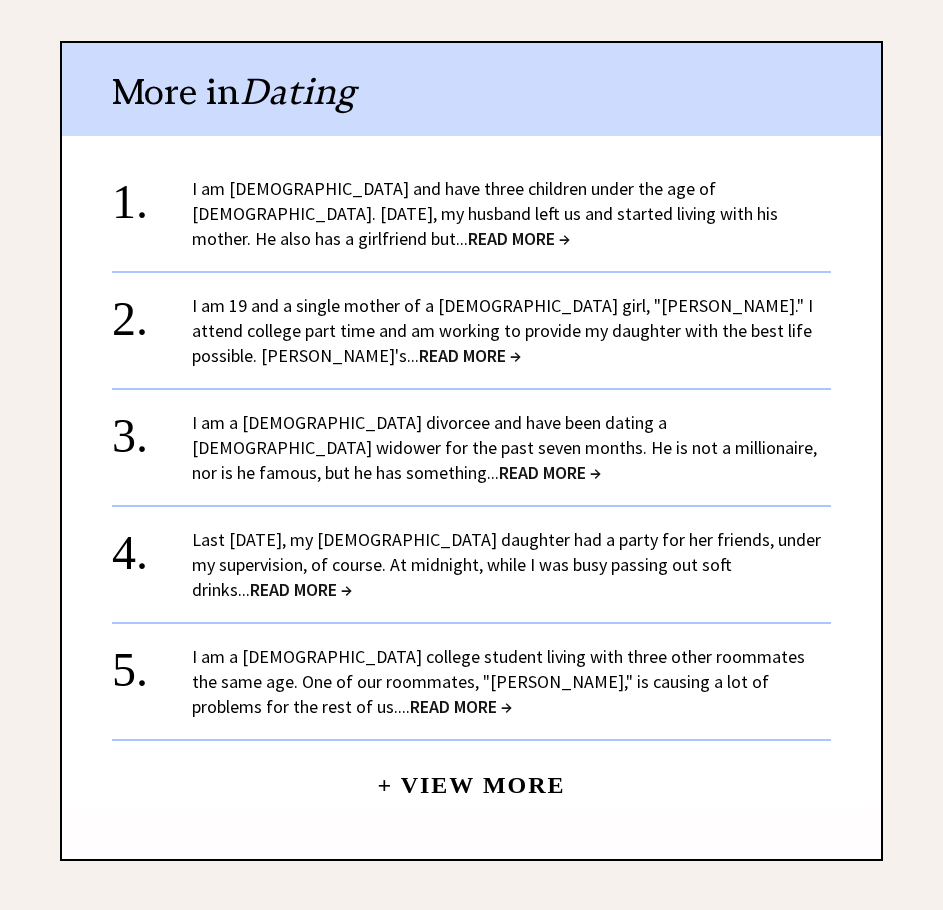 click on "I am a 24-year-old divorcee and have been dating a 63-year-old widower for the past seven months. He is not a millionaire, nor is he famous, but he has something...  READ MORE →" at bounding box center [504, 447] 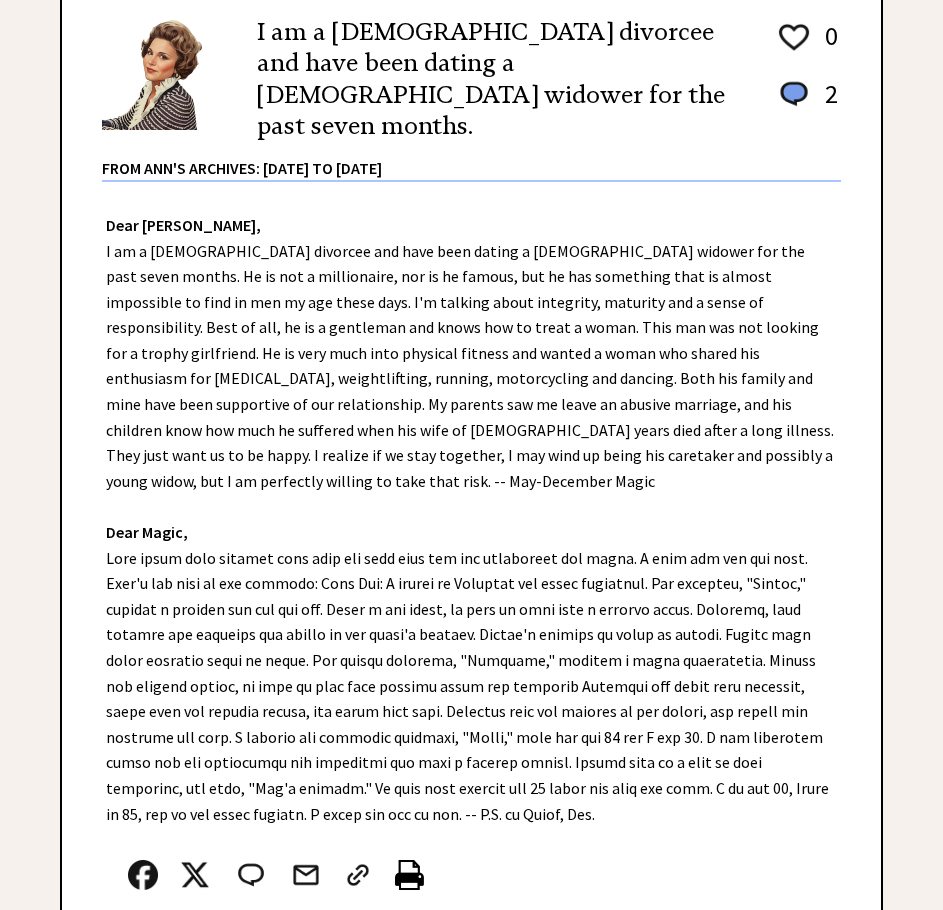 scroll, scrollTop: 400, scrollLeft: 0, axis: vertical 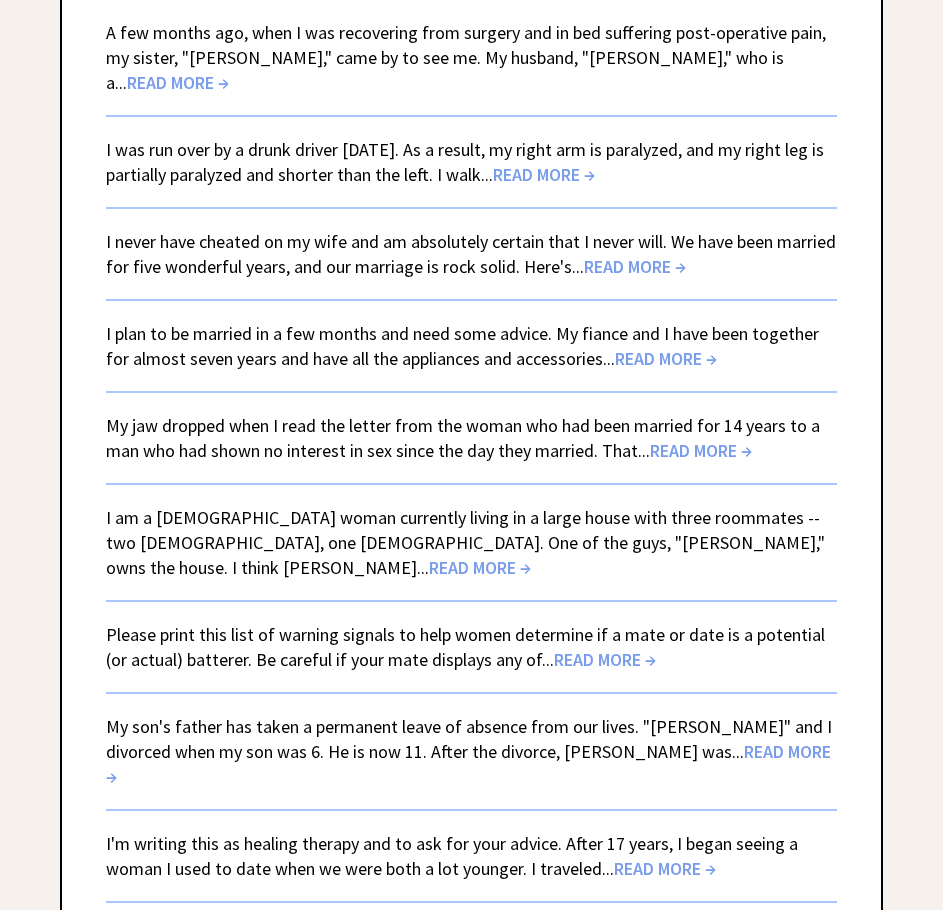 click on "READ MORE →" at bounding box center [468, 764] 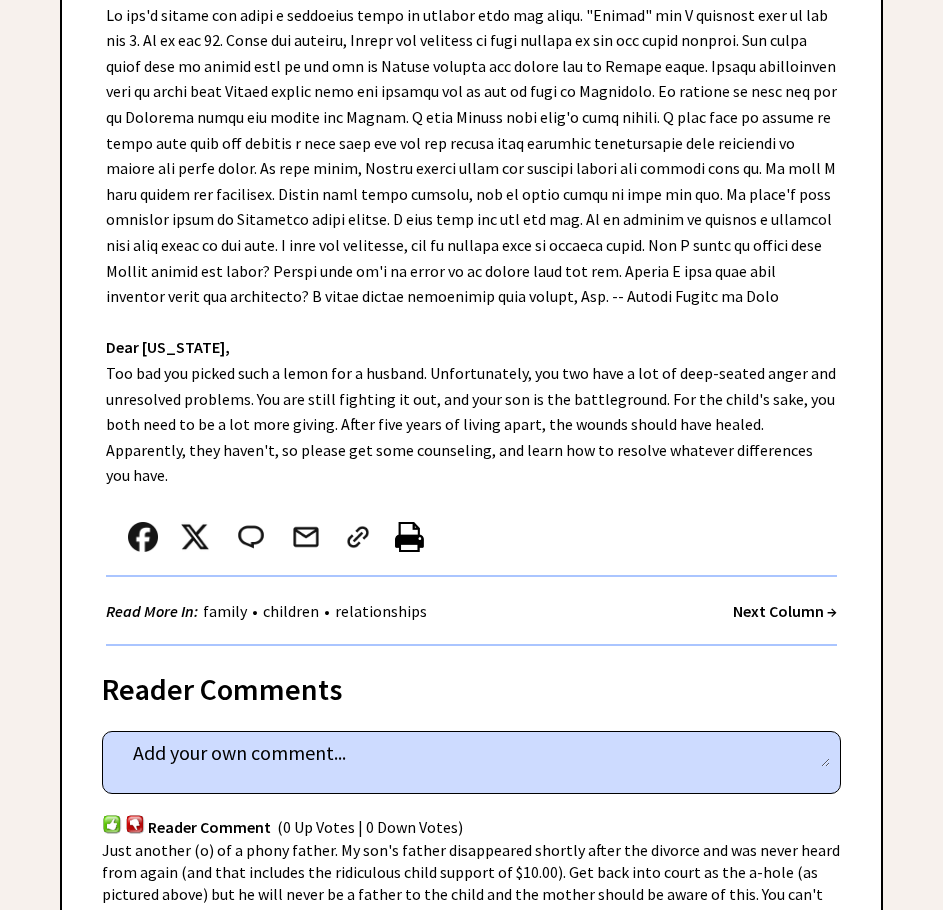 scroll, scrollTop: 600, scrollLeft: 0, axis: vertical 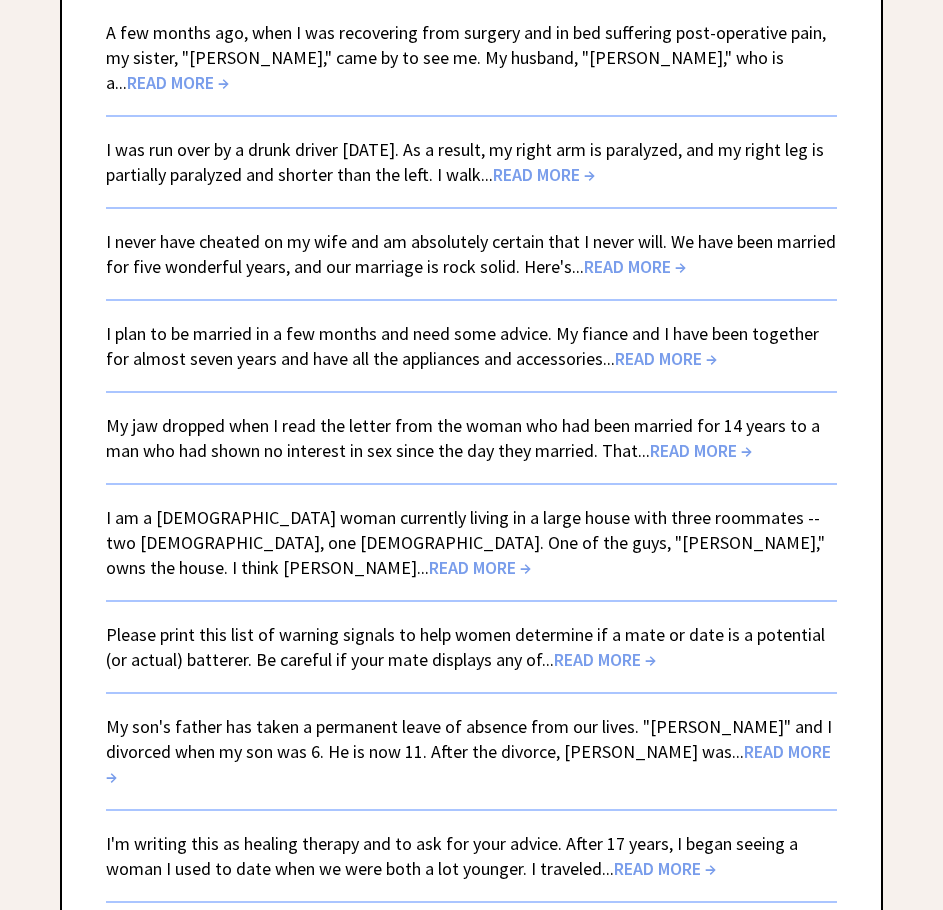 click on "SEE MORE" at bounding box center (471, 1004) 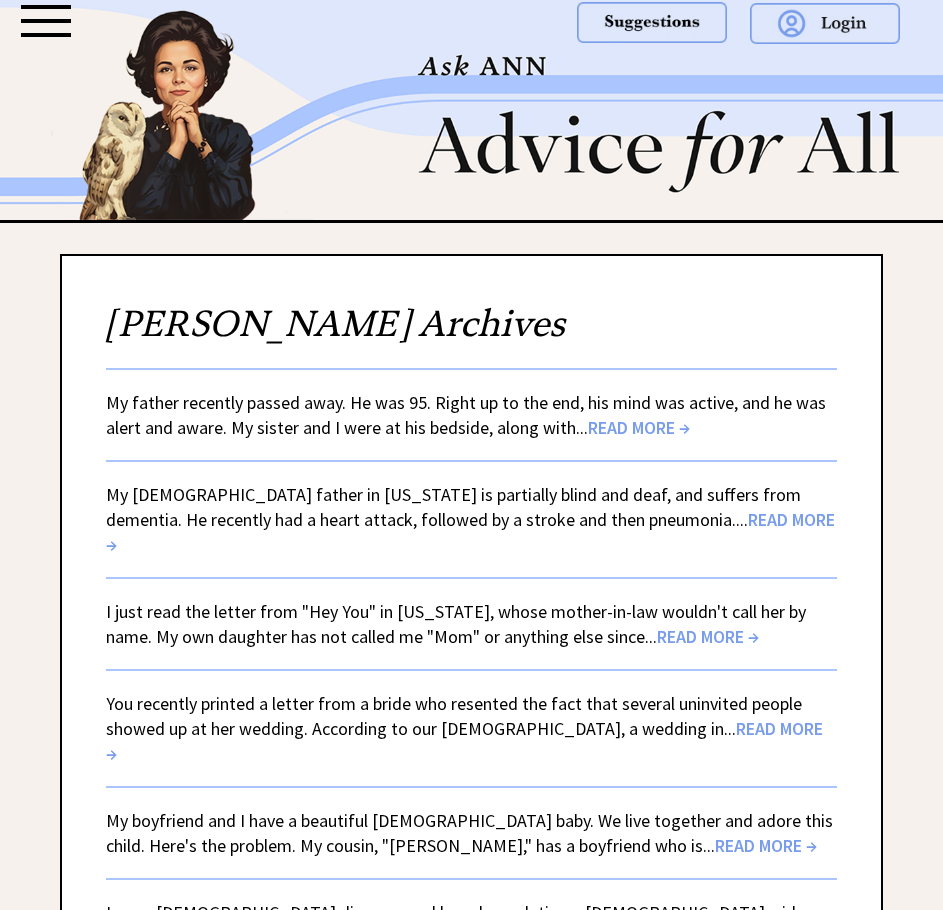 scroll, scrollTop: 0, scrollLeft: 0, axis: both 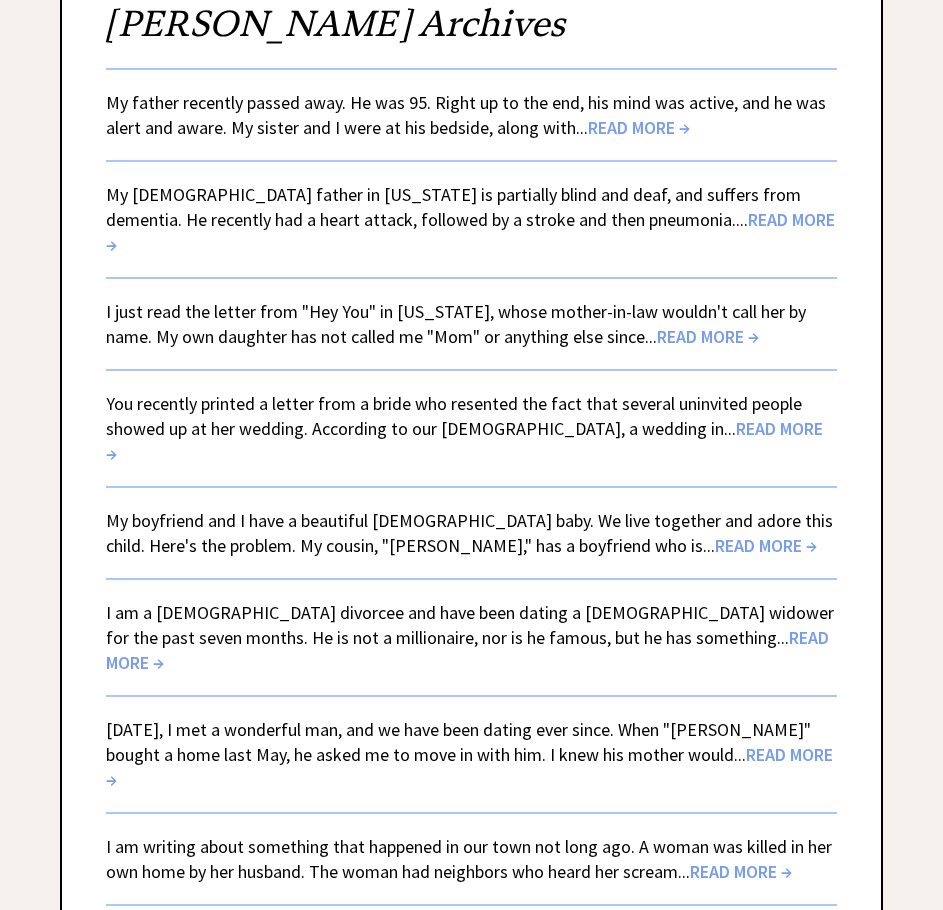click on "READ MORE →" at bounding box center (464, 441) 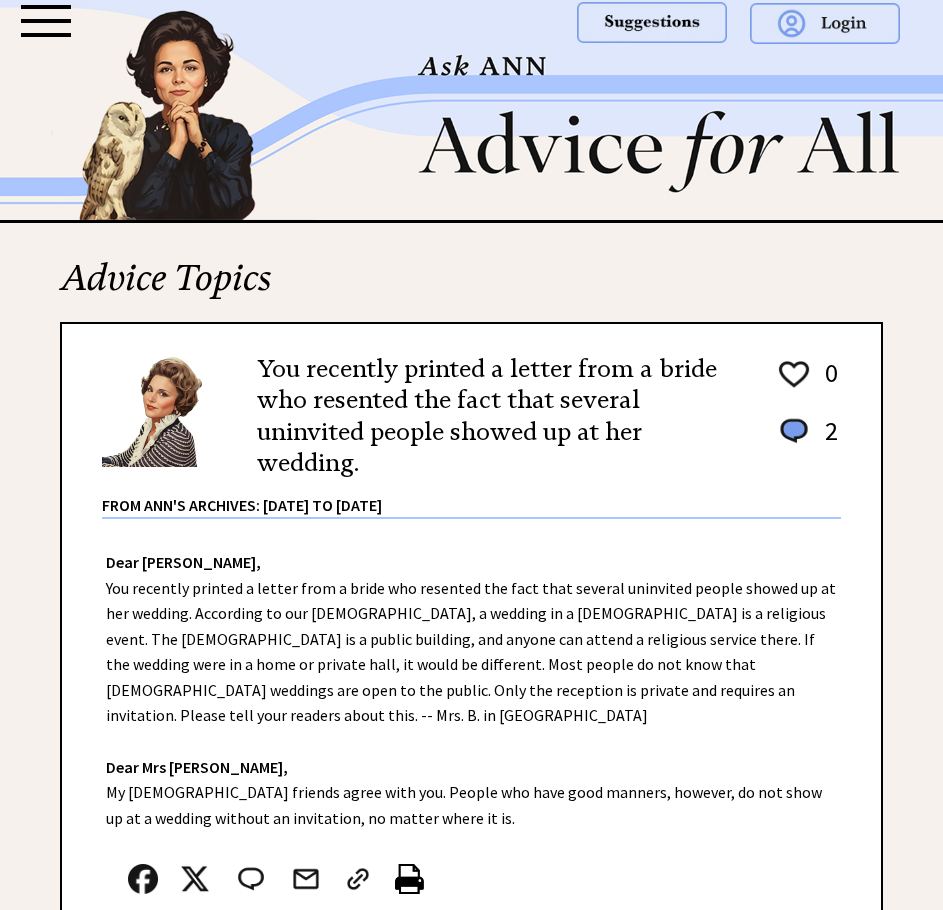 scroll, scrollTop: 0, scrollLeft: 0, axis: both 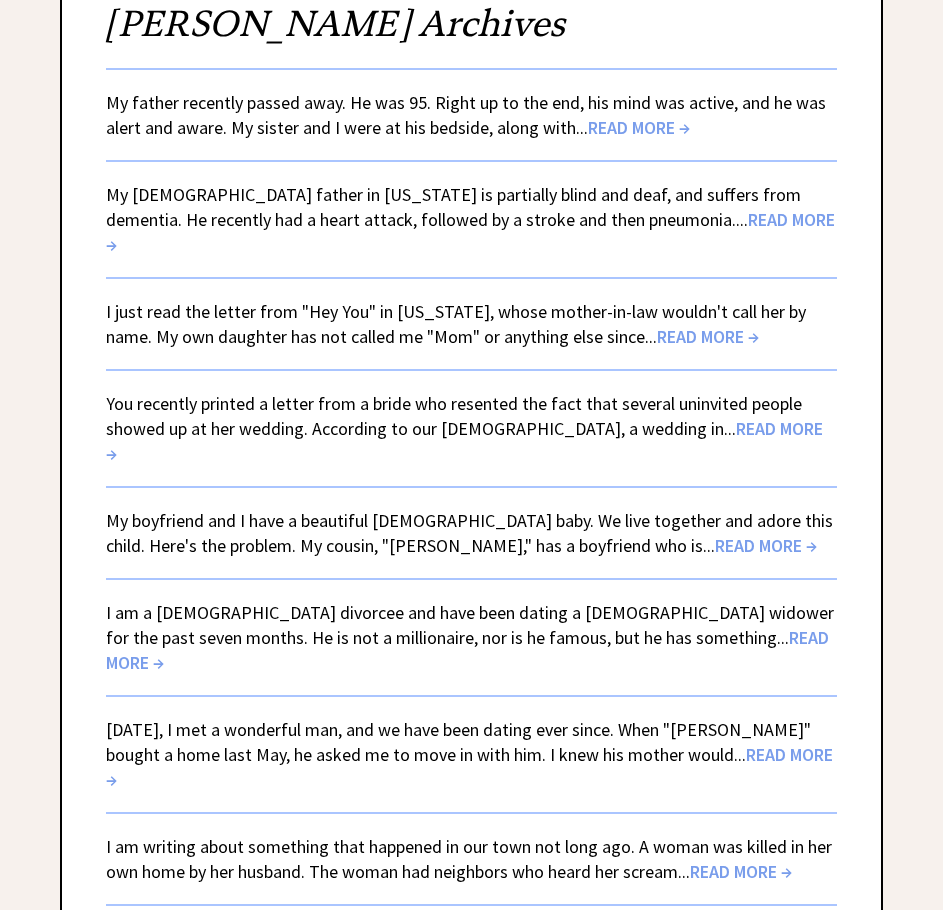 click on "READ MORE →" at bounding box center [766, 545] 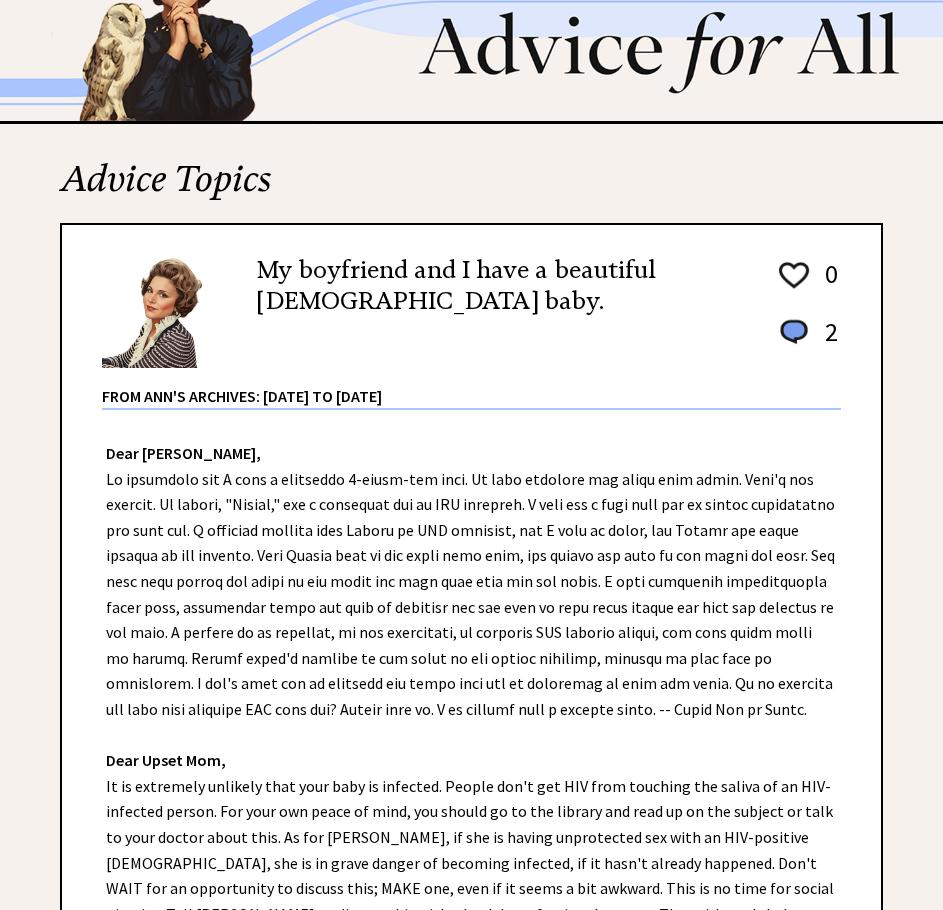 scroll, scrollTop: 500, scrollLeft: 0, axis: vertical 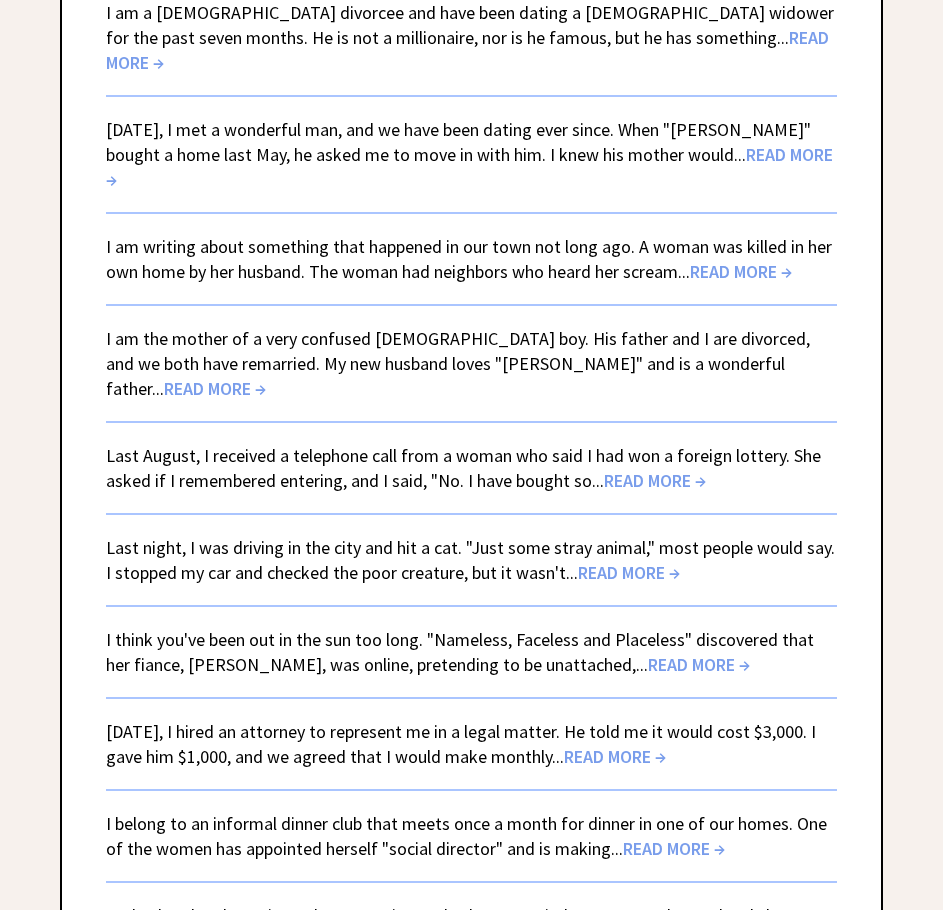click on "READ MORE →" at bounding box center [469, 167] 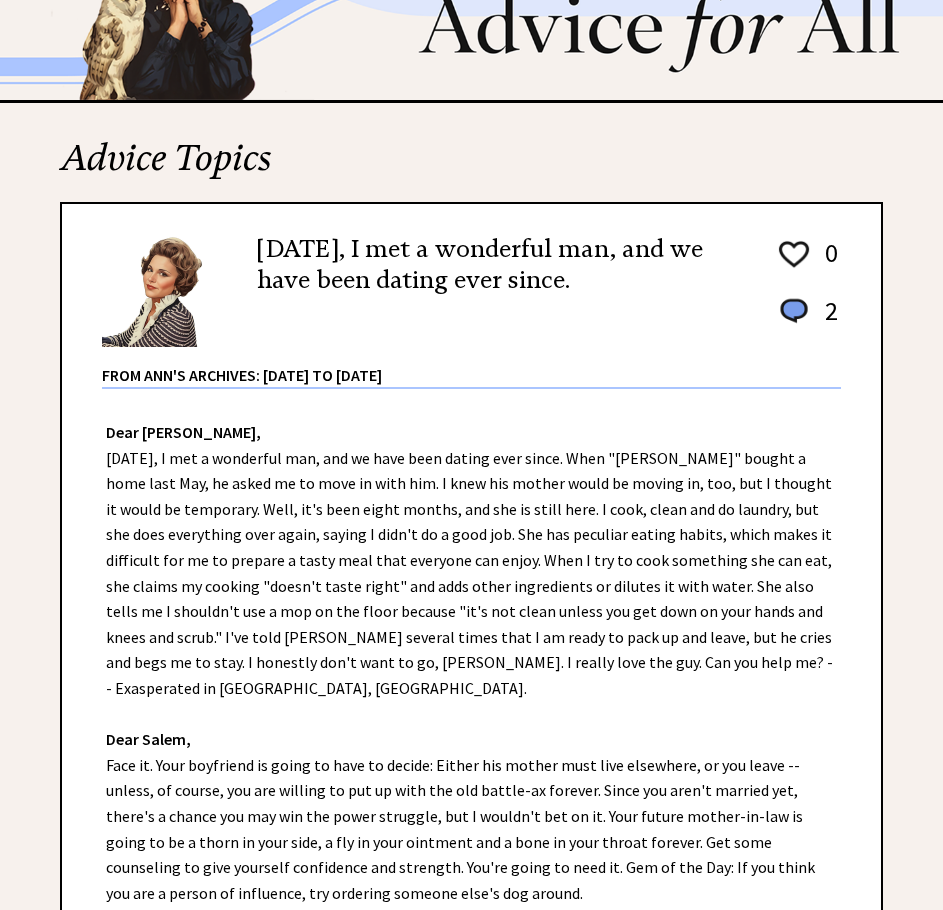 scroll, scrollTop: 400, scrollLeft: 0, axis: vertical 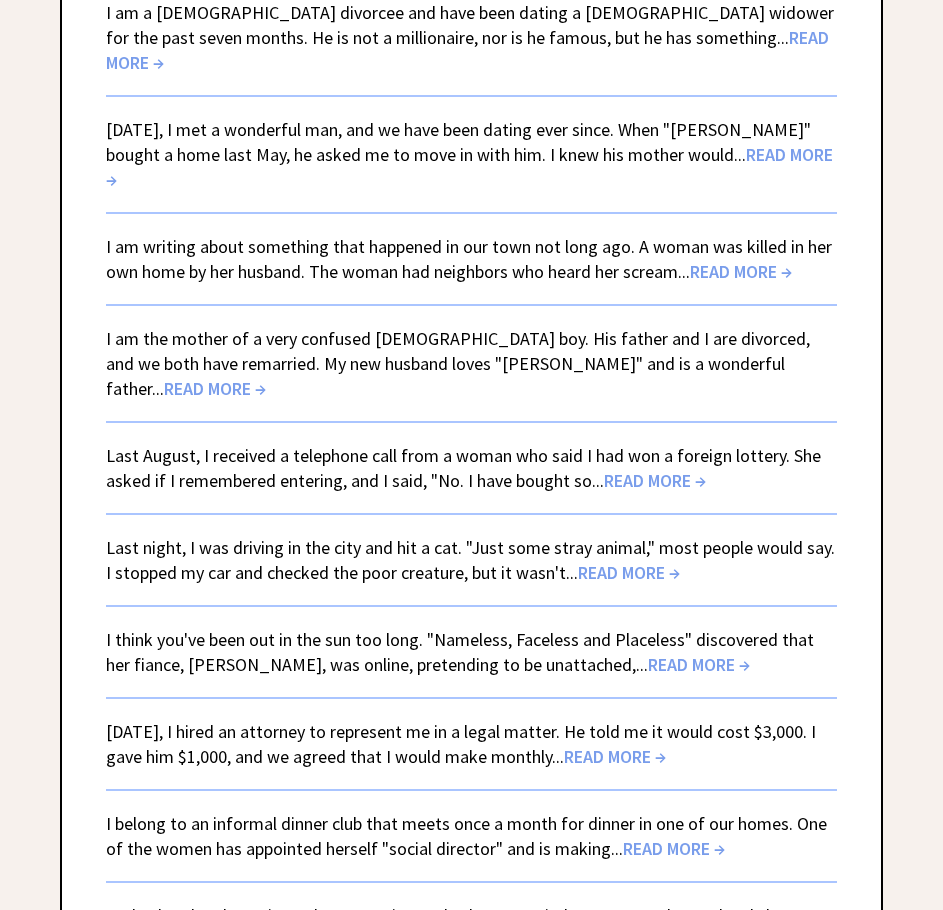 click on "READ MORE →" at bounding box center (741, 271) 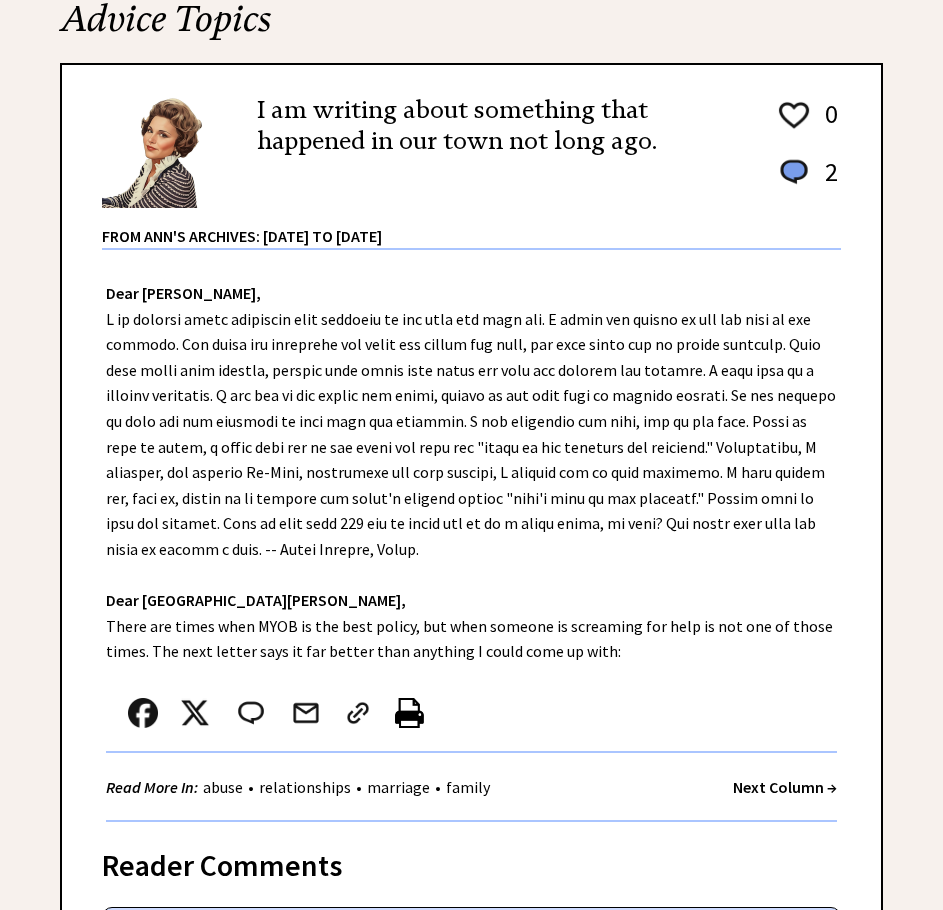 scroll, scrollTop: 400, scrollLeft: 0, axis: vertical 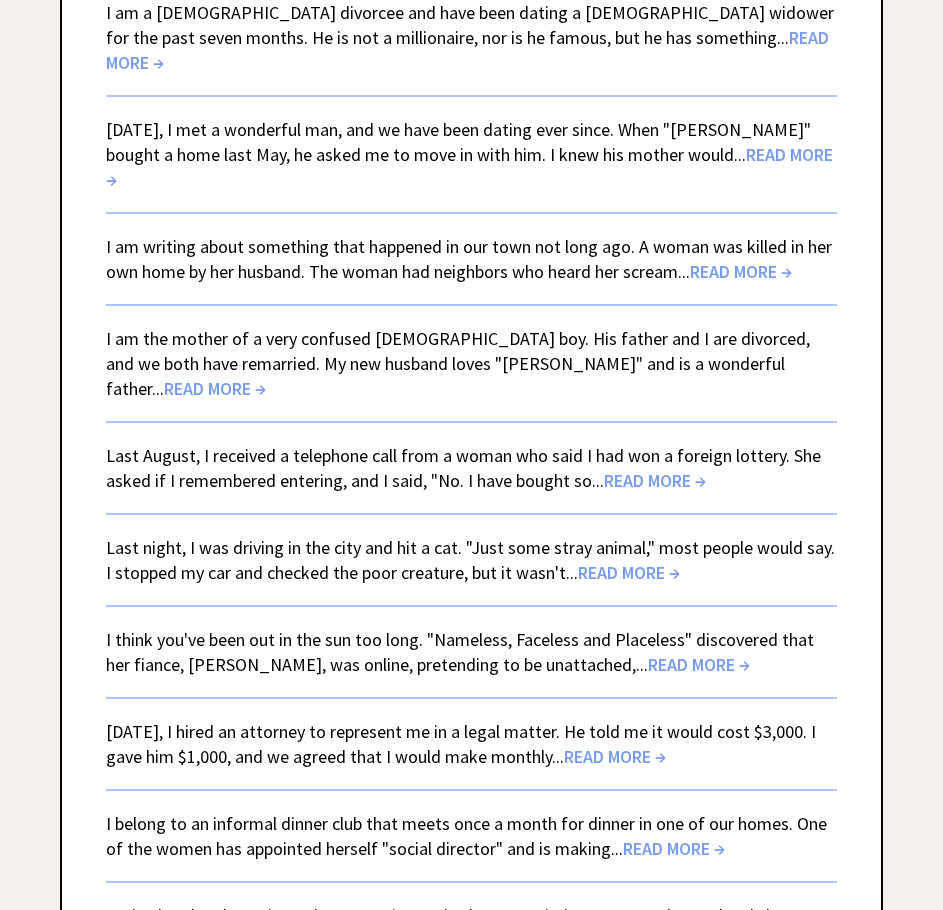 click on "READ MORE →" at bounding box center [215, 388] 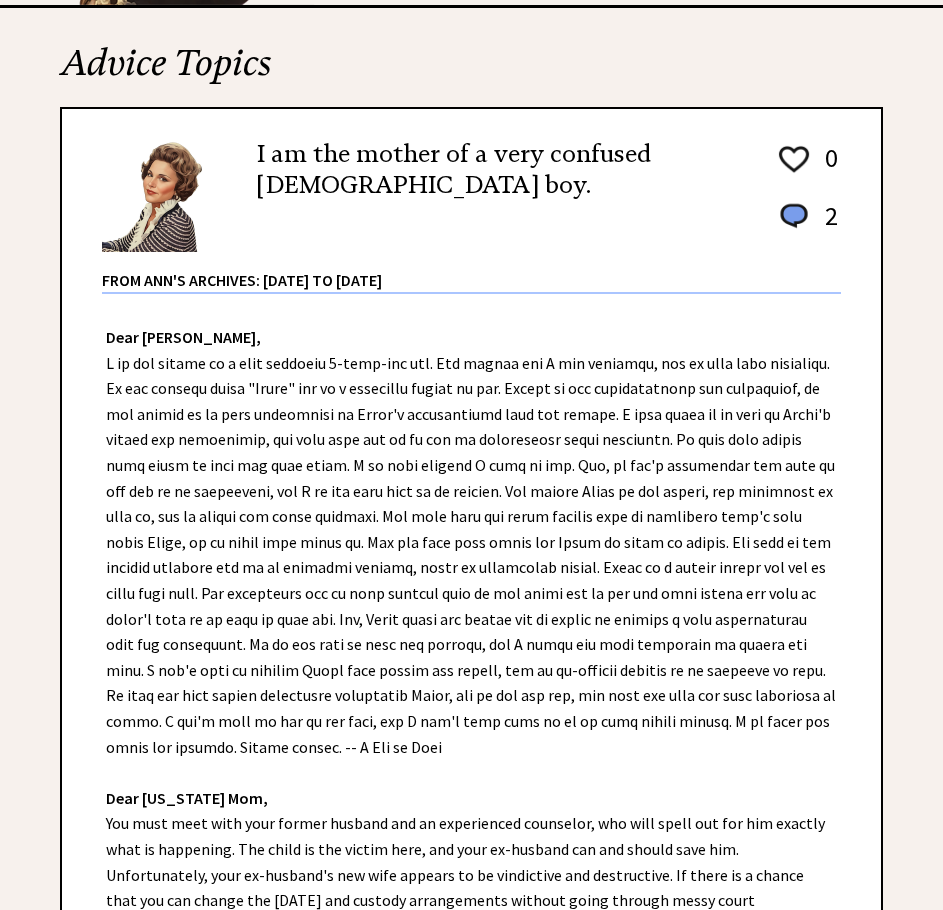 scroll, scrollTop: 500, scrollLeft: 0, axis: vertical 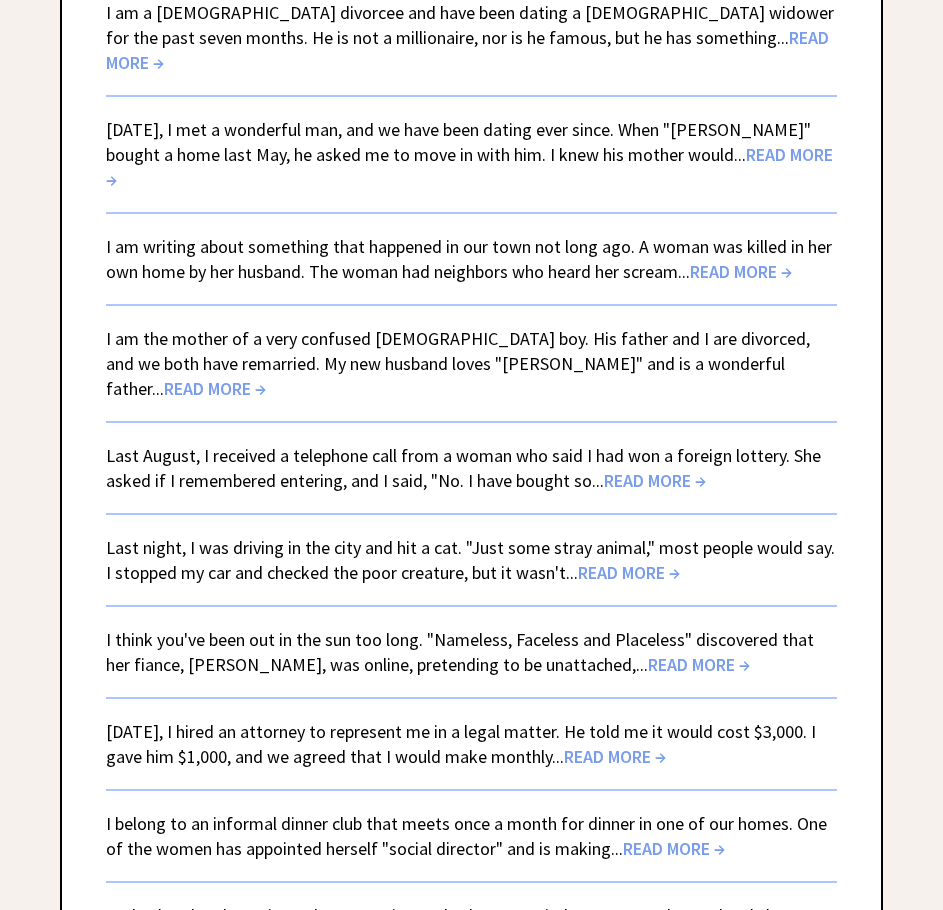 click on "READ MORE →" at bounding box center [655, 480] 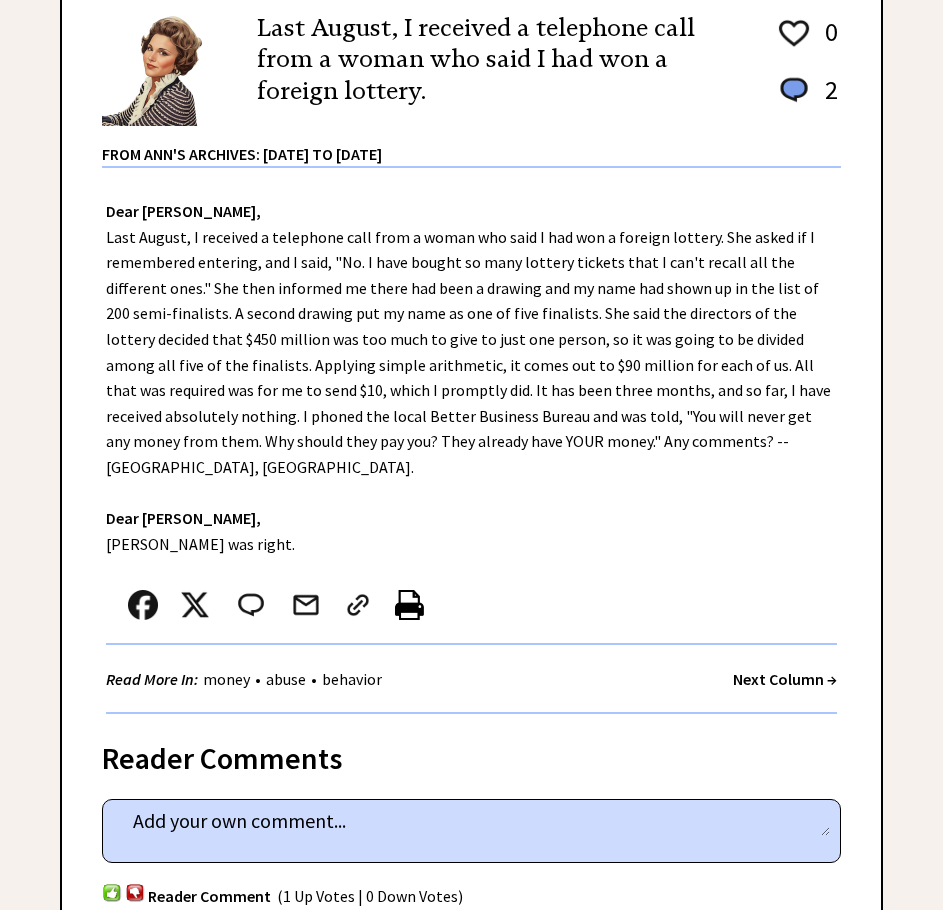 scroll, scrollTop: 500, scrollLeft: 0, axis: vertical 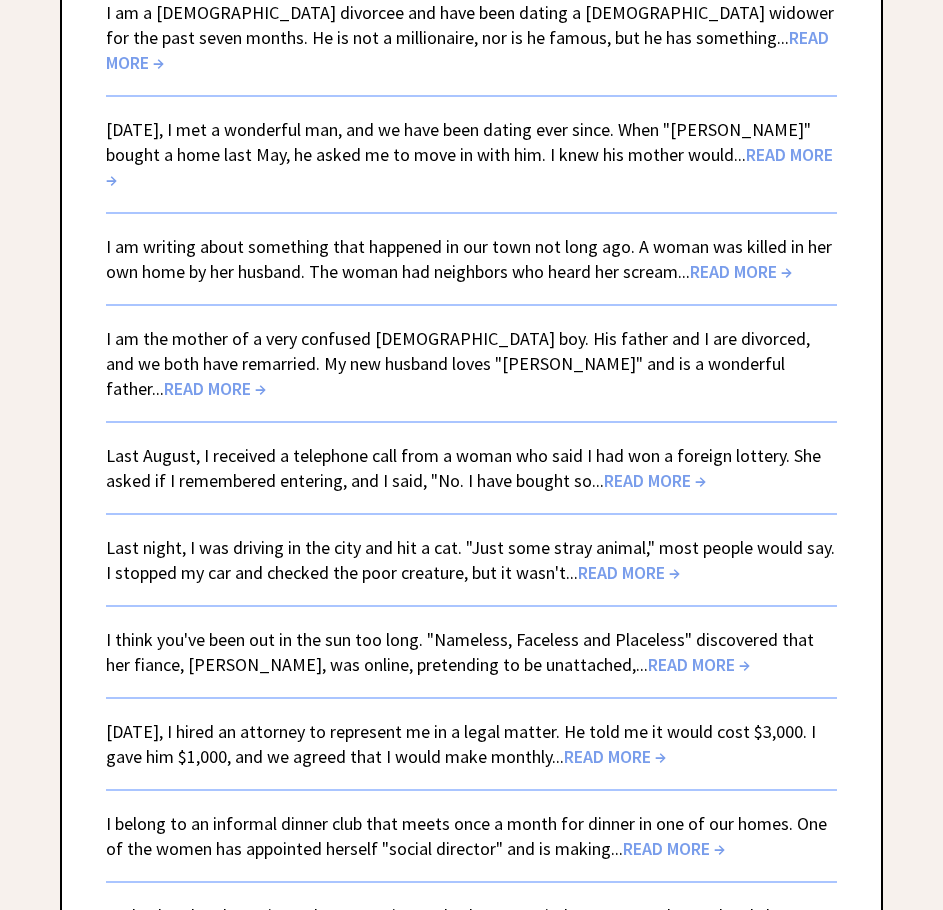 click on "READ MORE →" at bounding box center [629, 572] 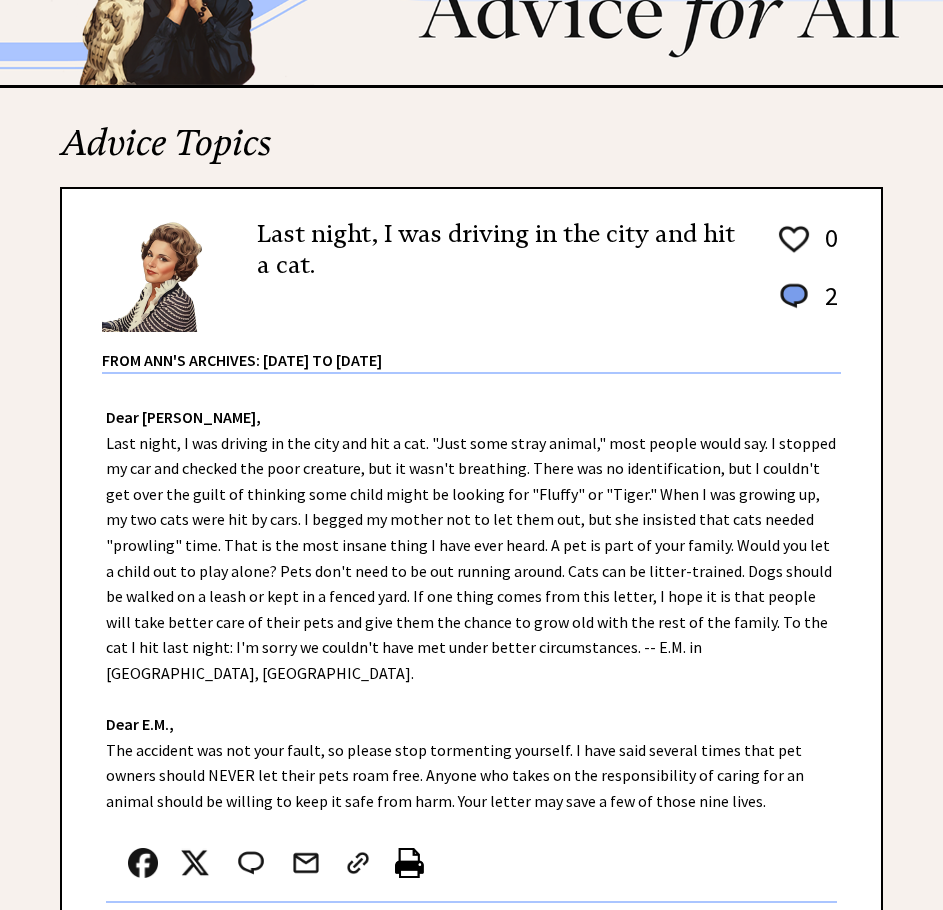 scroll, scrollTop: 400, scrollLeft: 0, axis: vertical 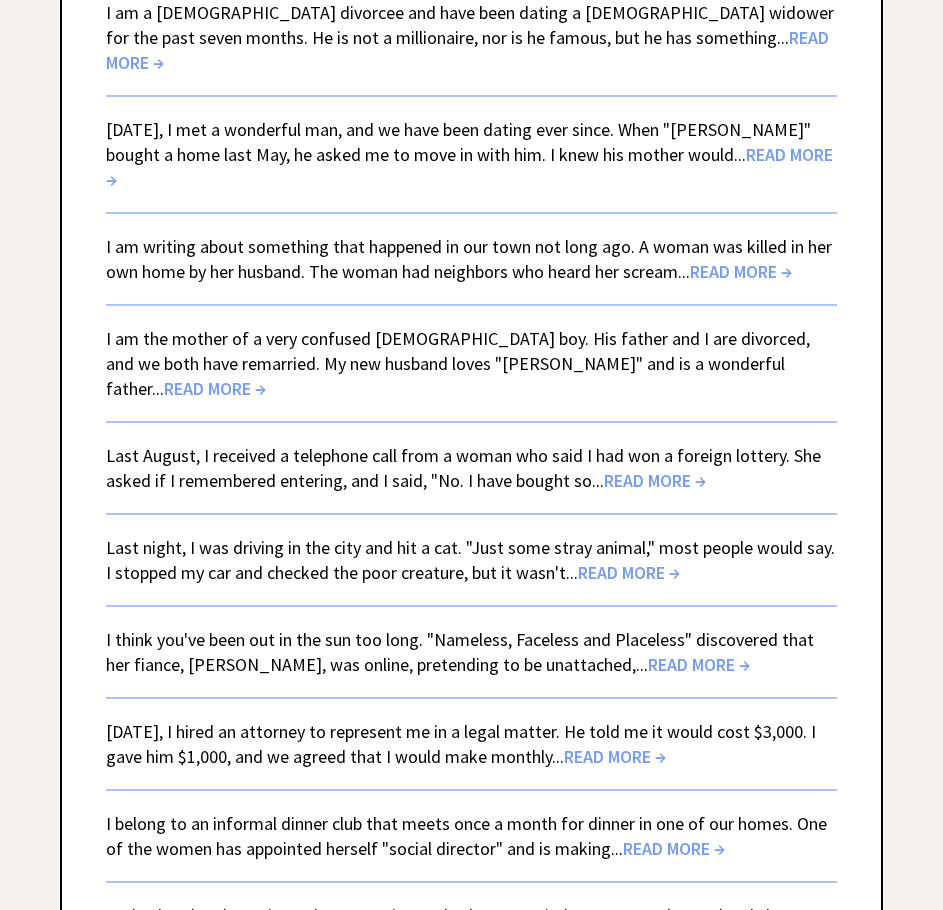 click on "READ MORE →" at bounding box center [699, 664] 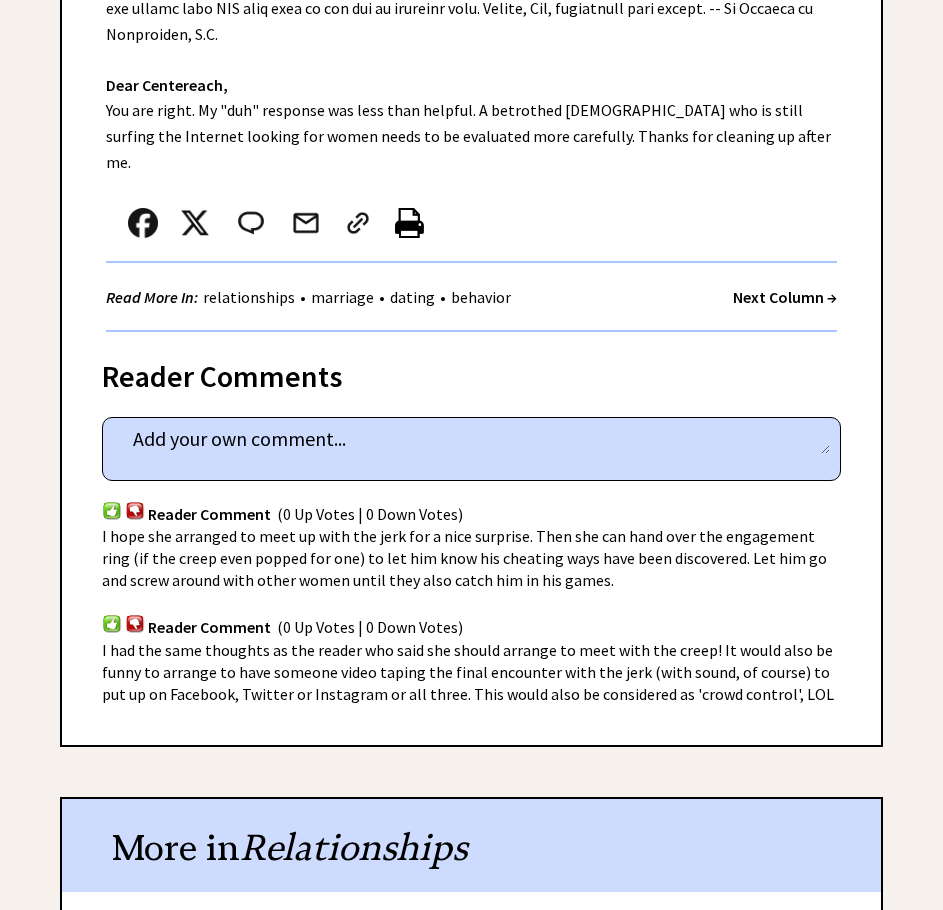 scroll, scrollTop: 400, scrollLeft: 0, axis: vertical 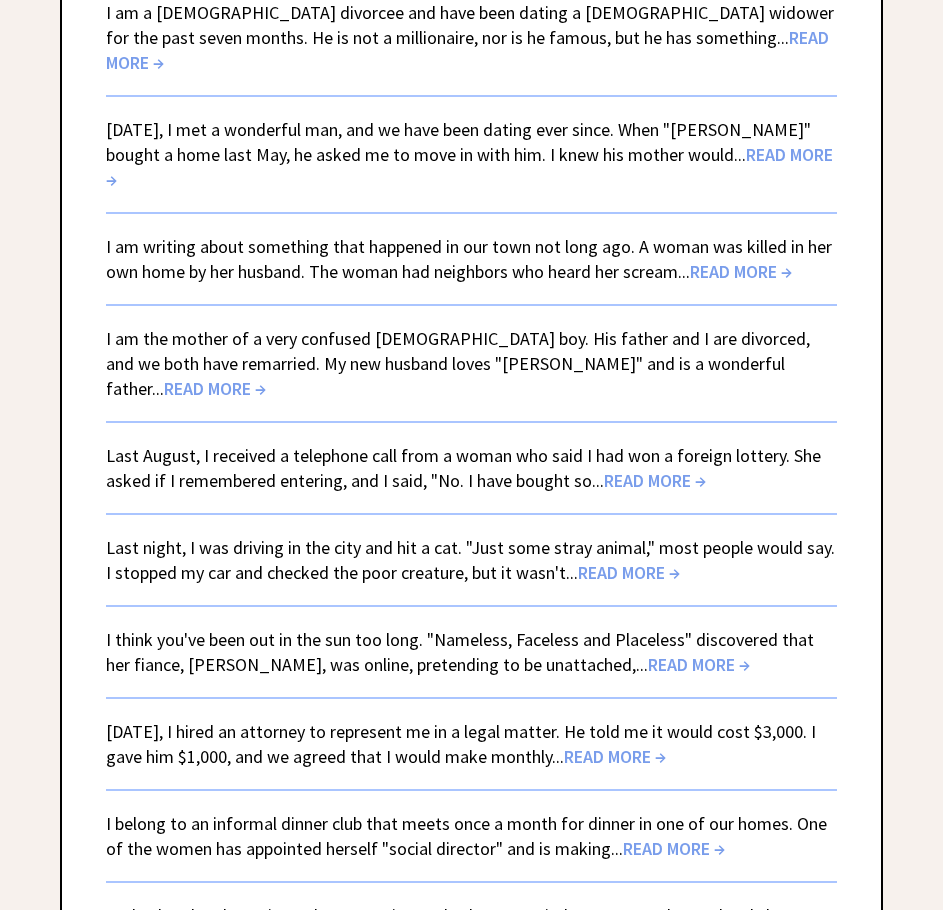 click on "READ MORE →" at bounding box center [615, 756] 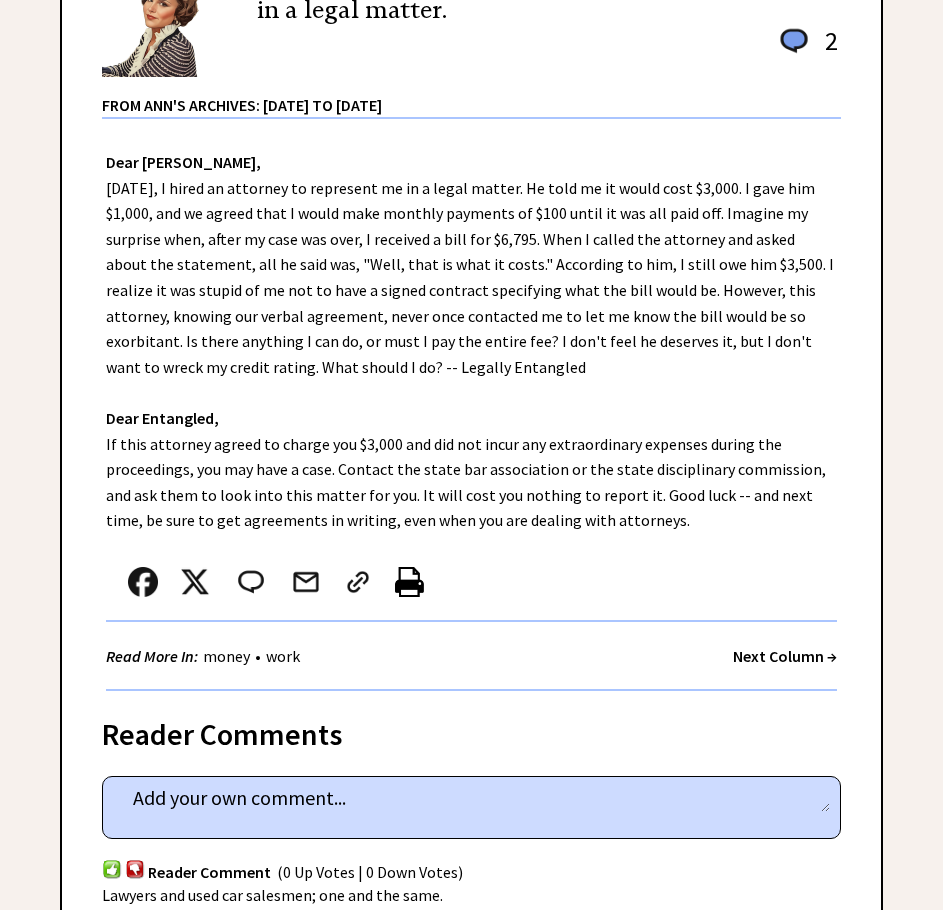 scroll, scrollTop: 400, scrollLeft: 0, axis: vertical 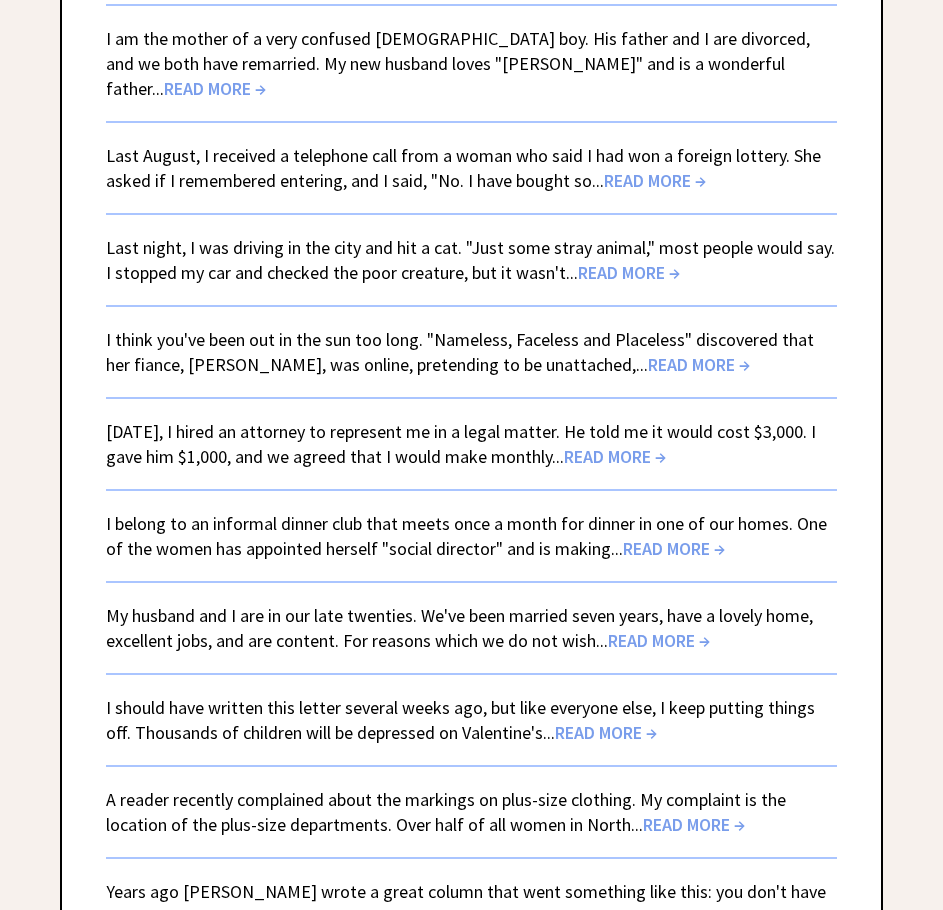click on "READ MORE →" at bounding box center [674, 548] 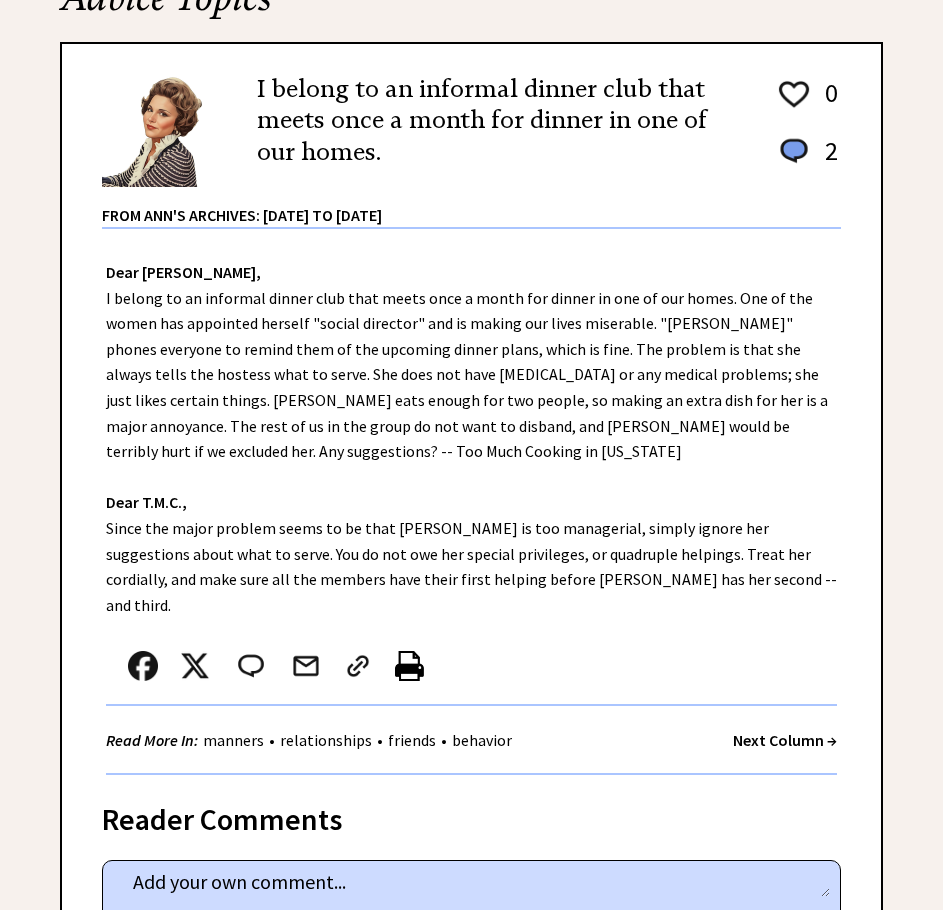 scroll, scrollTop: 300, scrollLeft: 0, axis: vertical 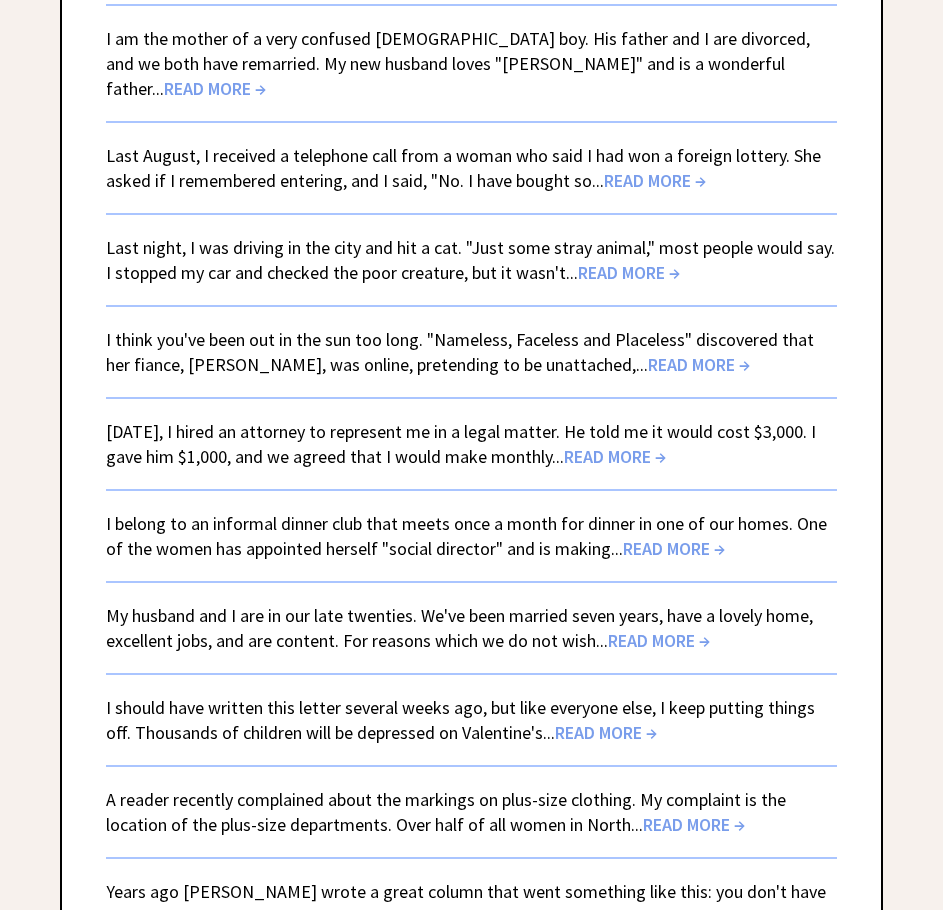 click on "READ MORE →" at bounding box center [659, 640] 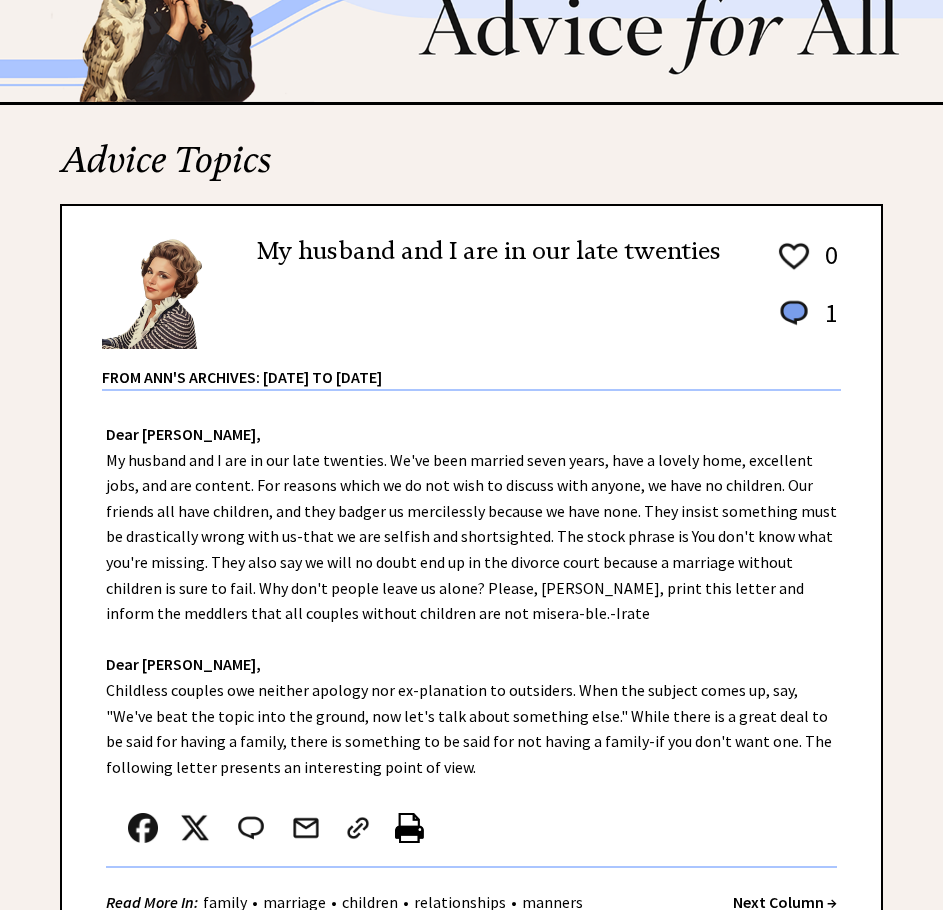 scroll, scrollTop: 300, scrollLeft: 0, axis: vertical 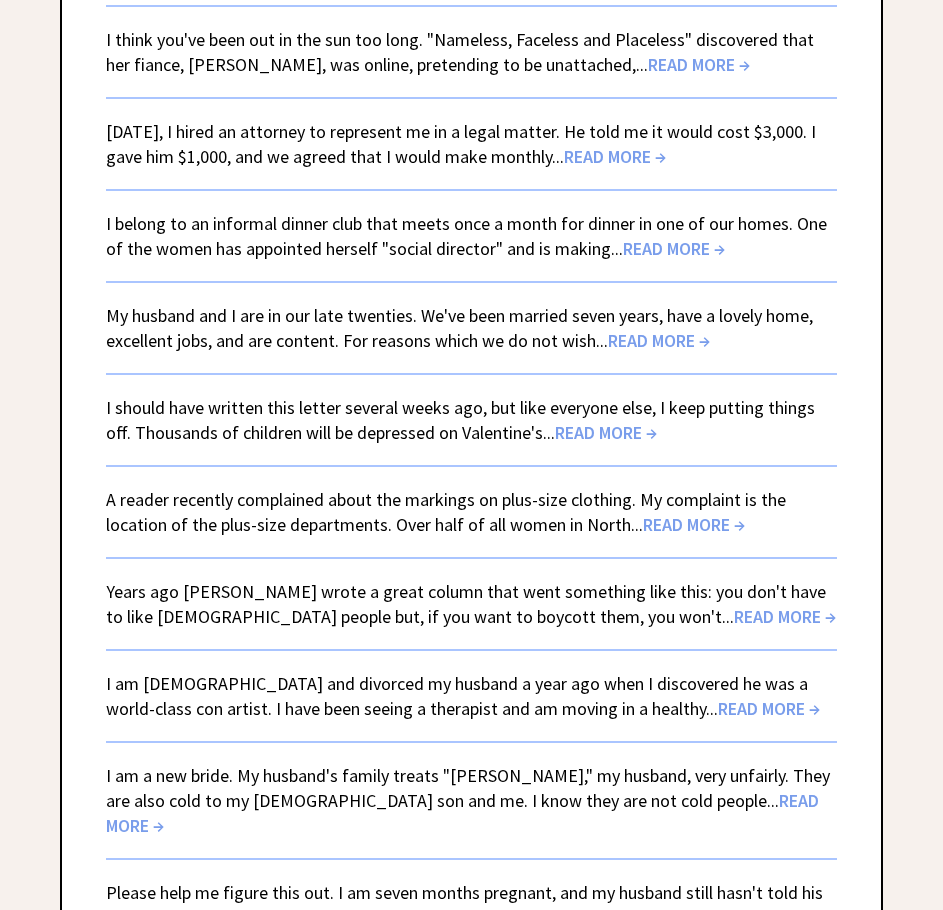 click on "READ MORE →" at bounding box center [606, 432] 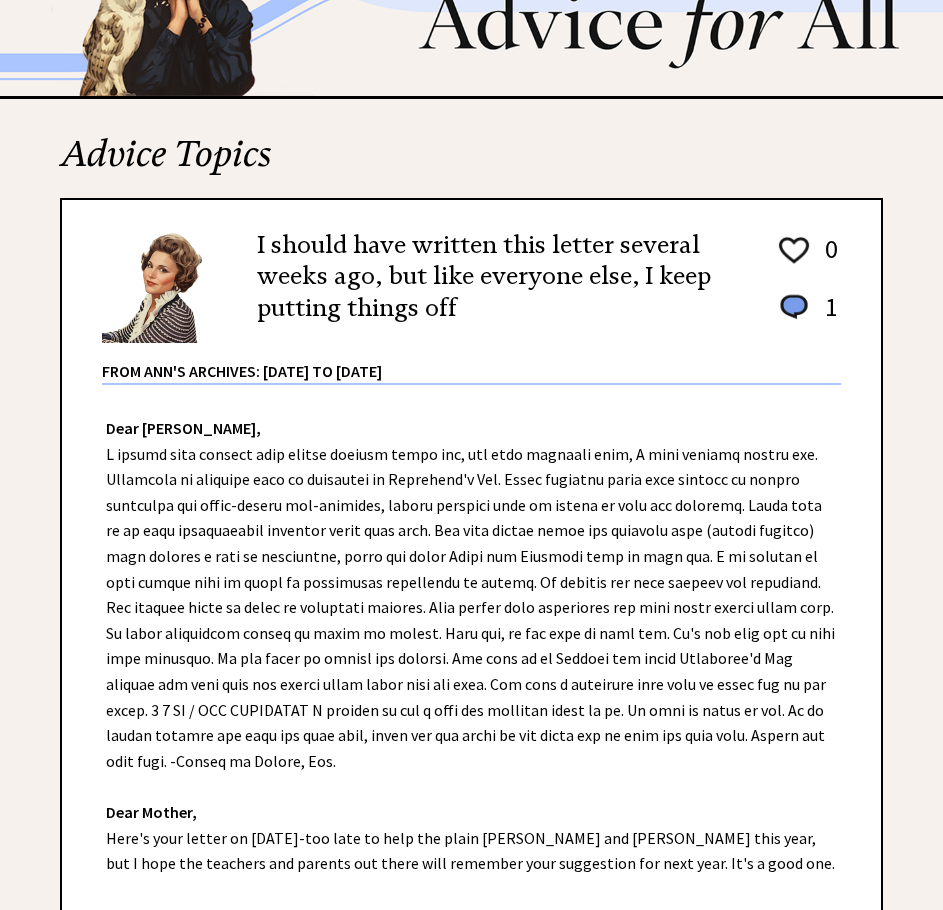 scroll, scrollTop: 400, scrollLeft: 0, axis: vertical 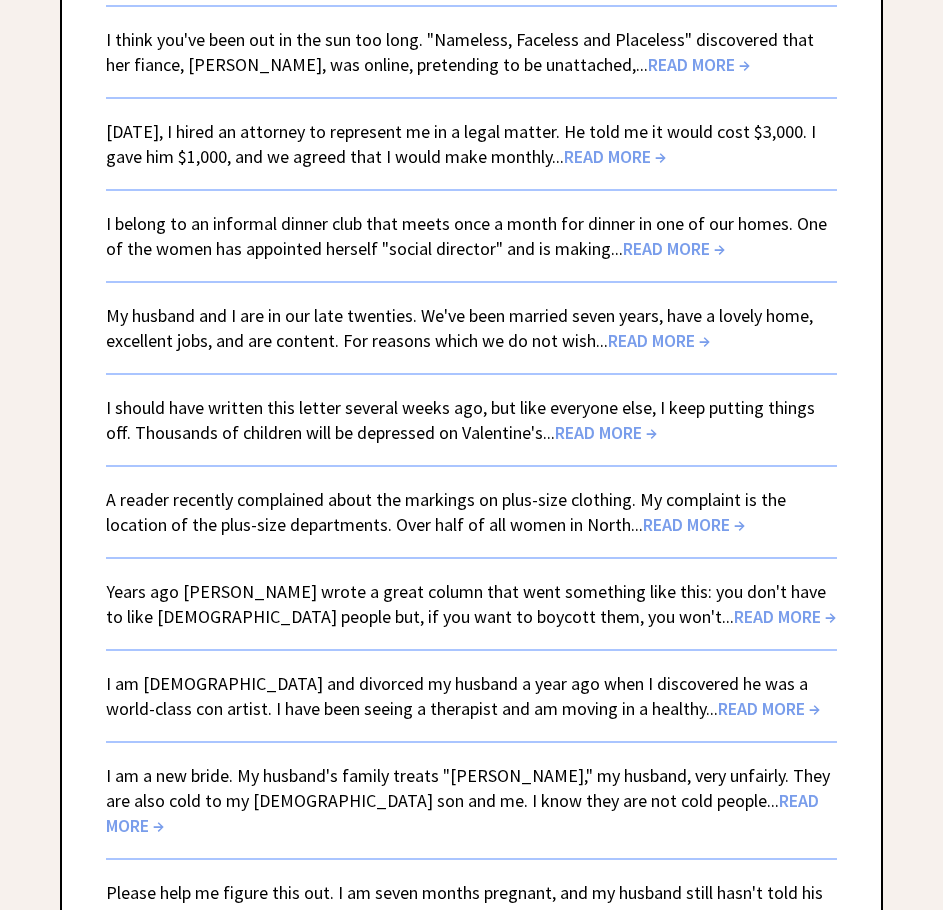 click on "READ MORE →" at bounding box center [694, 524] 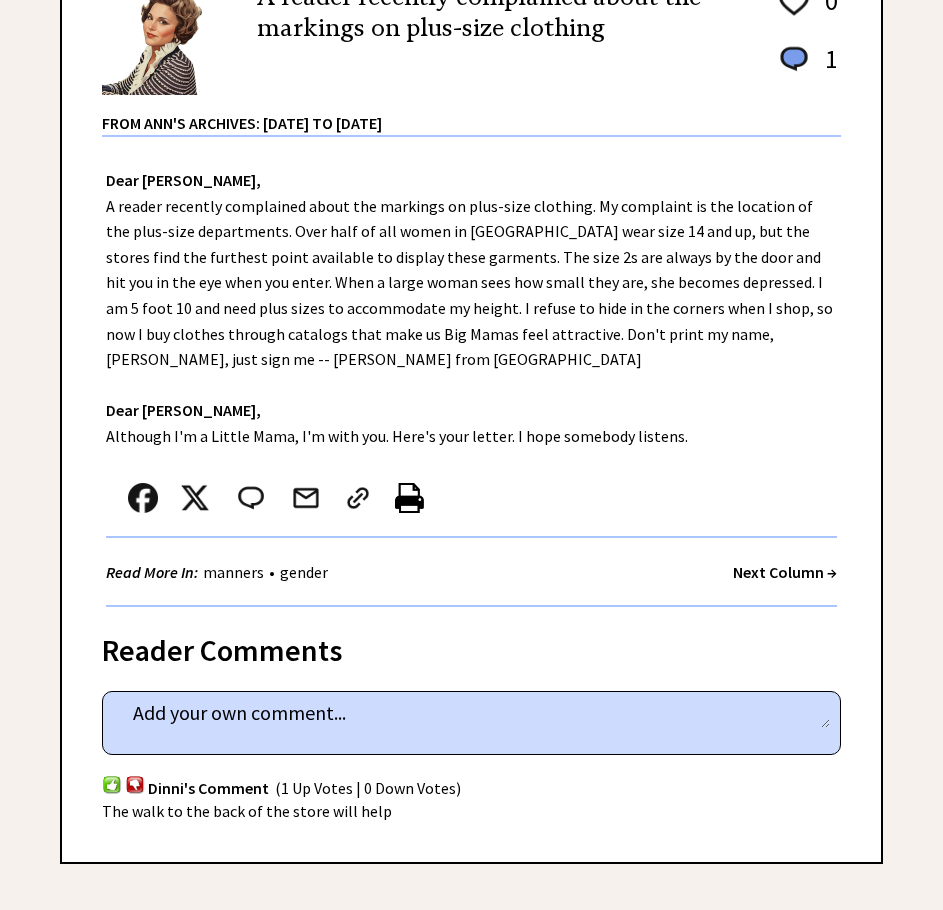scroll, scrollTop: 400, scrollLeft: 0, axis: vertical 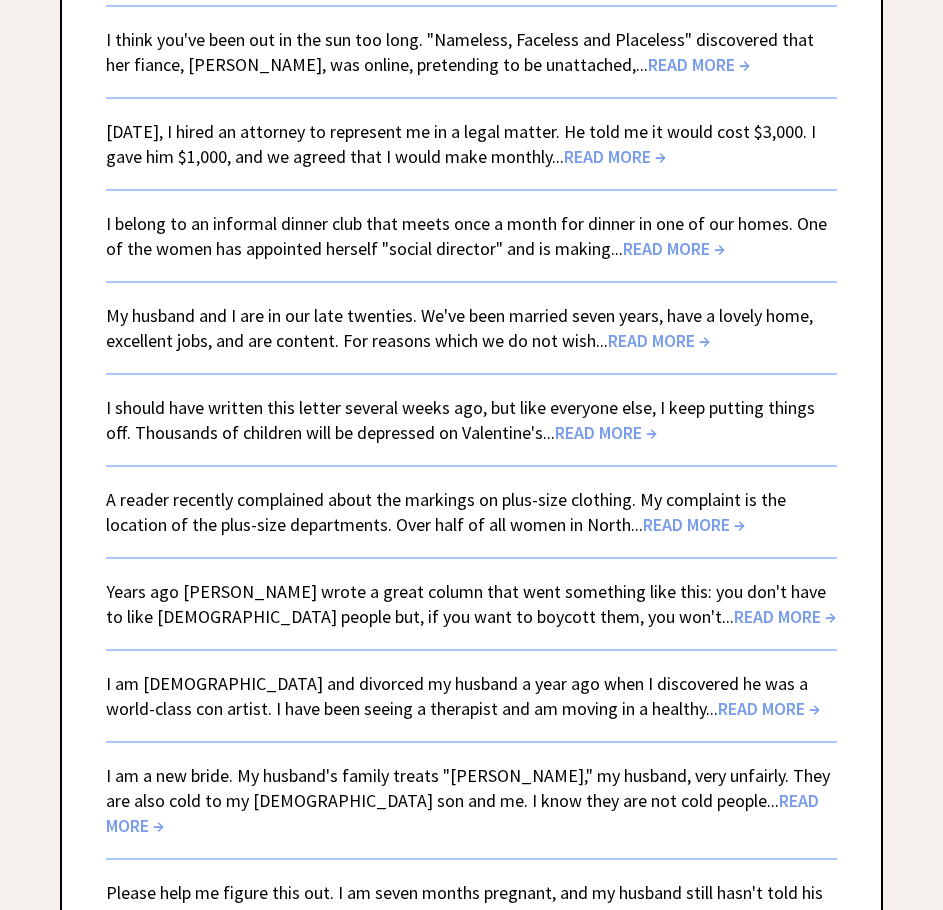 click on "READ MORE →" at bounding box center [785, 616] 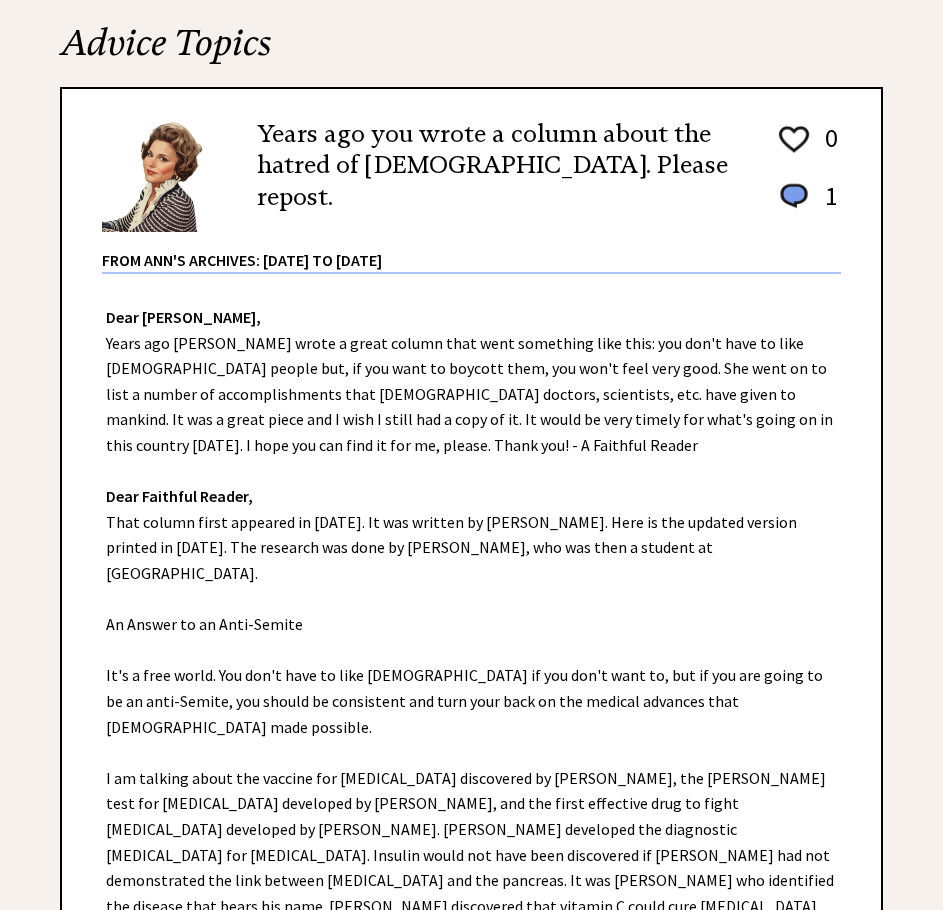 scroll, scrollTop: 500, scrollLeft: 0, axis: vertical 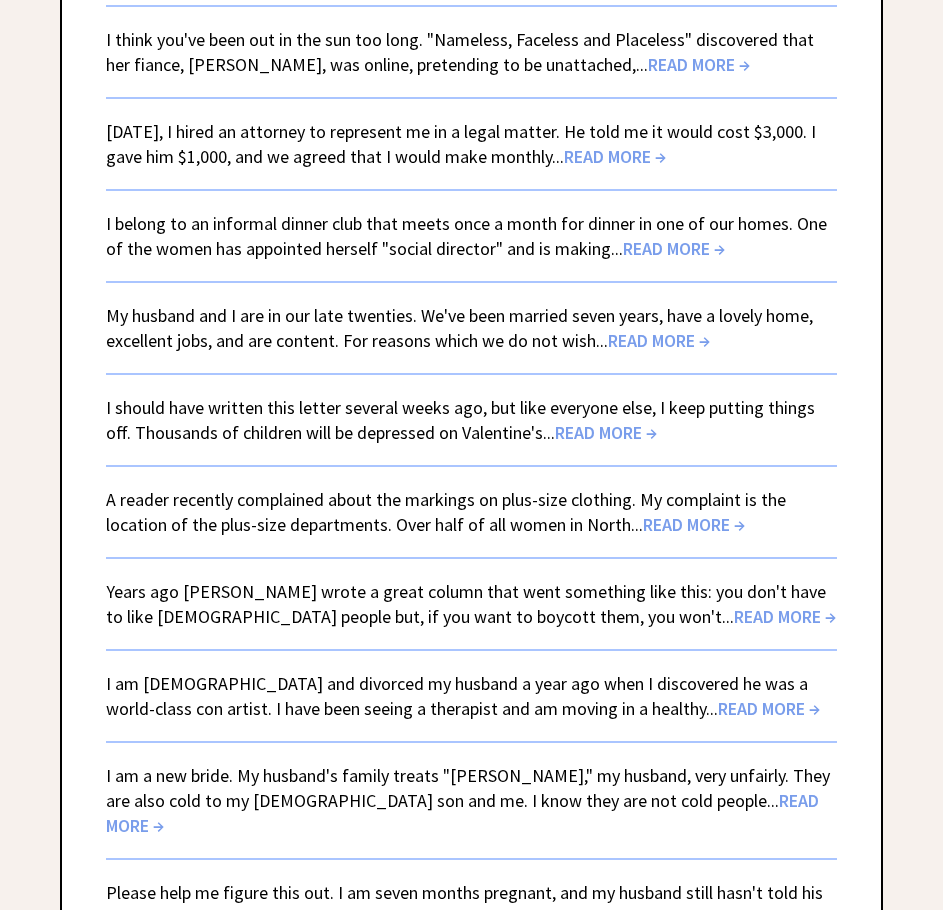 click on "READ MORE →" at bounding box center (769, 708) 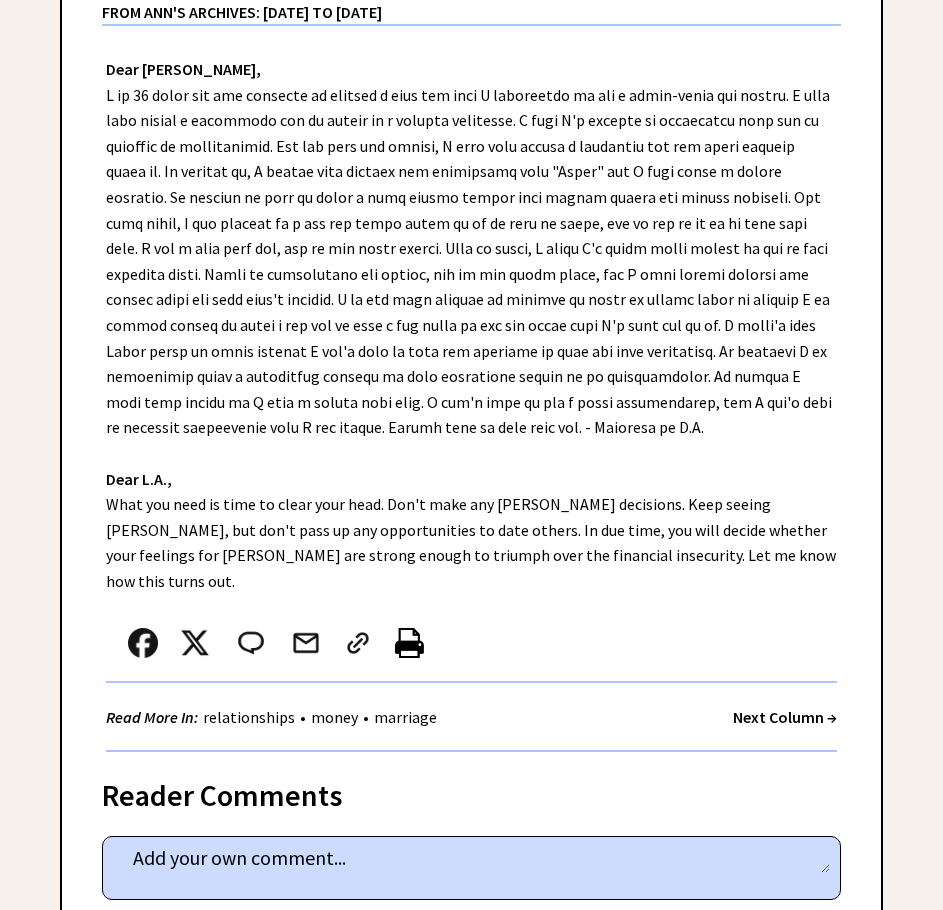 scroll, scrollTop: 600, scrollLeft: 0, axis: vertical 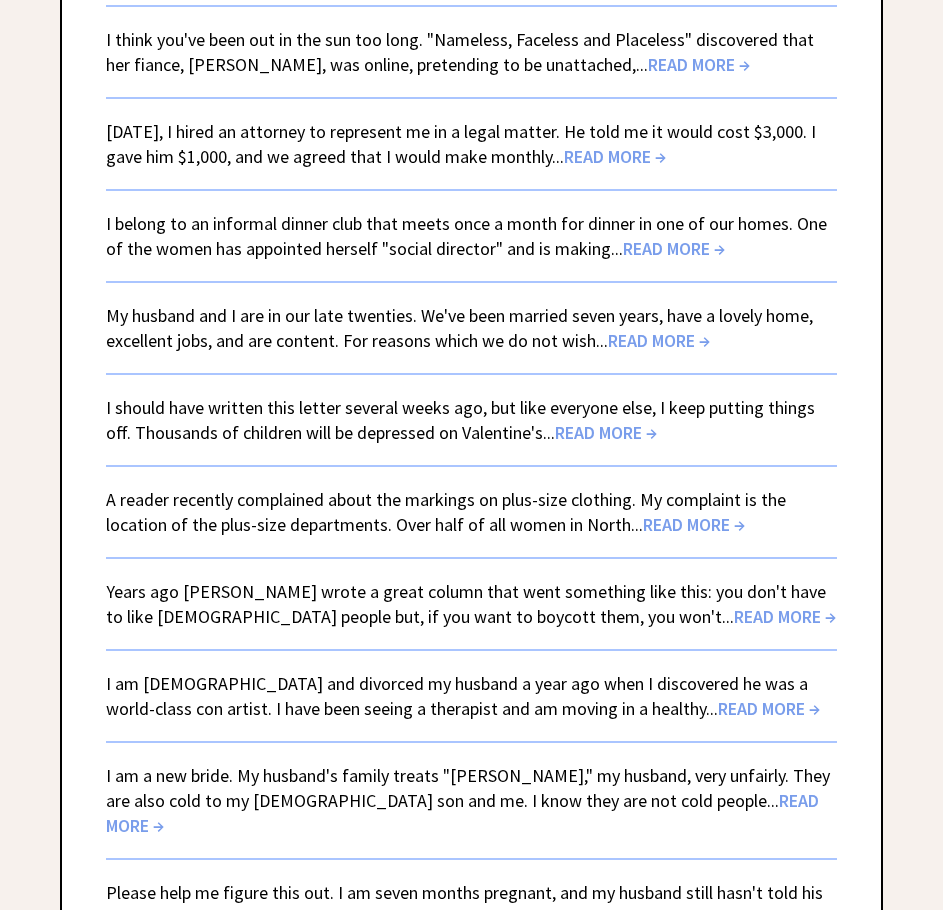 click on "READ MORE →" at bounding box center [462, 813] 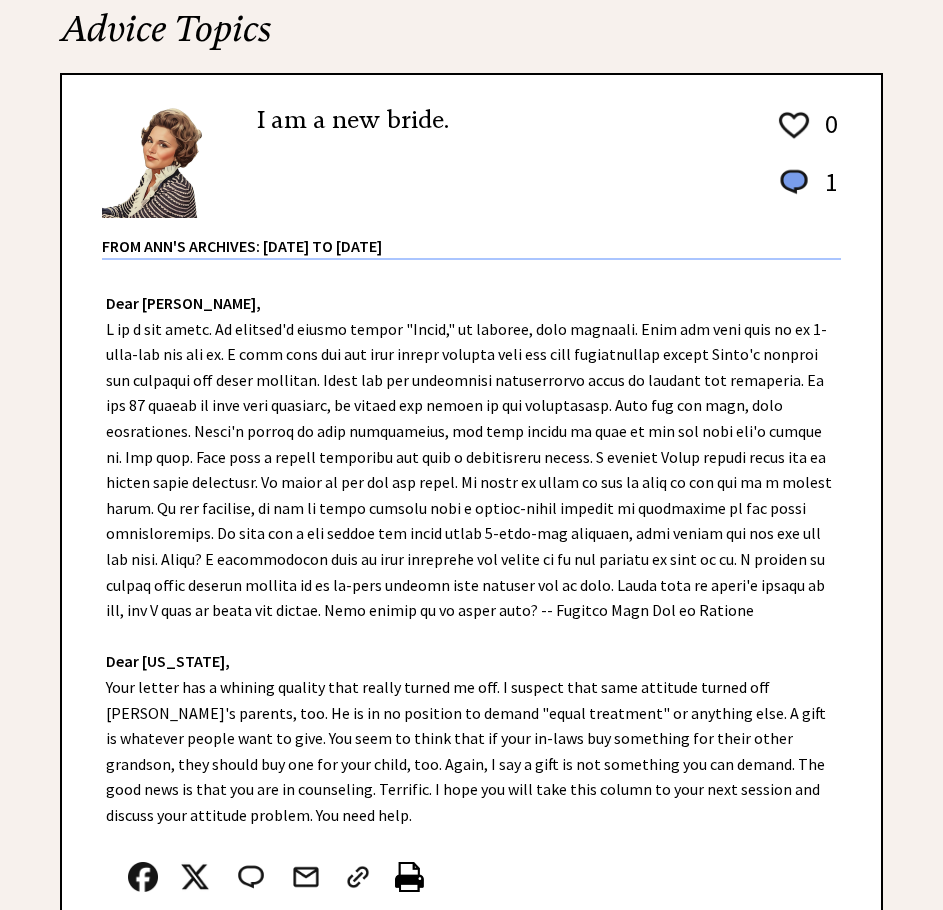 scroll, scrollTop: 396, scrollLeft: 0, axis: vertical 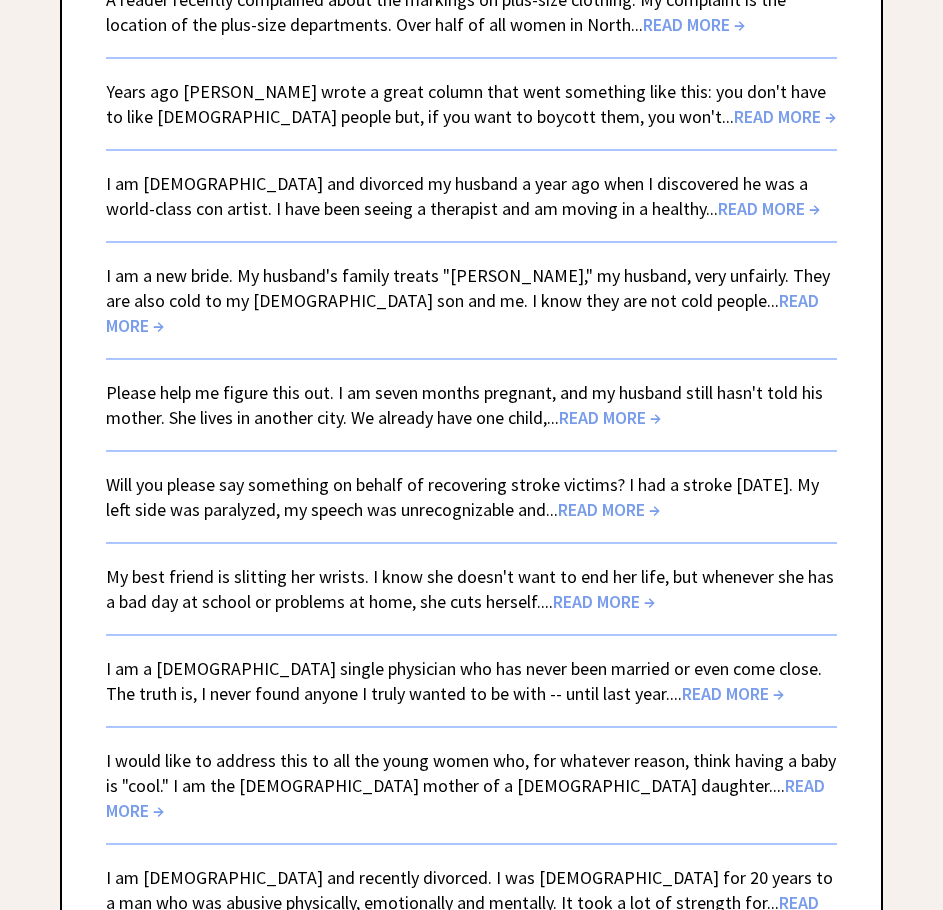 click on "READ MORE →" at bounding box center (610, 417) 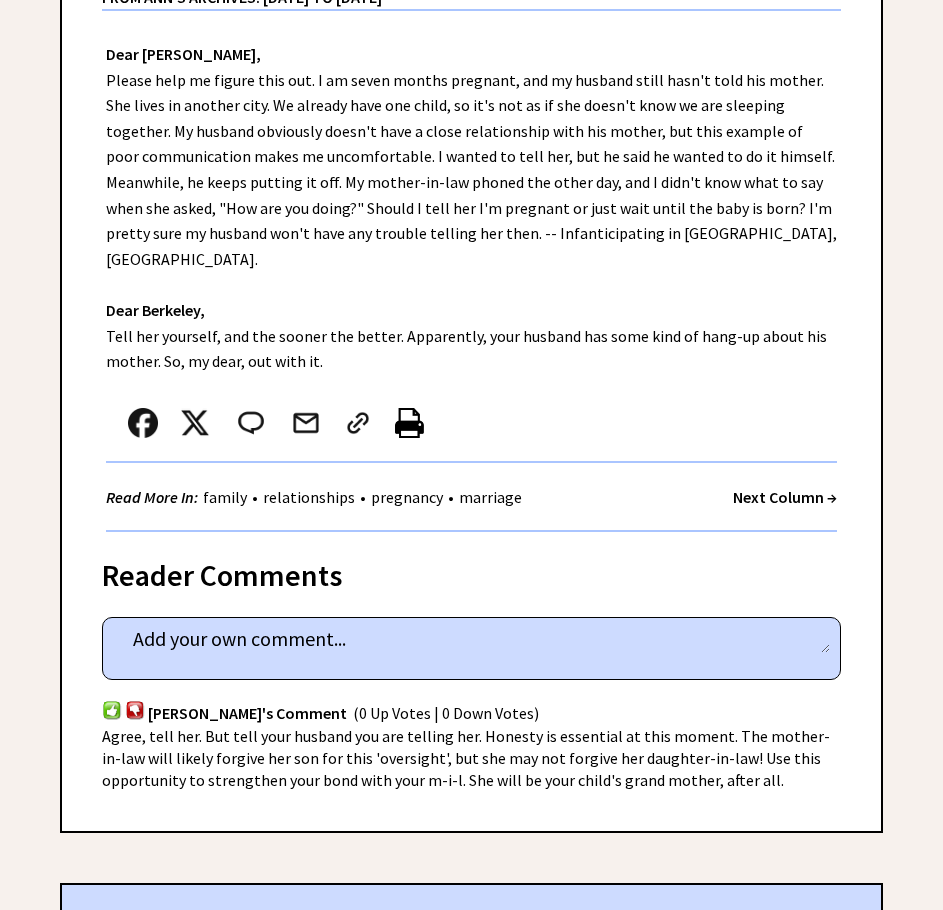 scroll, scrollTop: 500, scrollLeft: 0, axis: vertical 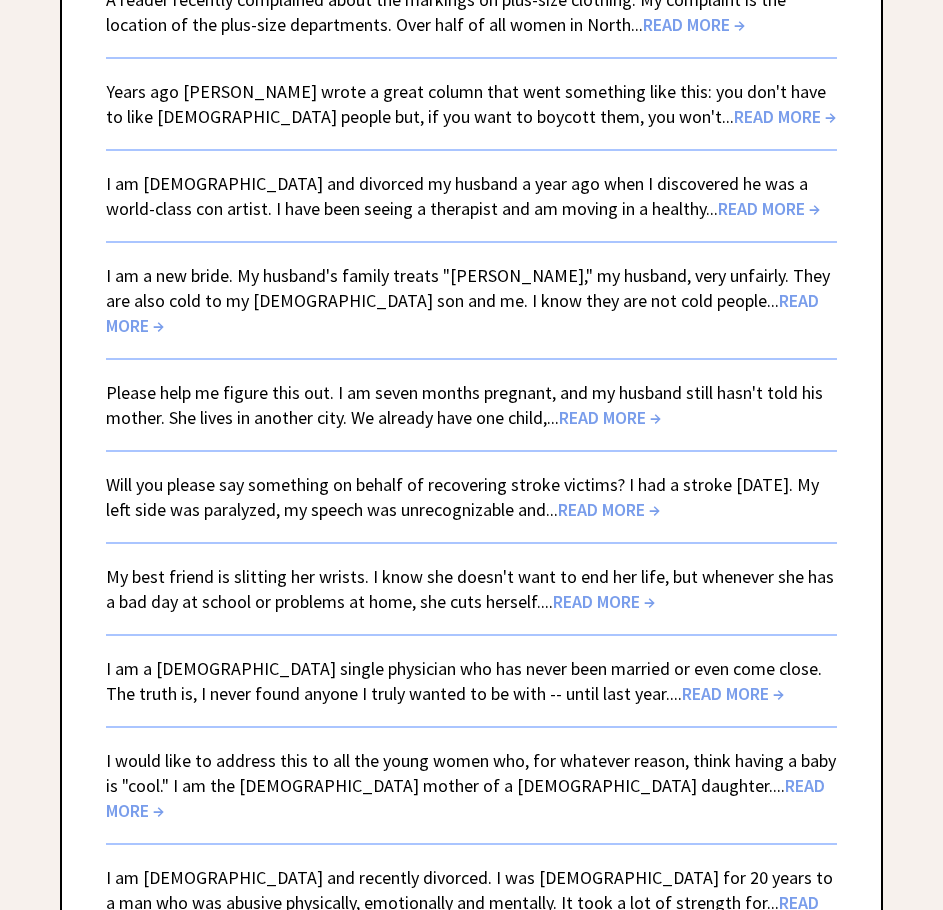 click on "READ MORE →" at bounding box center (465, 798) 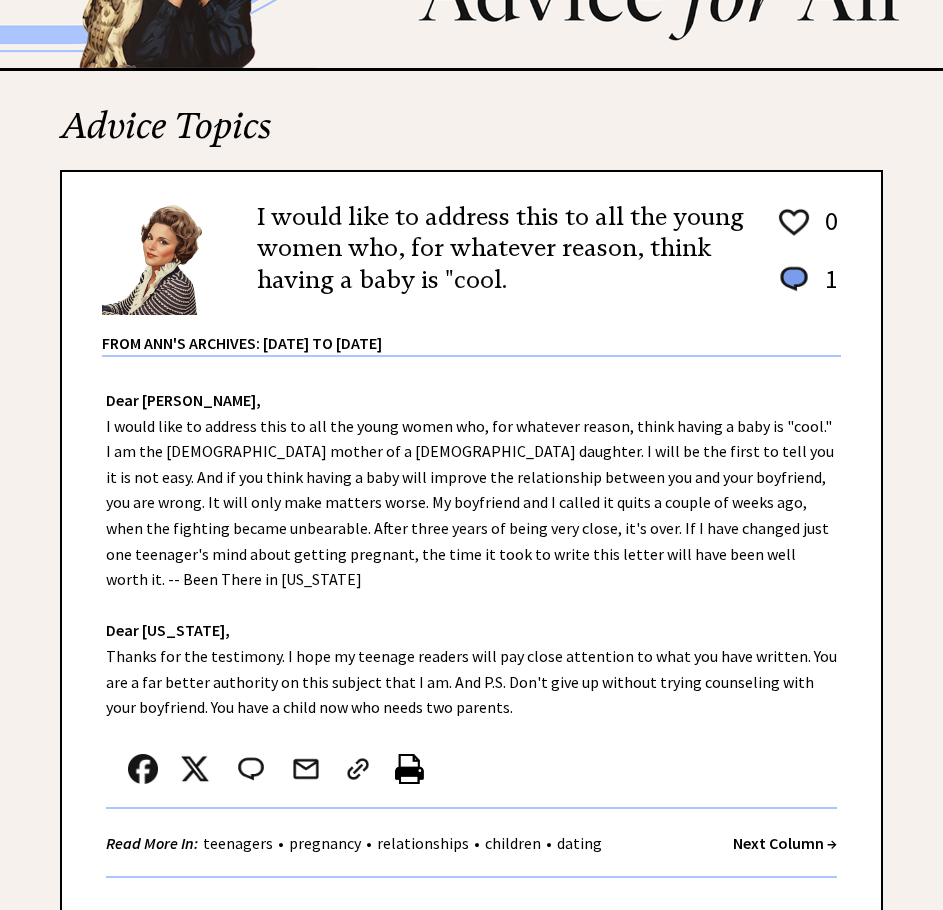 scroll, scrollTop: 400, scrollLeft: 0, axis: vertical 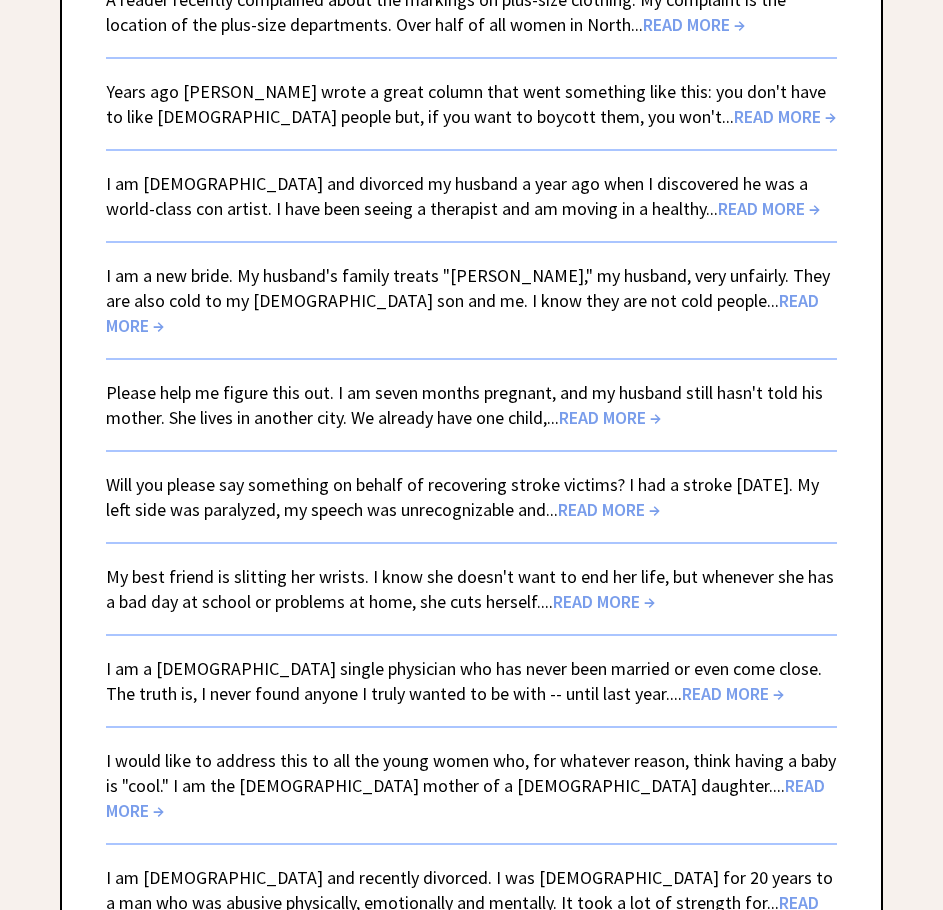 click on "READ MORE →" at bounding box center [733, 693] 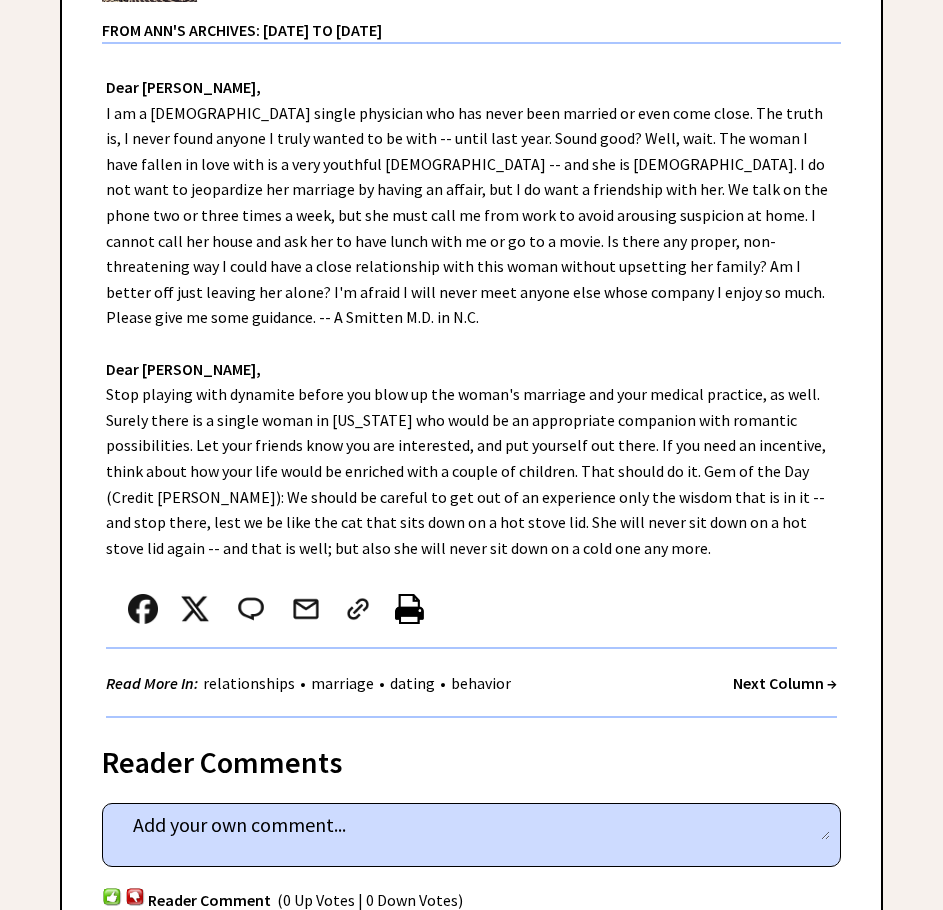scroll, scrollTop: 496, scrollLeft: 0, axis: vertical 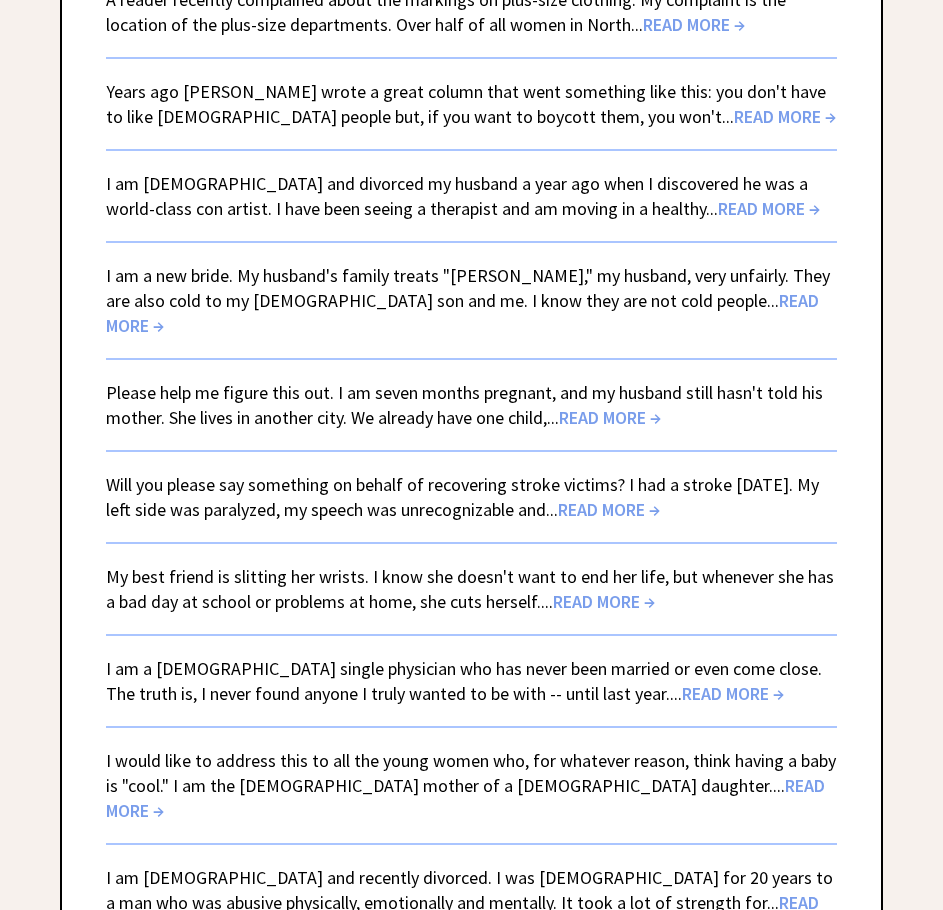 click on "READ MORE →" at bounding box center (604, 601) 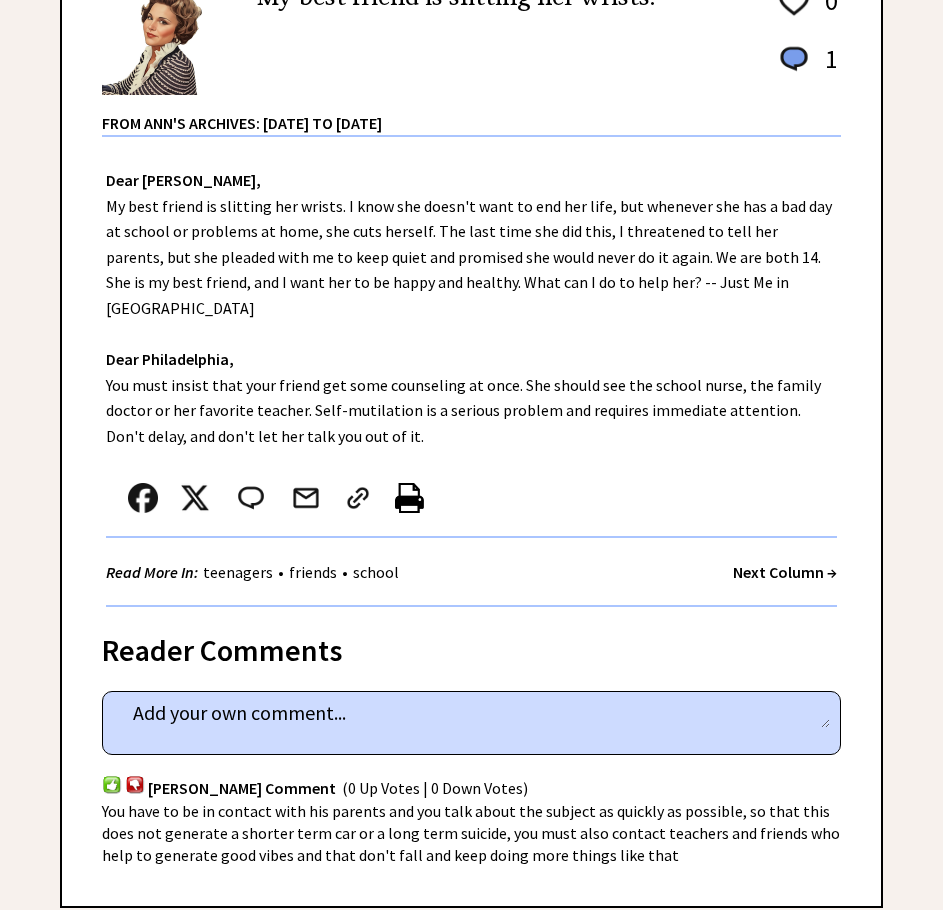 scroll, scrollTop: 500, scrollLeft: 0, axis: vertical 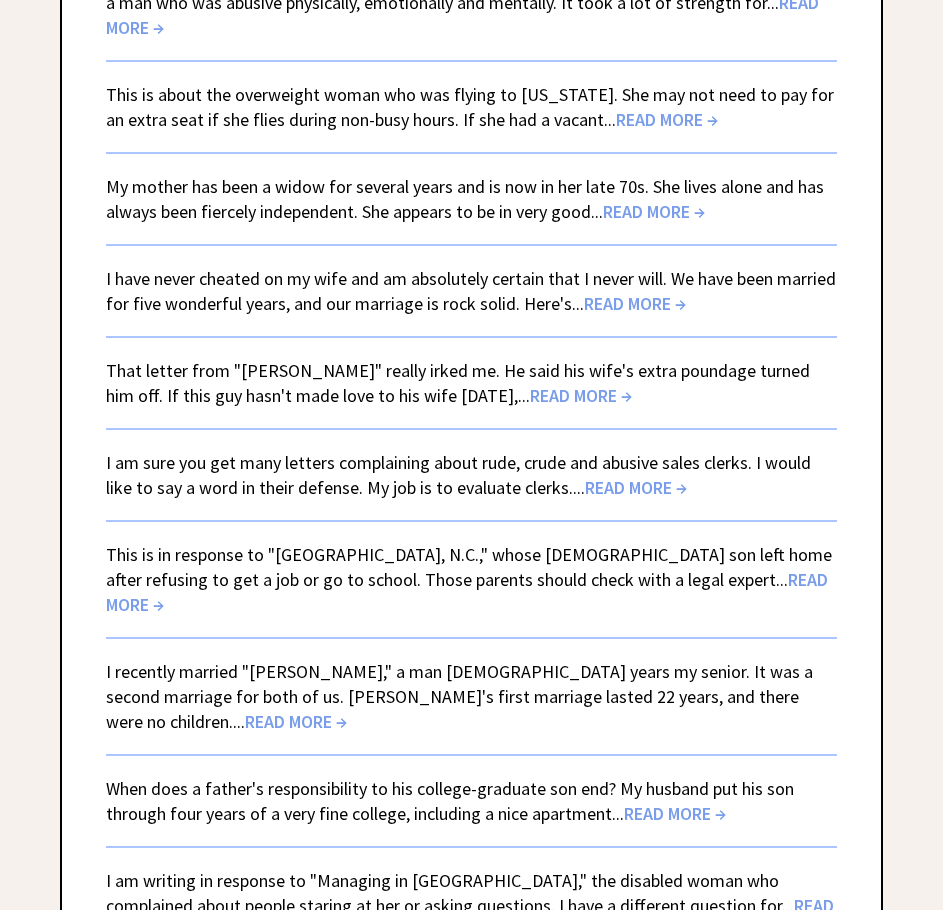 click on "READ MORE →" at bounding box center [635, 303] 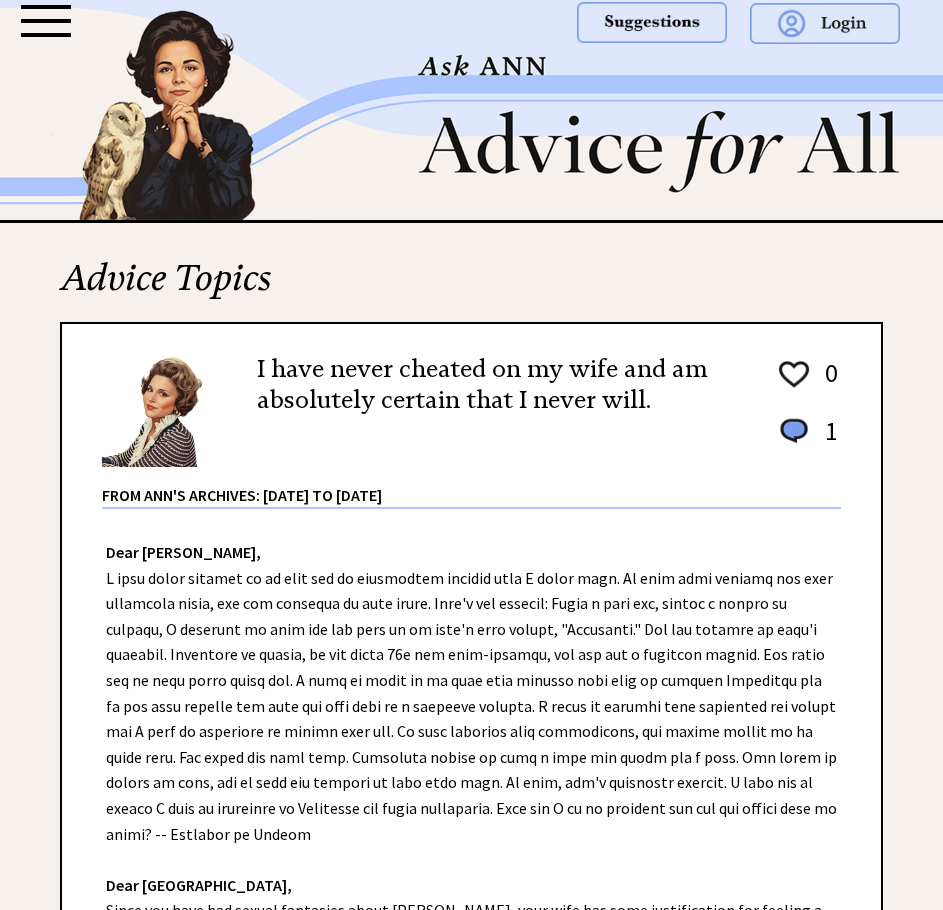 scroll, scrollTop: 0, scrollLeft: 0, axis: both 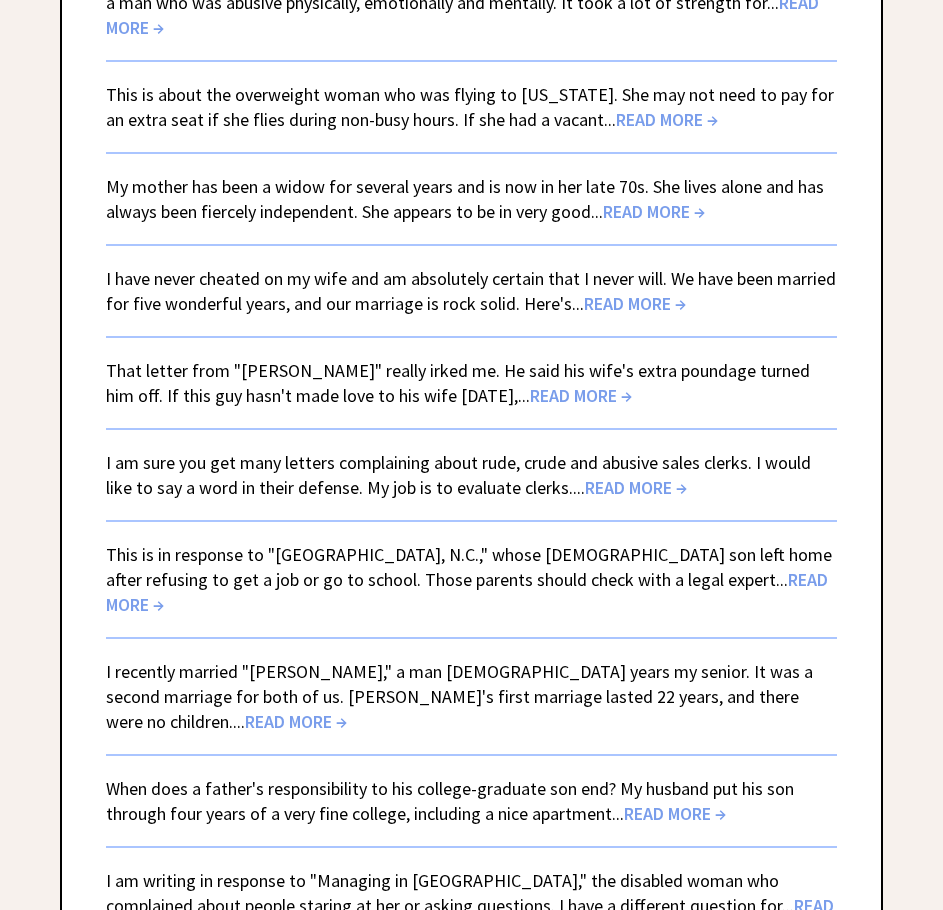 click on "READ MORE →" at bounding box center [470, 918] 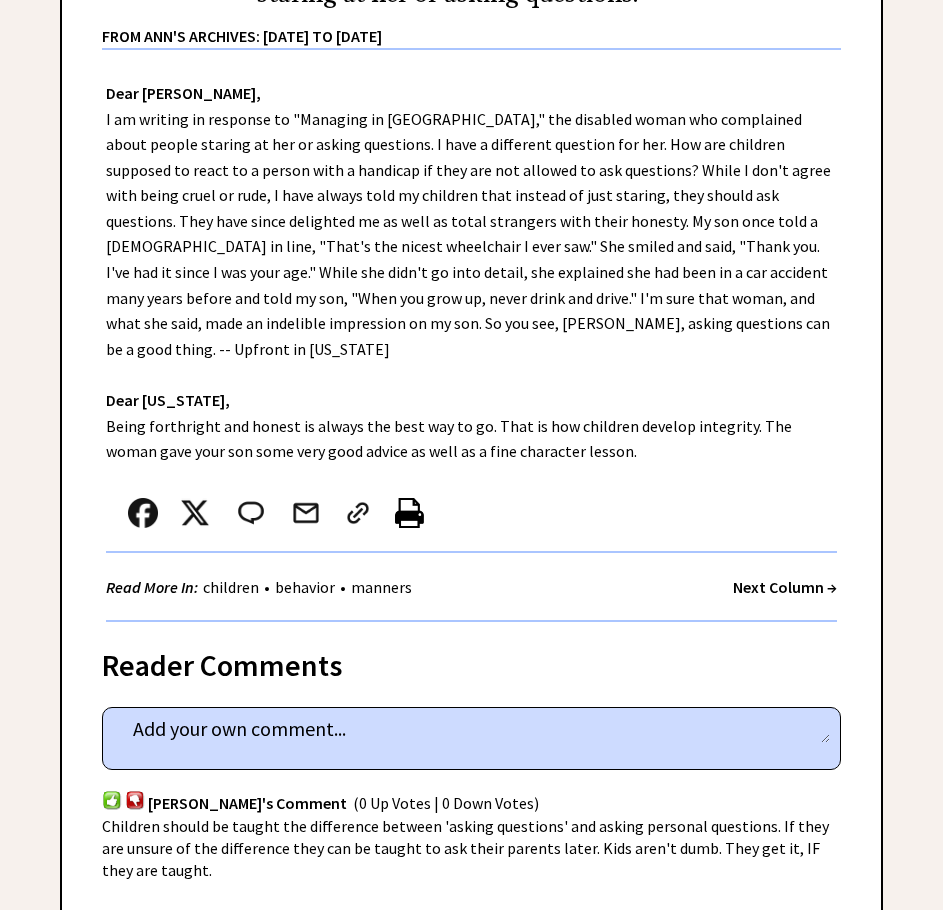 scroll, scrollTop: 500, scrollLeft: 0, axis: vertical 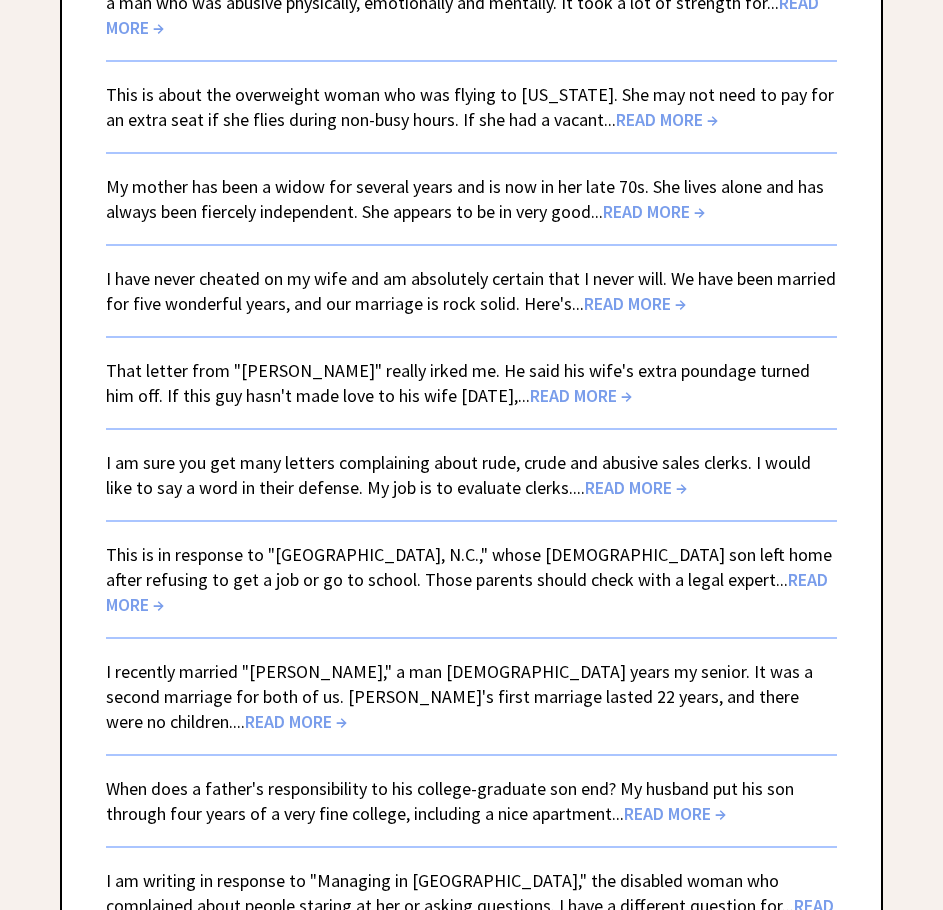 click on "READ MORE →" at bounding box center [754, 1022] 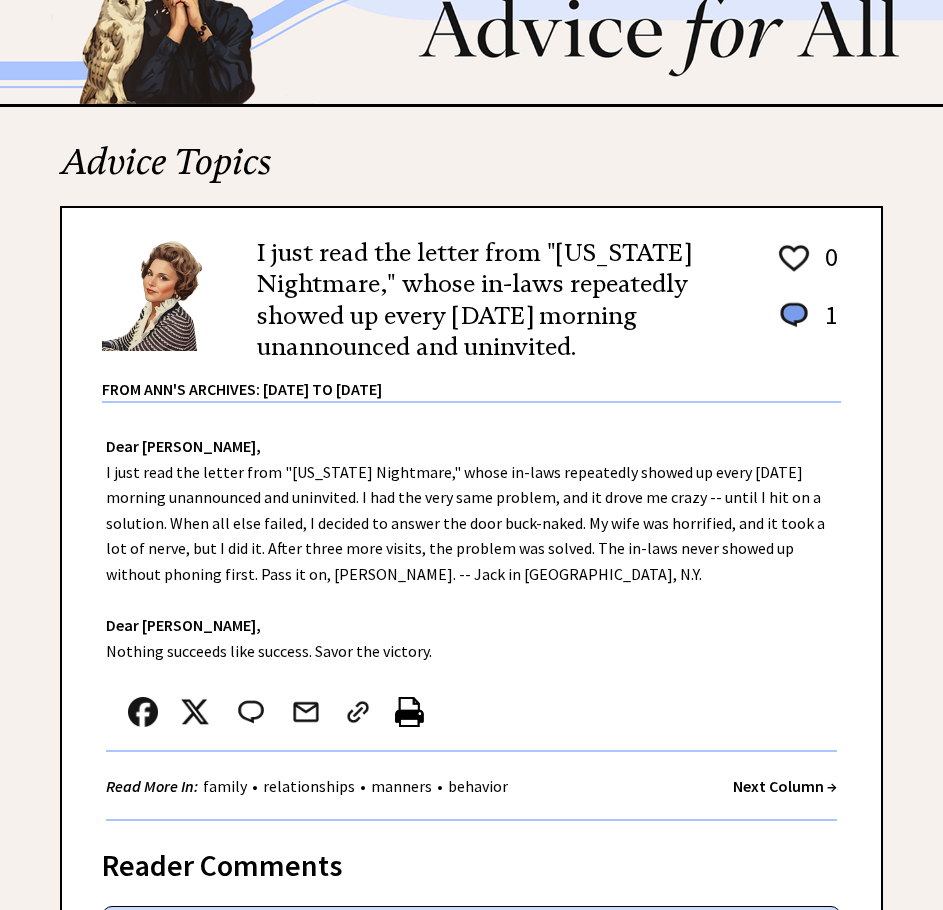 scroll, scrollTop: 396, scrollLeft: 0, axis: vertical 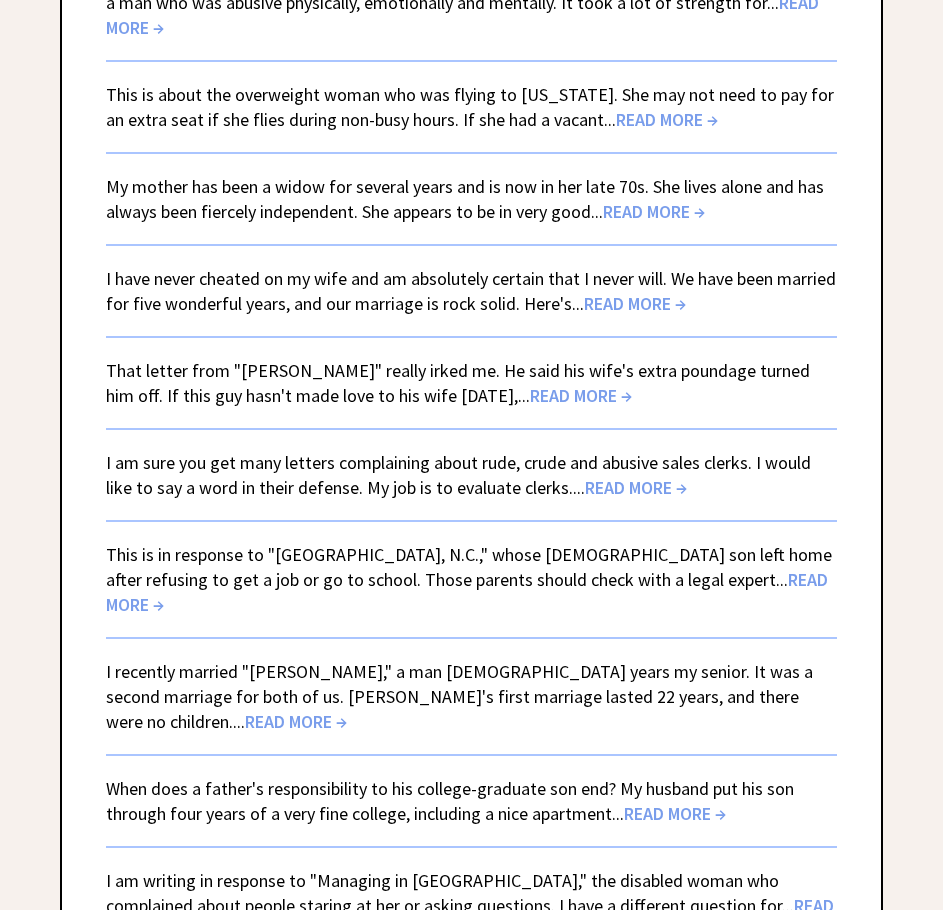 click on "READ MORE →" at bounding box center [244, 1139] 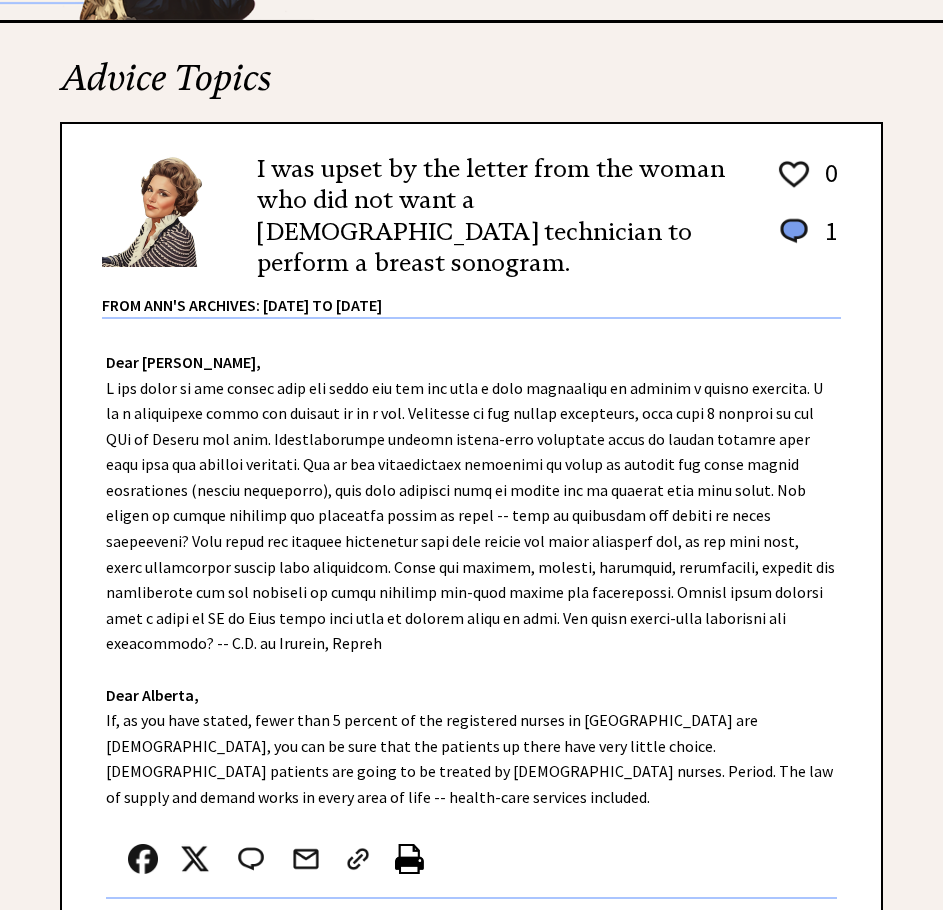 scroll, scrollTop: 100, scrollLeft: 0, axis: vertical 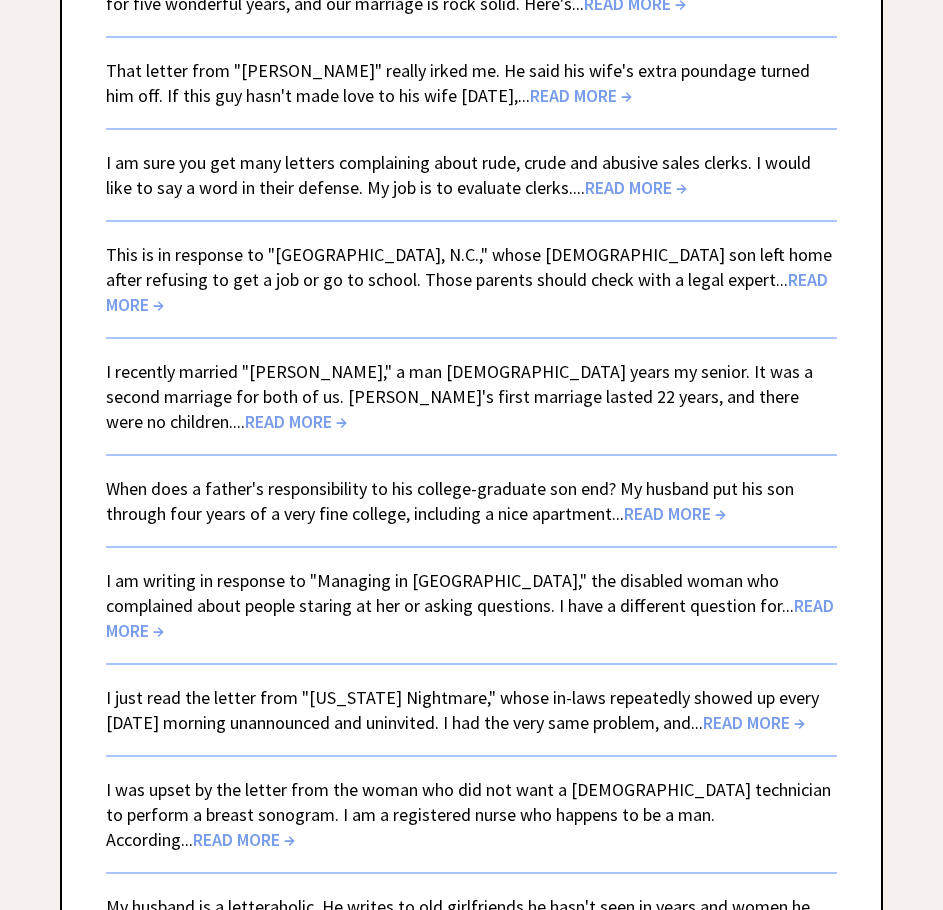 click on "READ MORE →" at bounding box center (705, 1115) 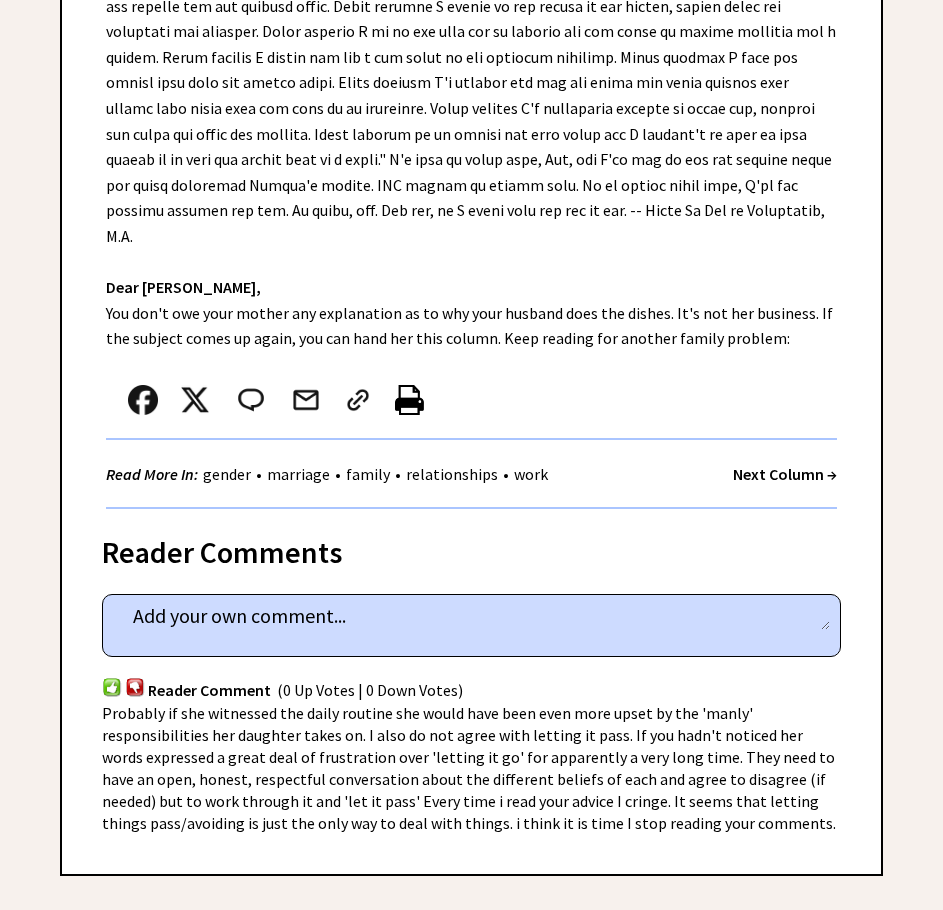 scroll, scrollTop: 200, scrollLeft: 0, axis: vertical 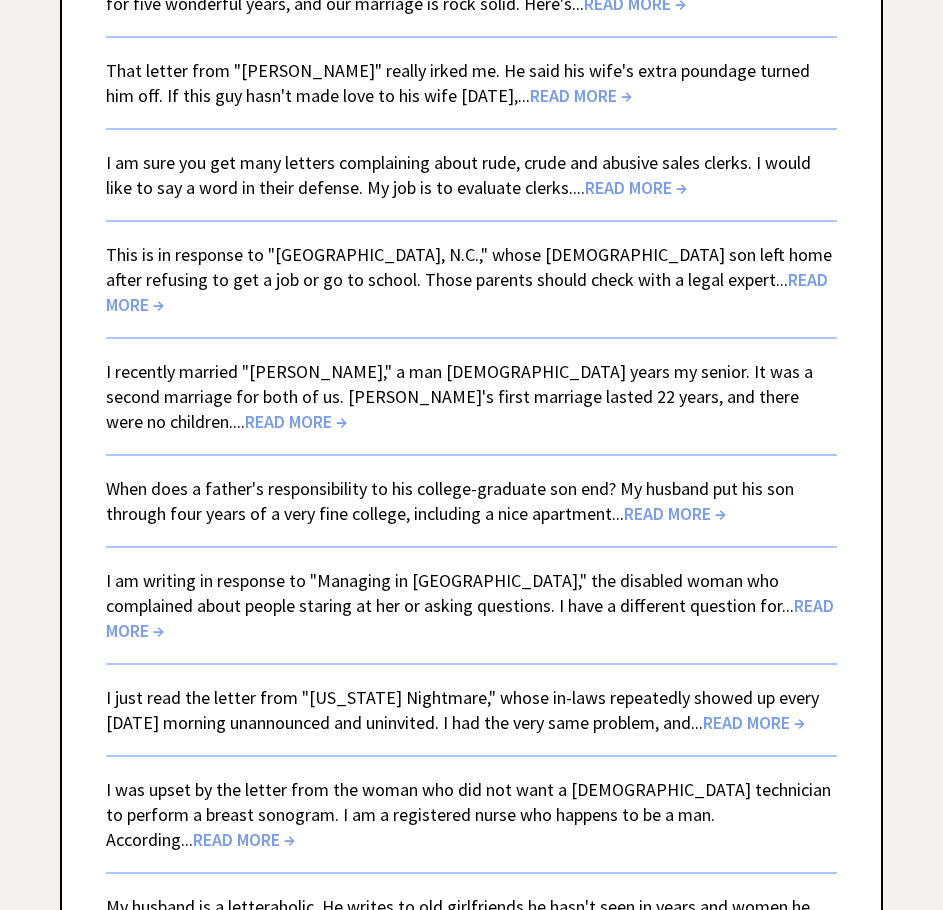click on "READ MORE →" at bounding box center [625, 931] 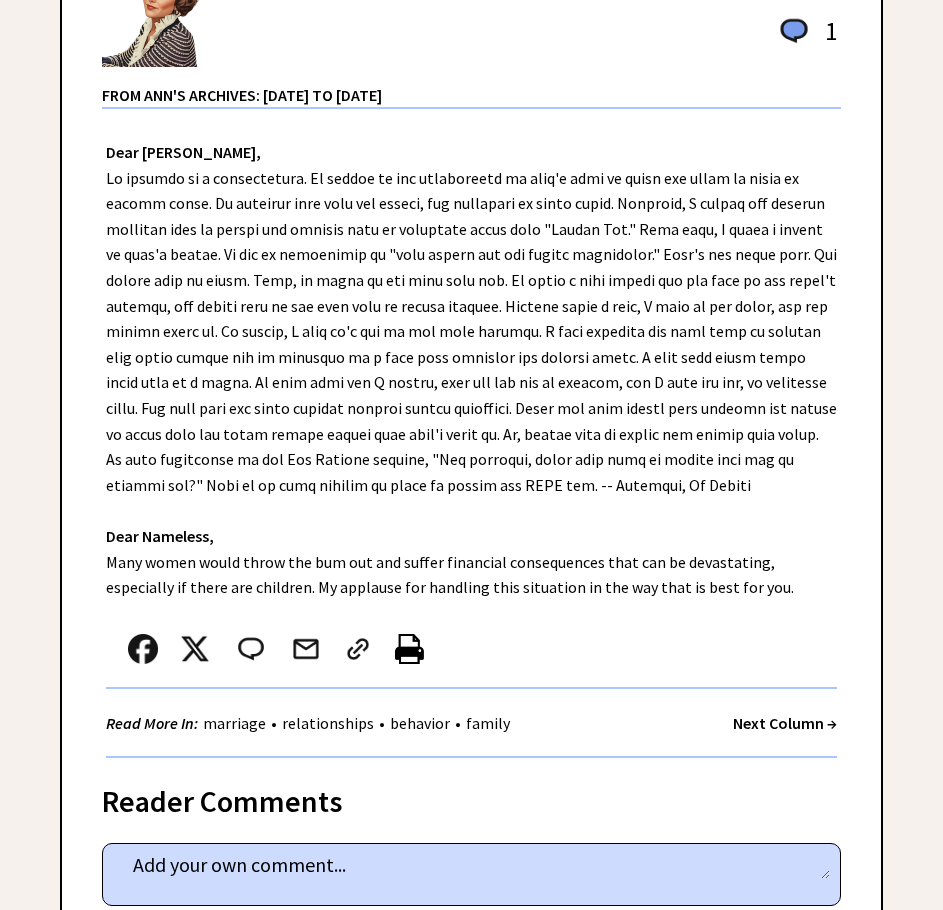 scroll, scrollTop: 500, scrollLeft: 0, axis: vertical 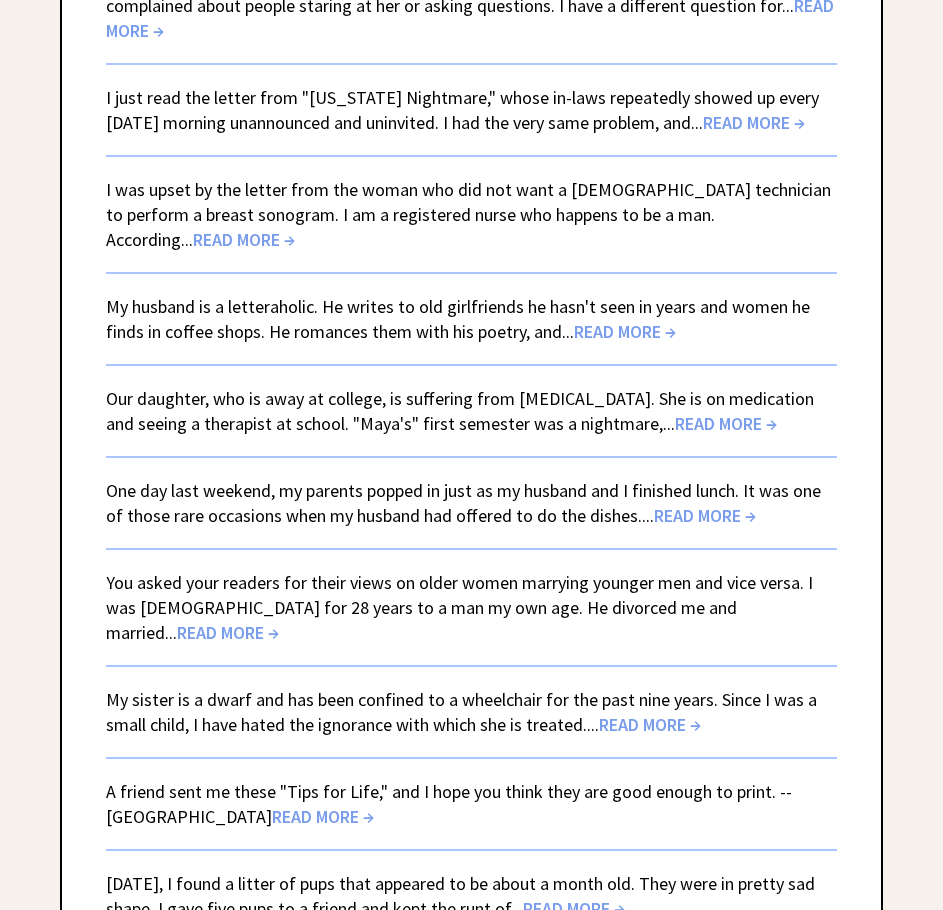 click on "READ MORE →" at bounding box center (228, 632) 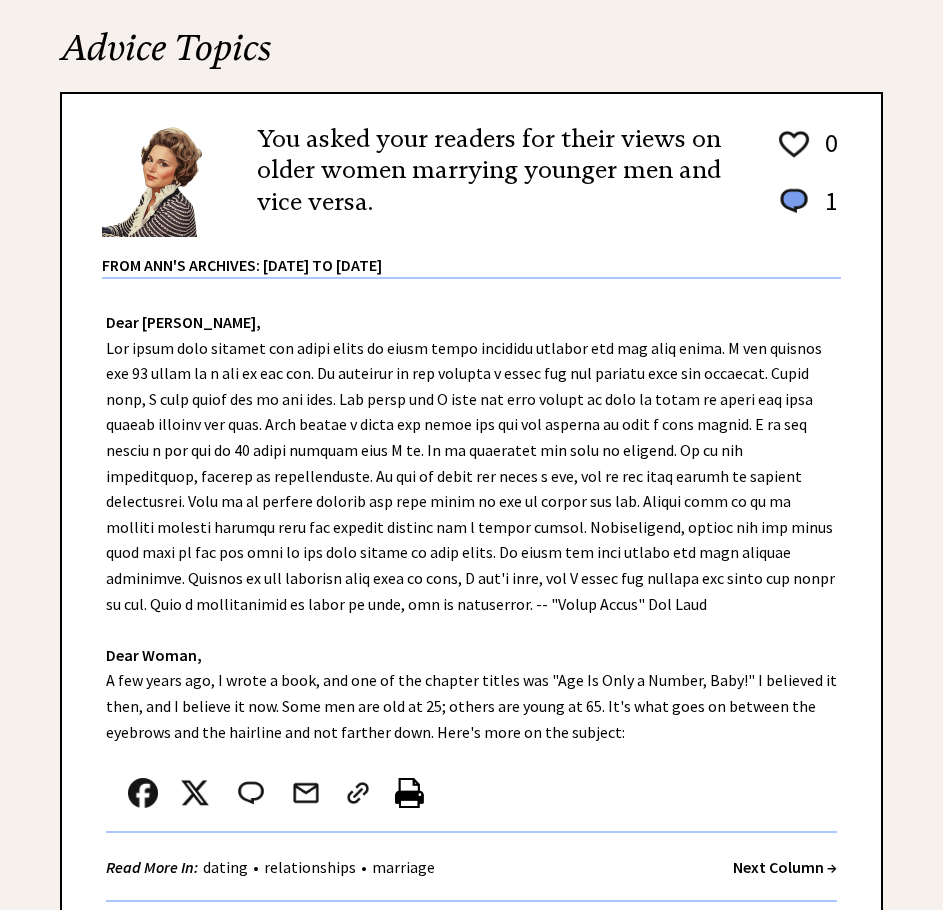 scroll, scrollTop: 400, scrollLeft: 0, axis: vertical 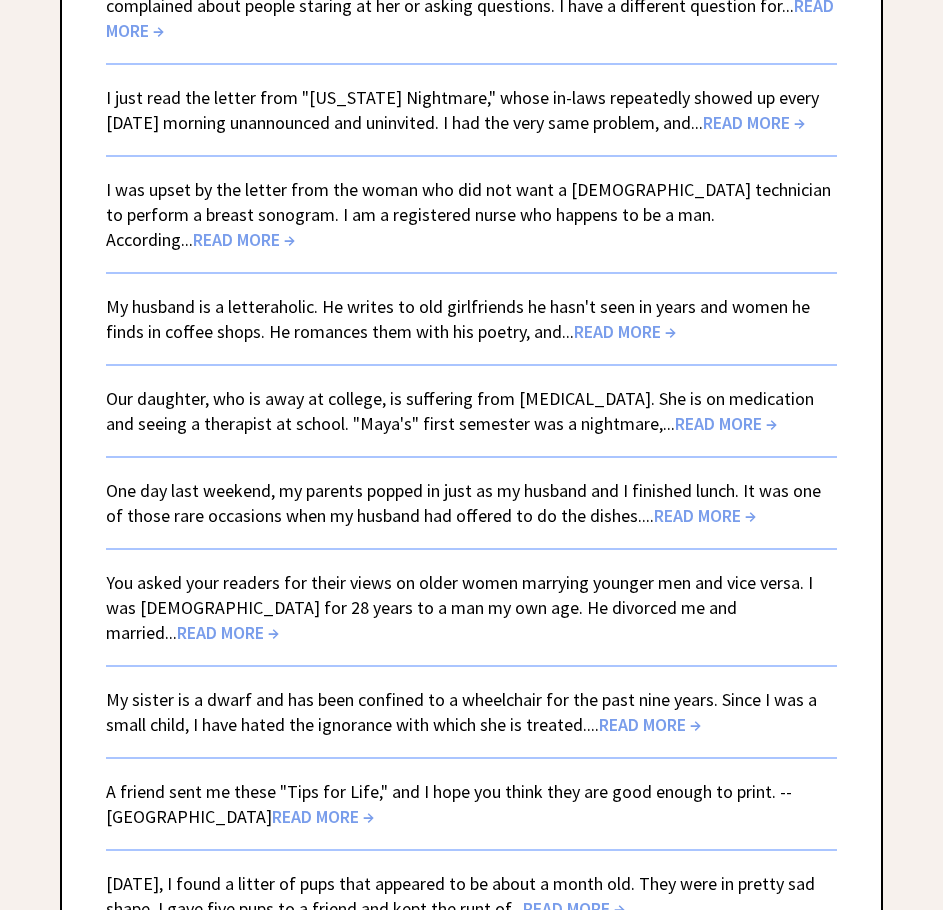 click on "READ MORE →" at bounding box center (650, 724) 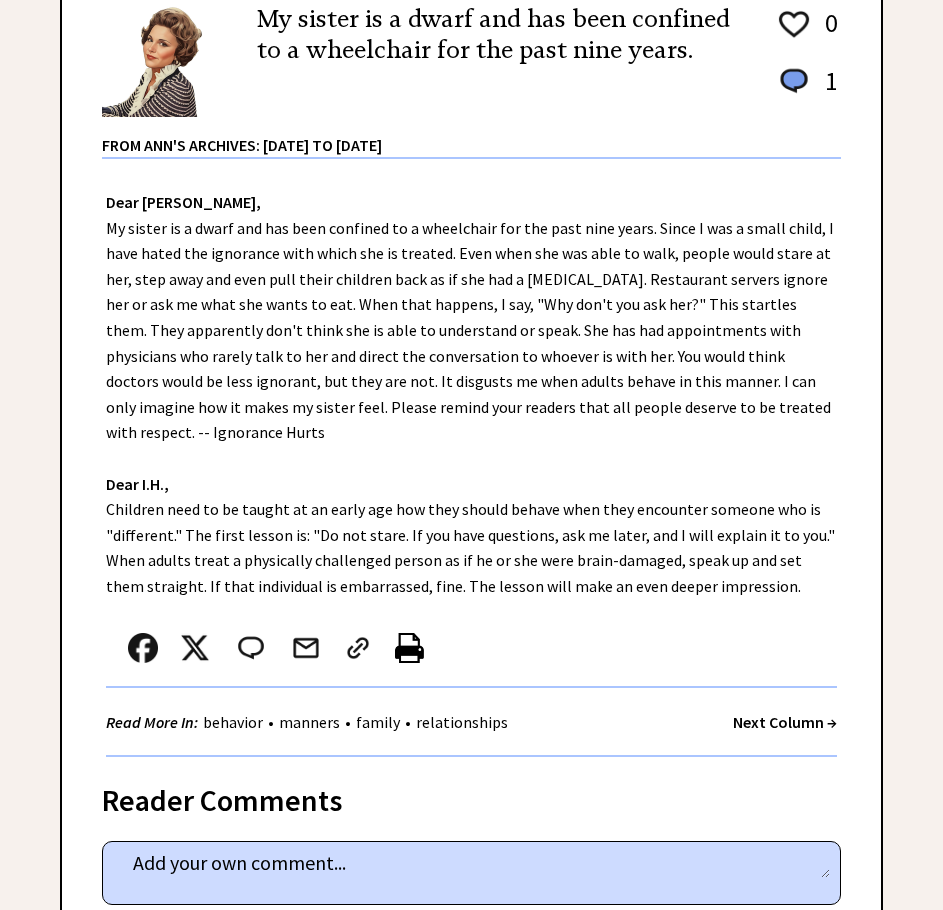 scroll, scrollTop: 400, scrollLeft: 0, axis: vertical 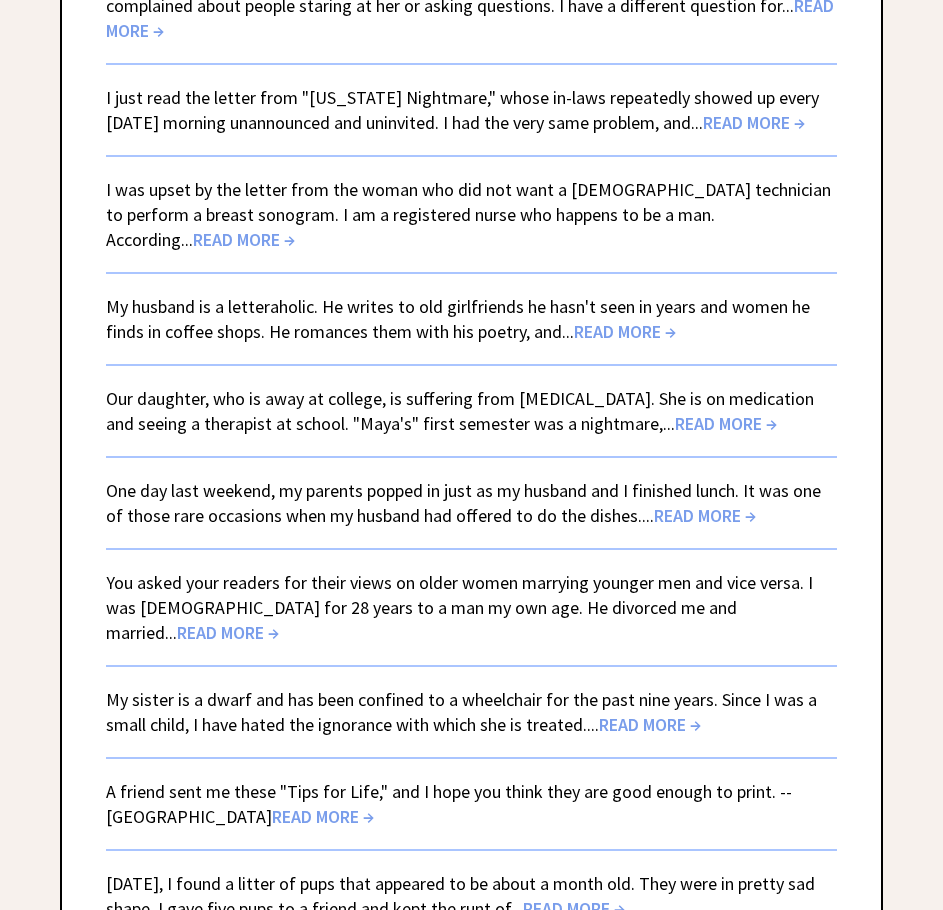 click on "READ MORE →" at bounding box center (471, 1013) 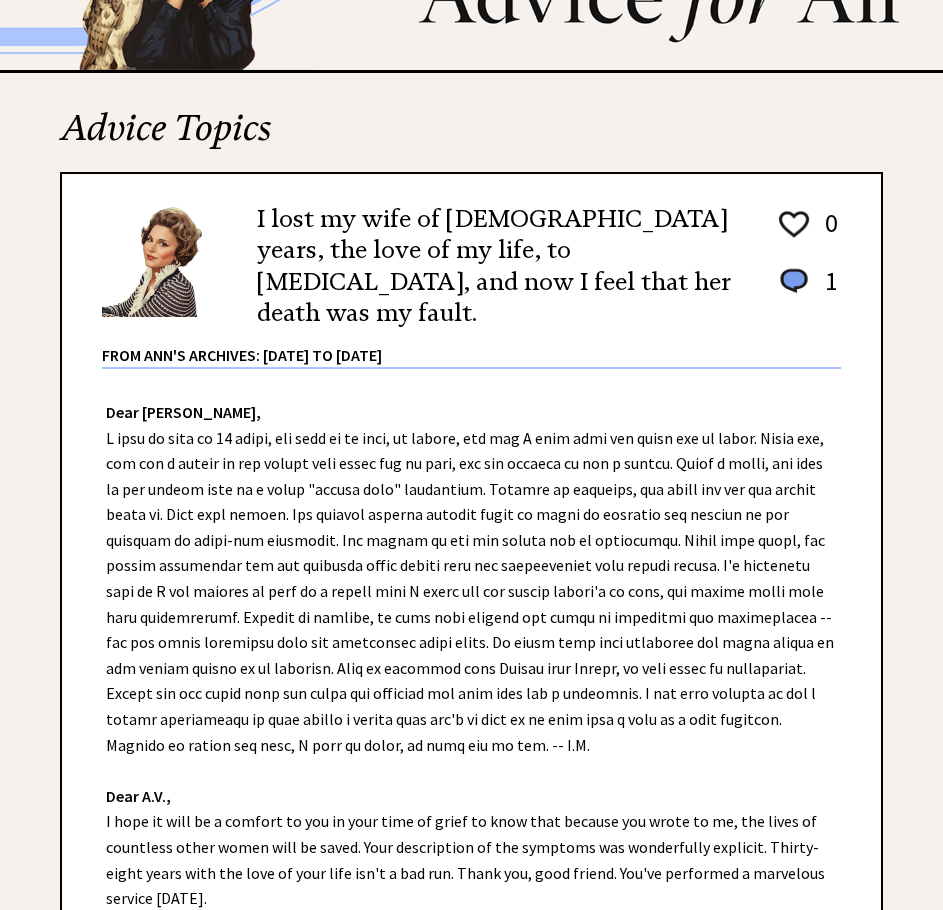 scroll, scrollTop: 500, scrollLeft: 0, axis: vertical 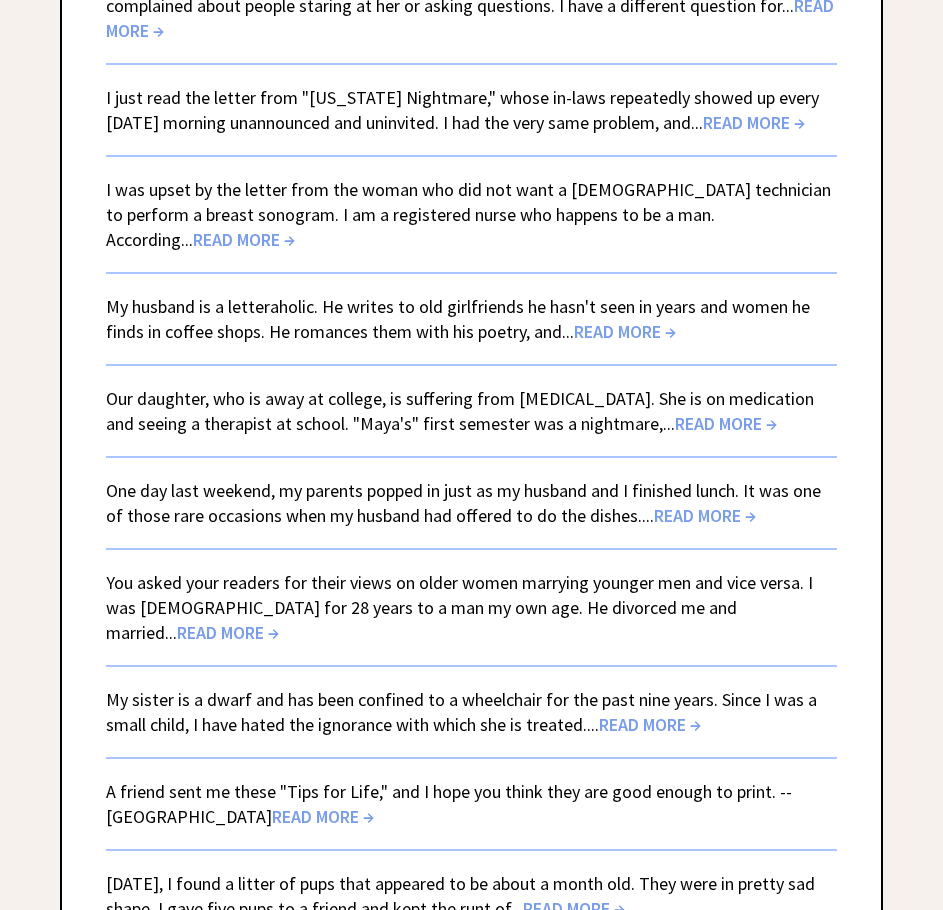 click on "READ MORE →" at bounding box center (574, 908) 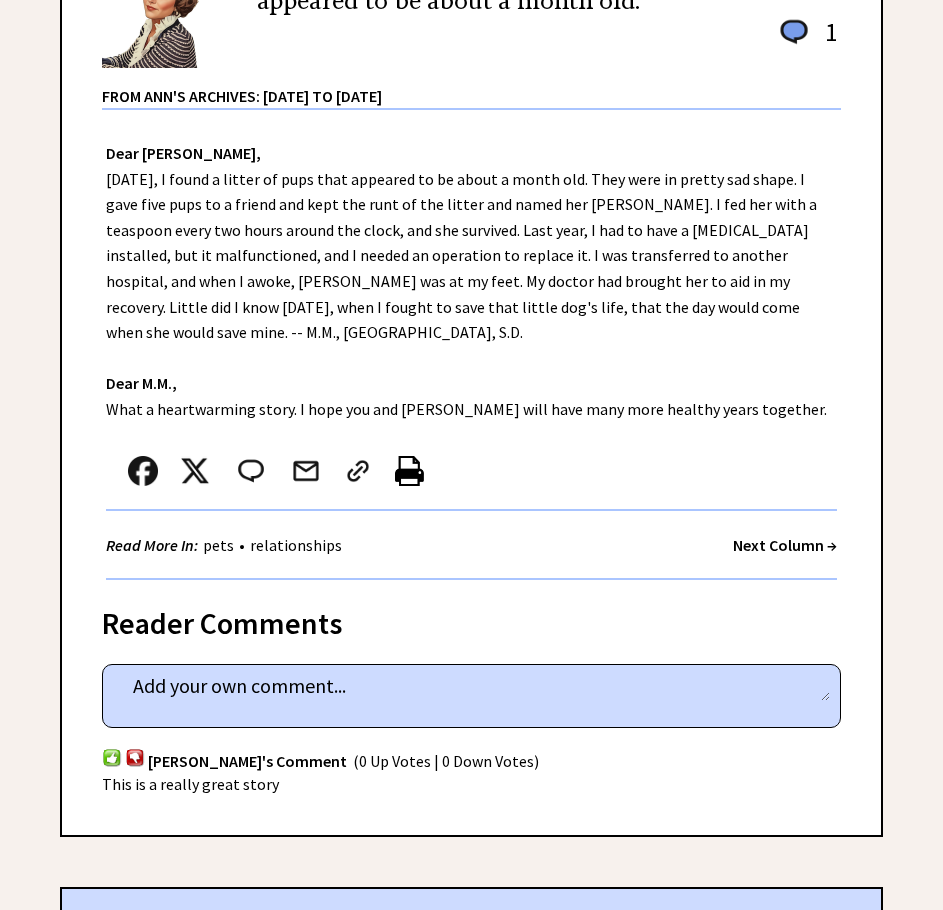 scroll, scrollTop: 400, scrollLeft: 0, axis: vertical 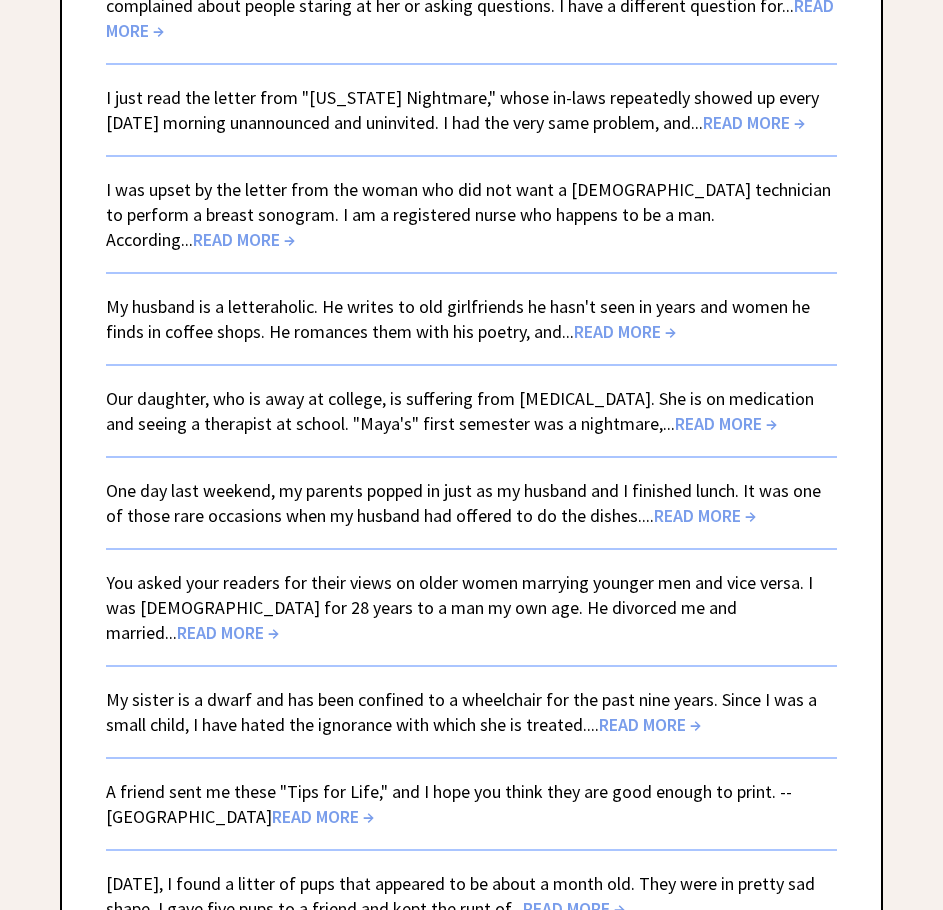 click on "READ MORE →" at bounding box center (696, 1117) 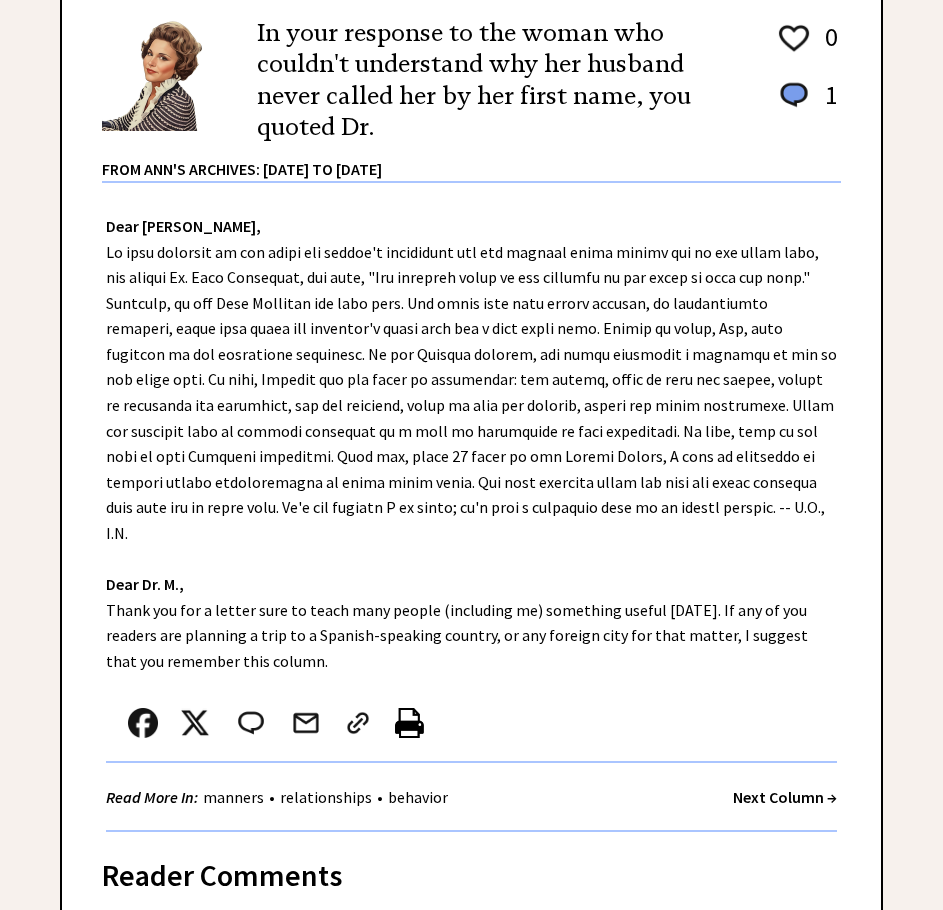 scroll, scrollTop: 400, scrollLeft: 0, axis: vertical 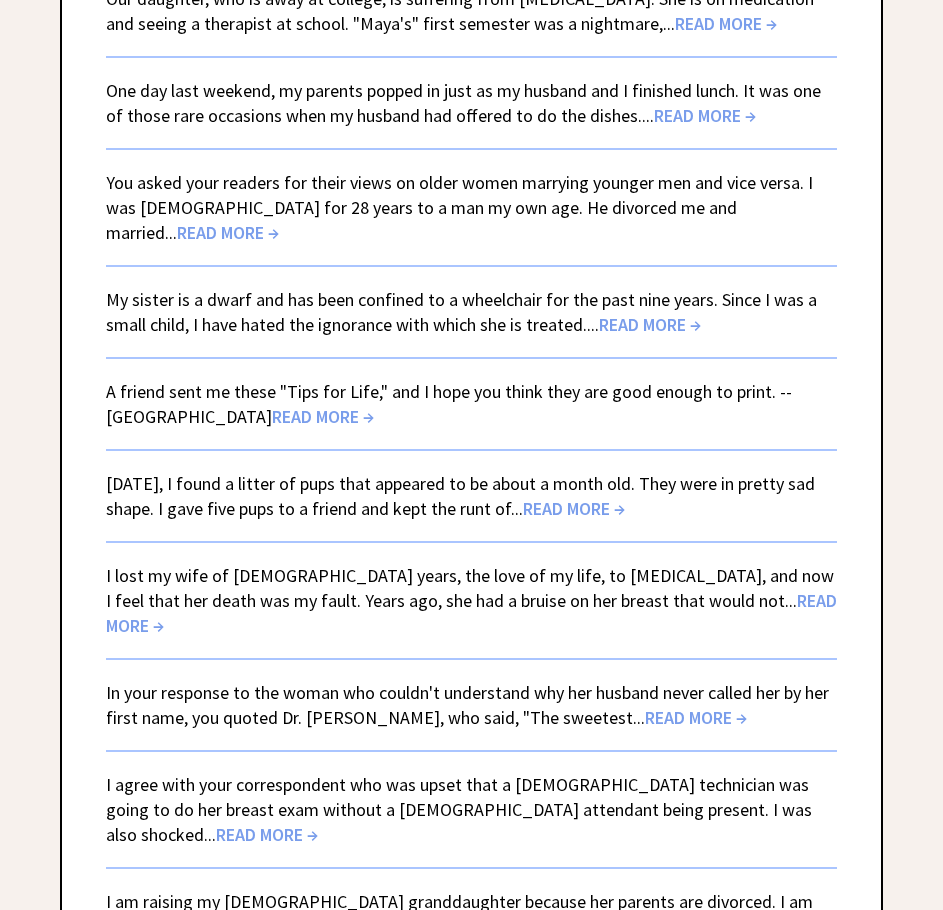 click on "READ MORE →" at bounding box center (723, 1110) 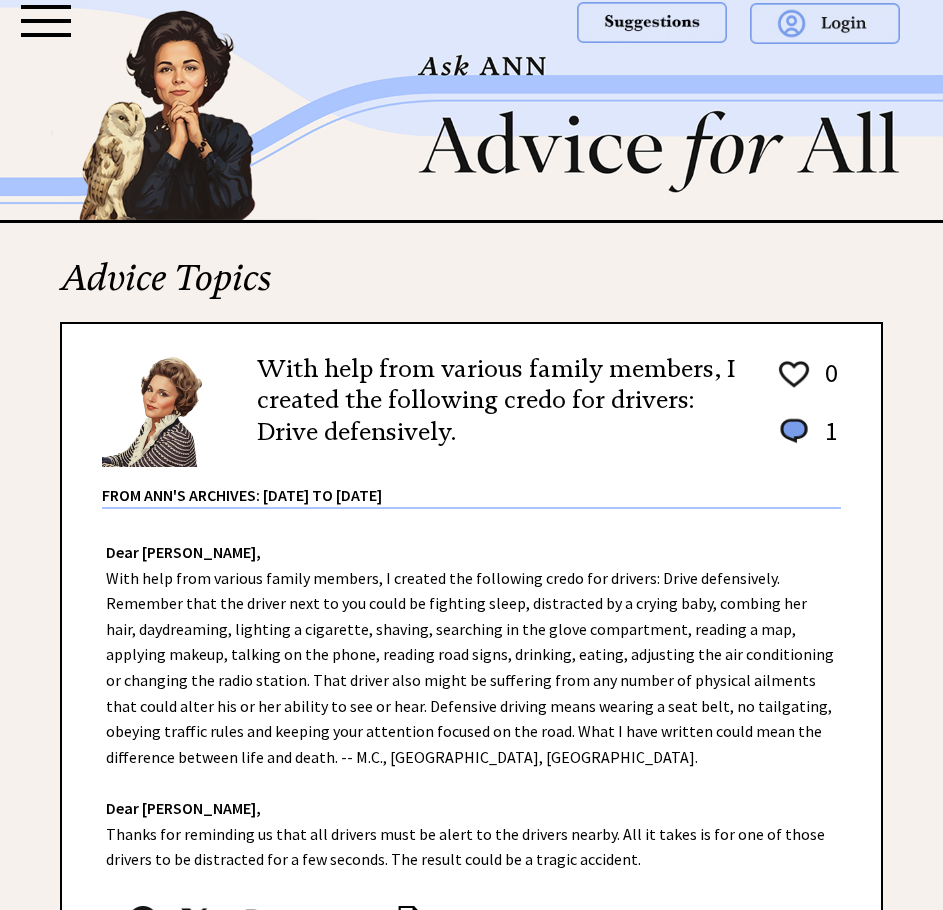 scroll, scrollTop: 0, scrollLeft: 0, axis: both 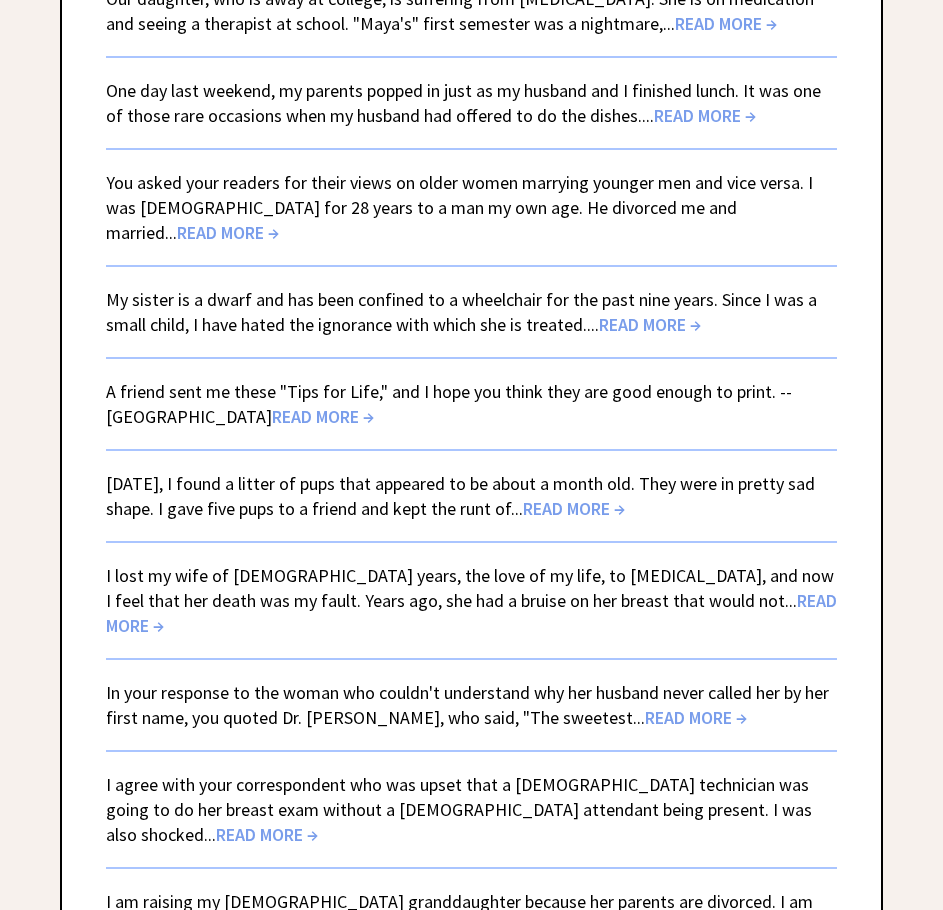 click on "READ MORE →" at bounding box center (778, 926) 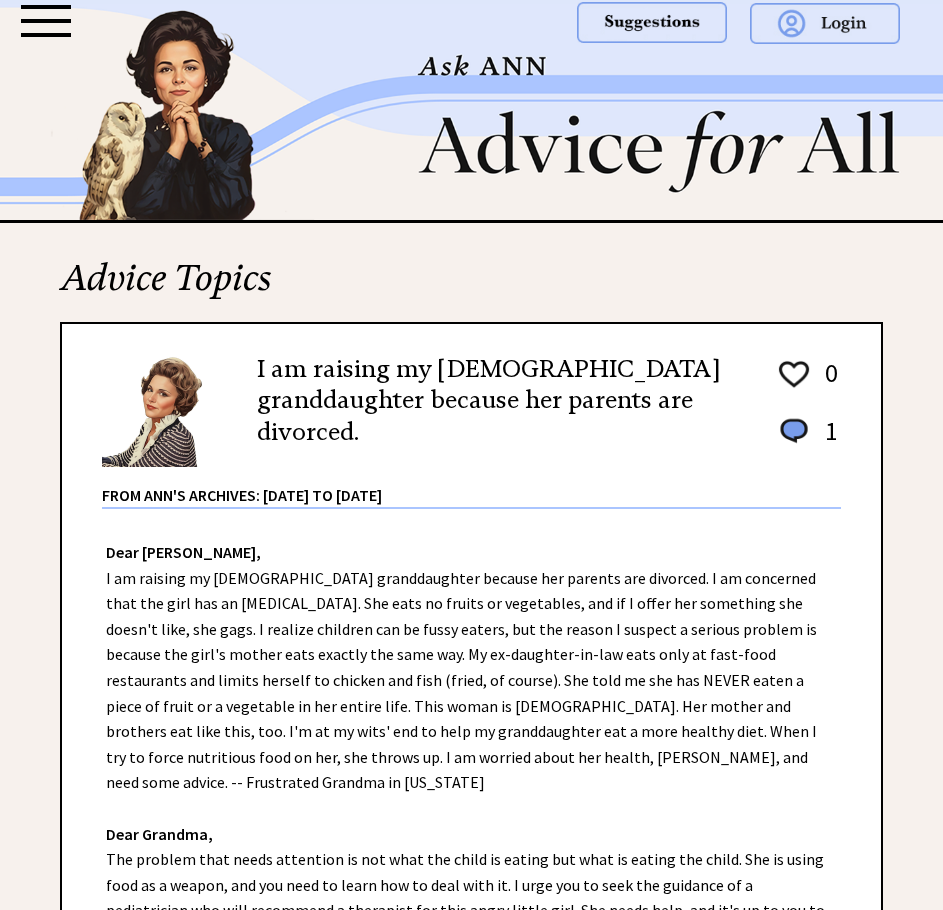 scroll, scrollTop: 0, scrollLeft: 0, axis: both 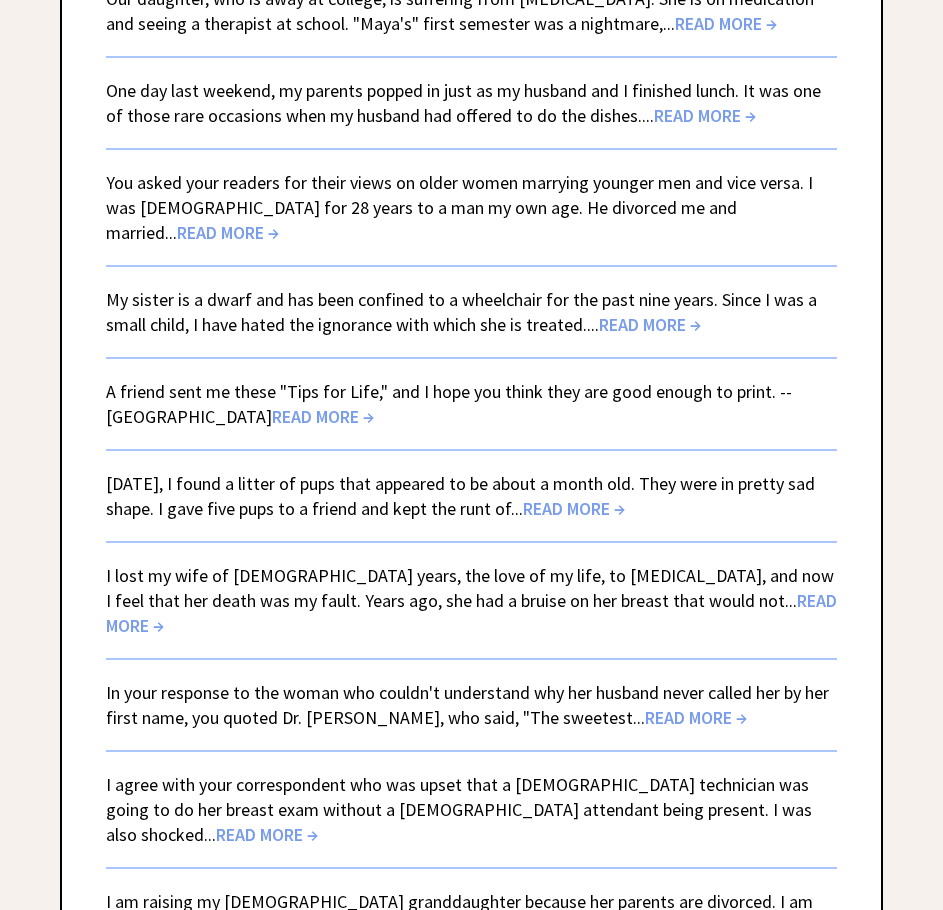 click on "SEE MORE" at bounding box center [471, 1154] 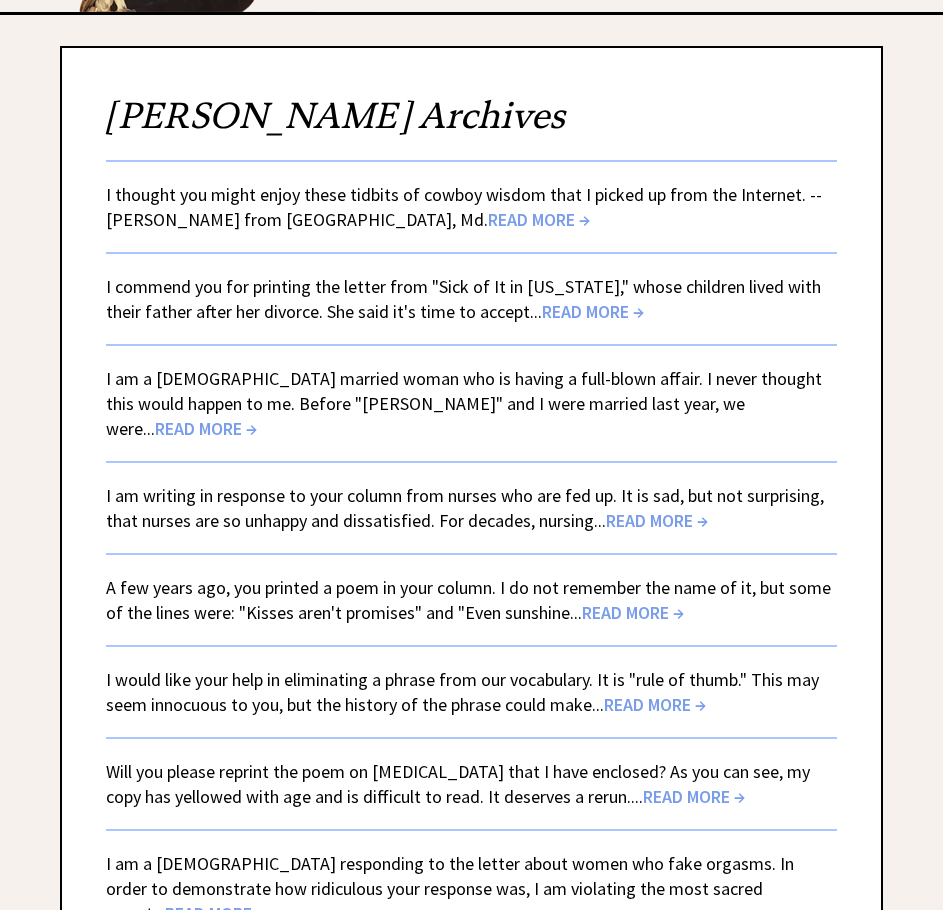 scroll, scrollTop: 200, scrollLeft: 0, axis: vertical 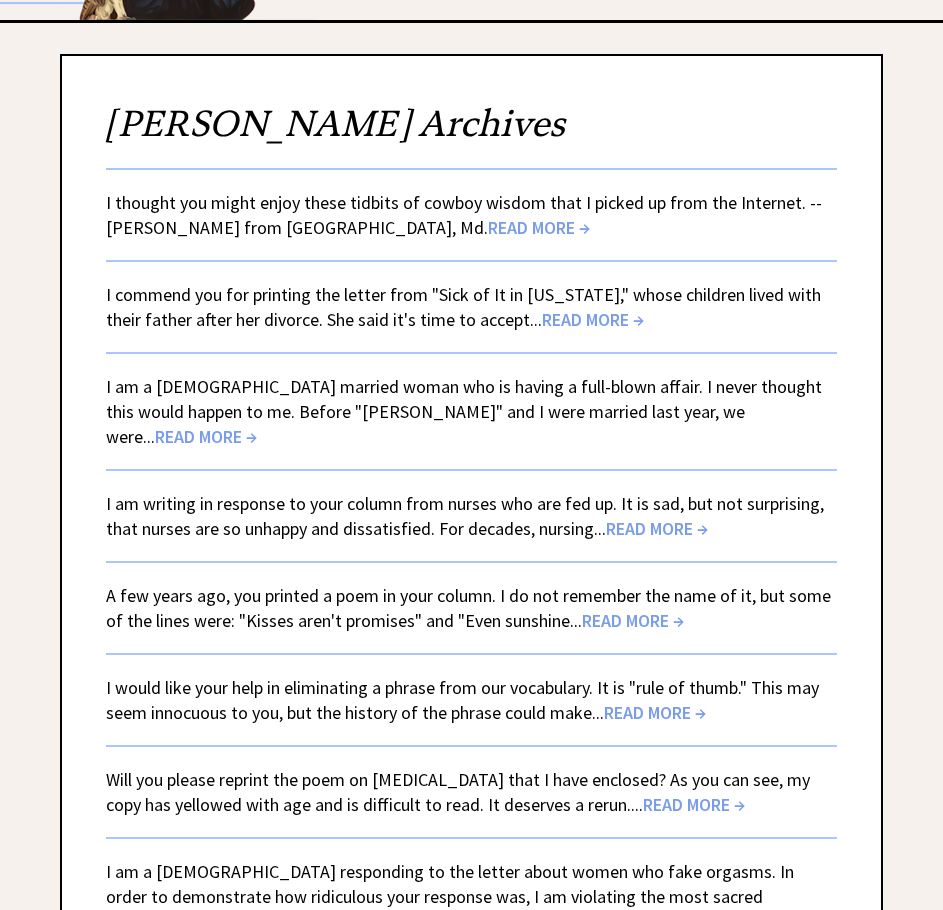 click on "READ MORE →" at bounding box center [206, 436] 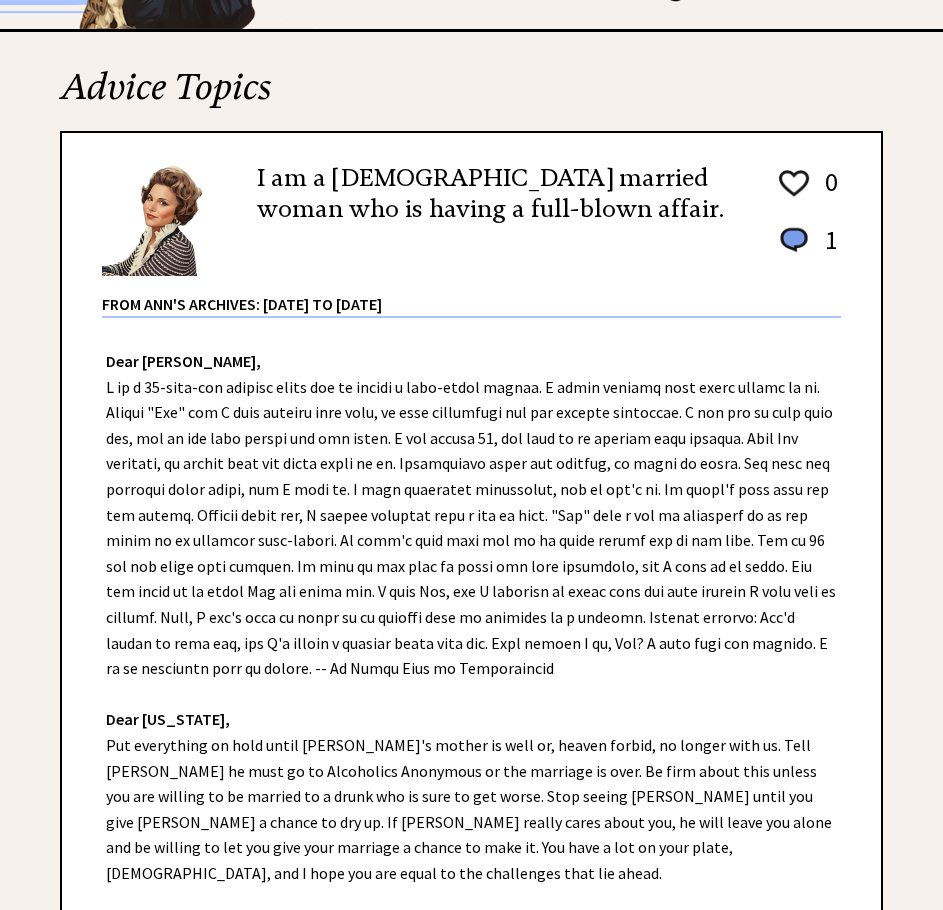 scroll, scrollTop: 500, scrollLeft: 0, axis: vertical 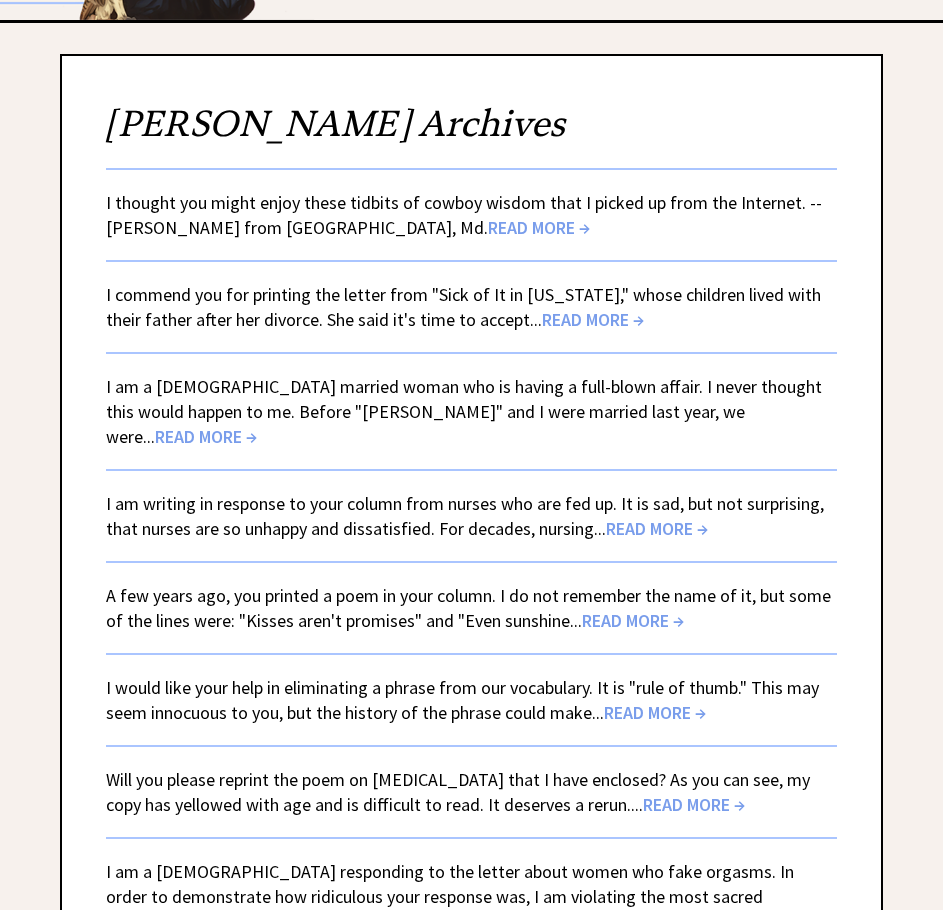 click on "READ MORE →" at bounding box center [539, 227] 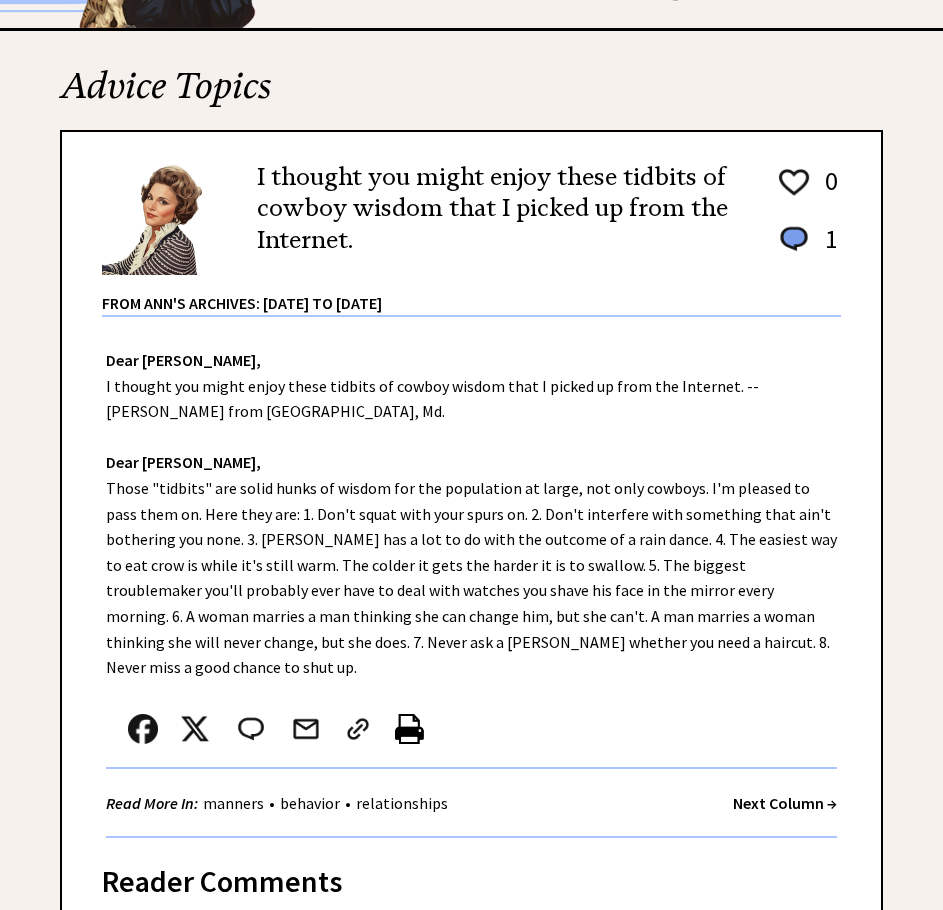 scroll, scrollTop: 200, scrollLeft: 0, axis: vertical 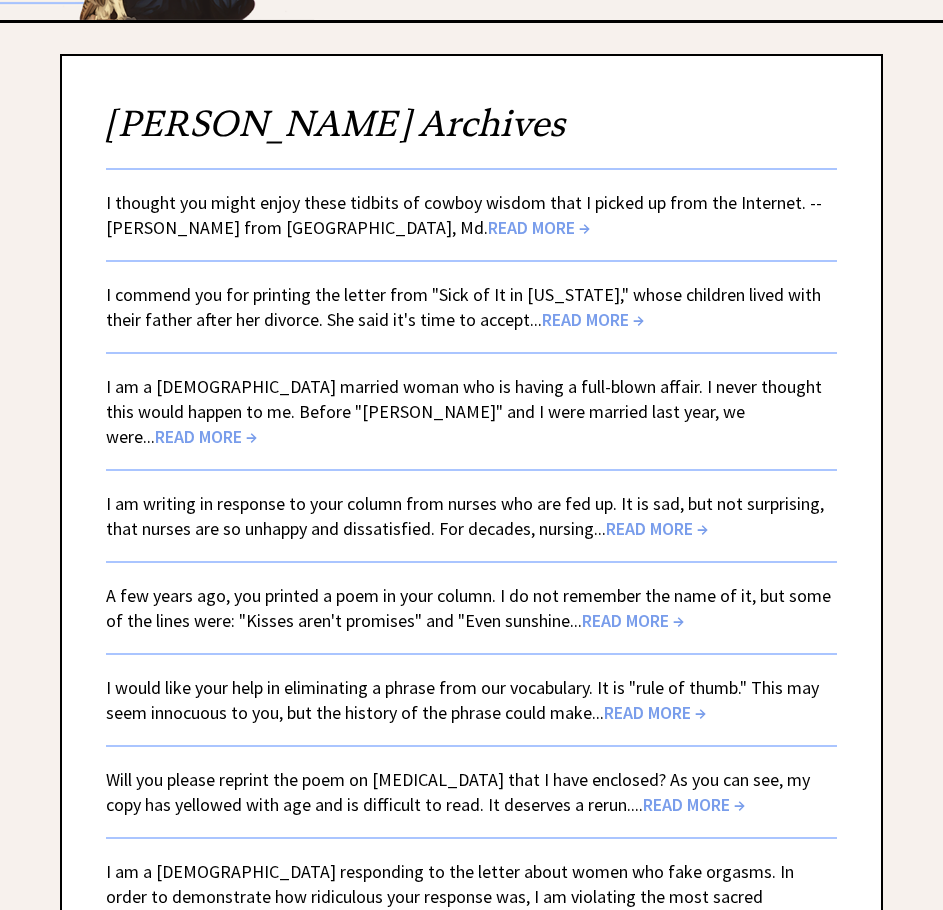 click on "READ MORE →" at bounding box center [593, 319] 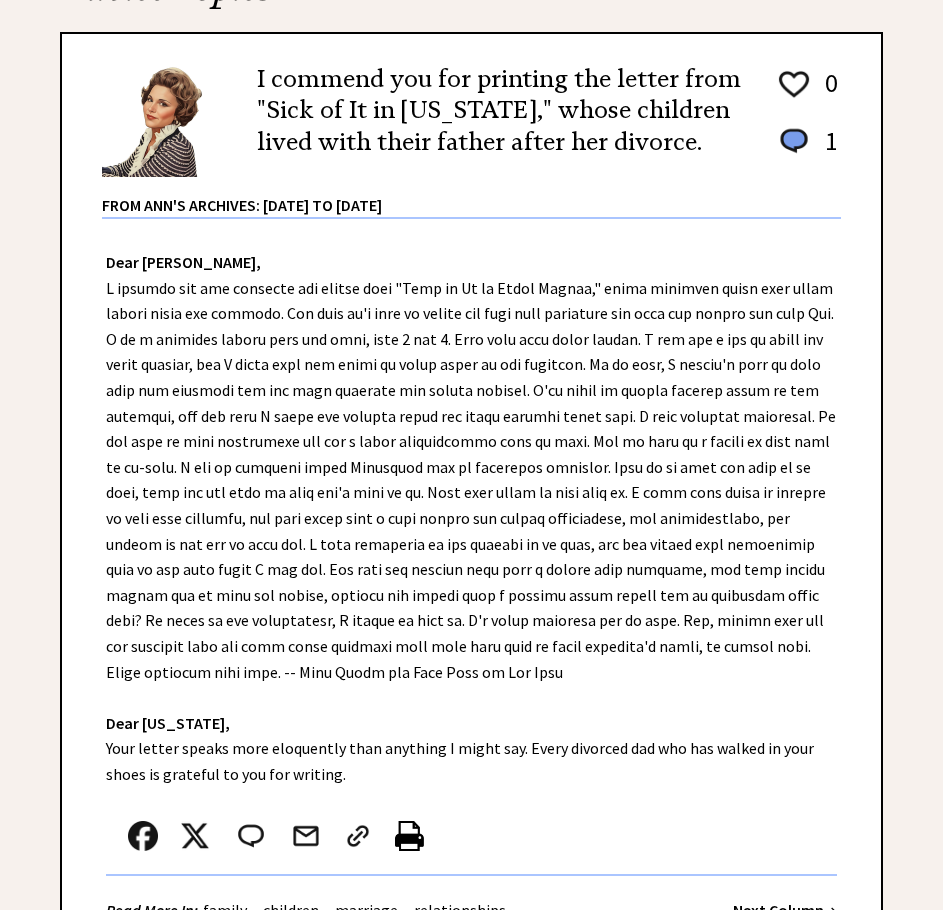 scroll, scrollTop: 300, scrollLeft: 0, axis: vertical 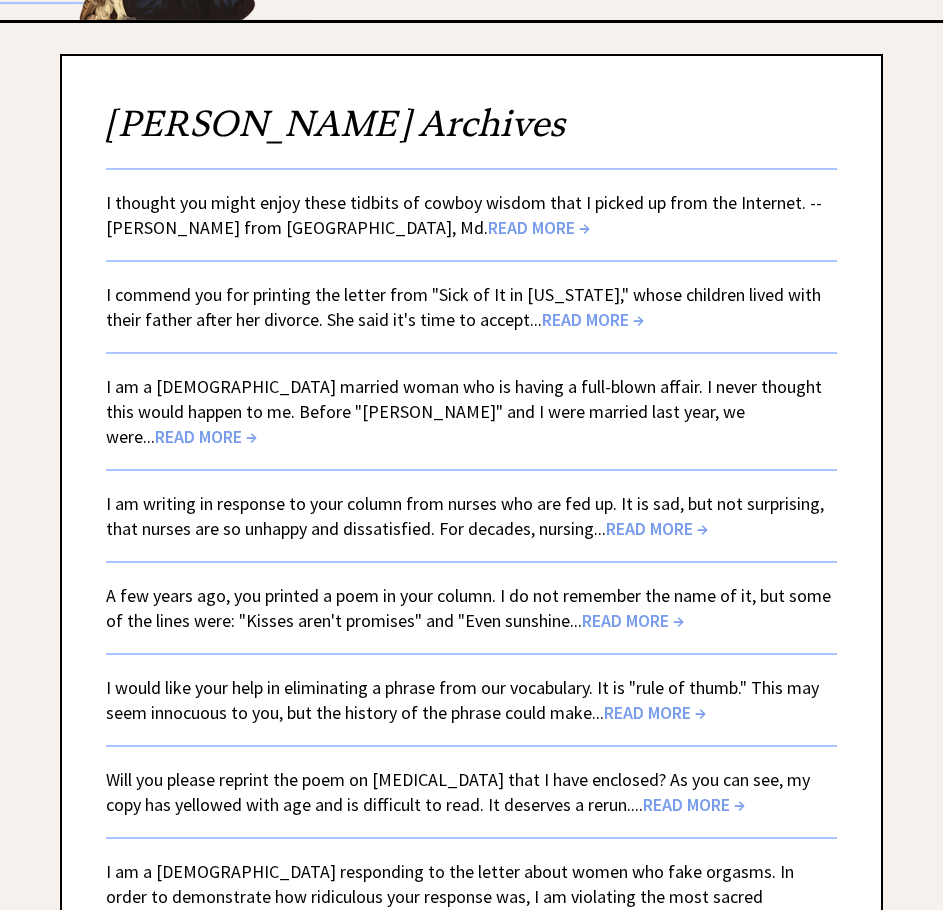 click on "READ MORE →" at bounding box center (657, 528) 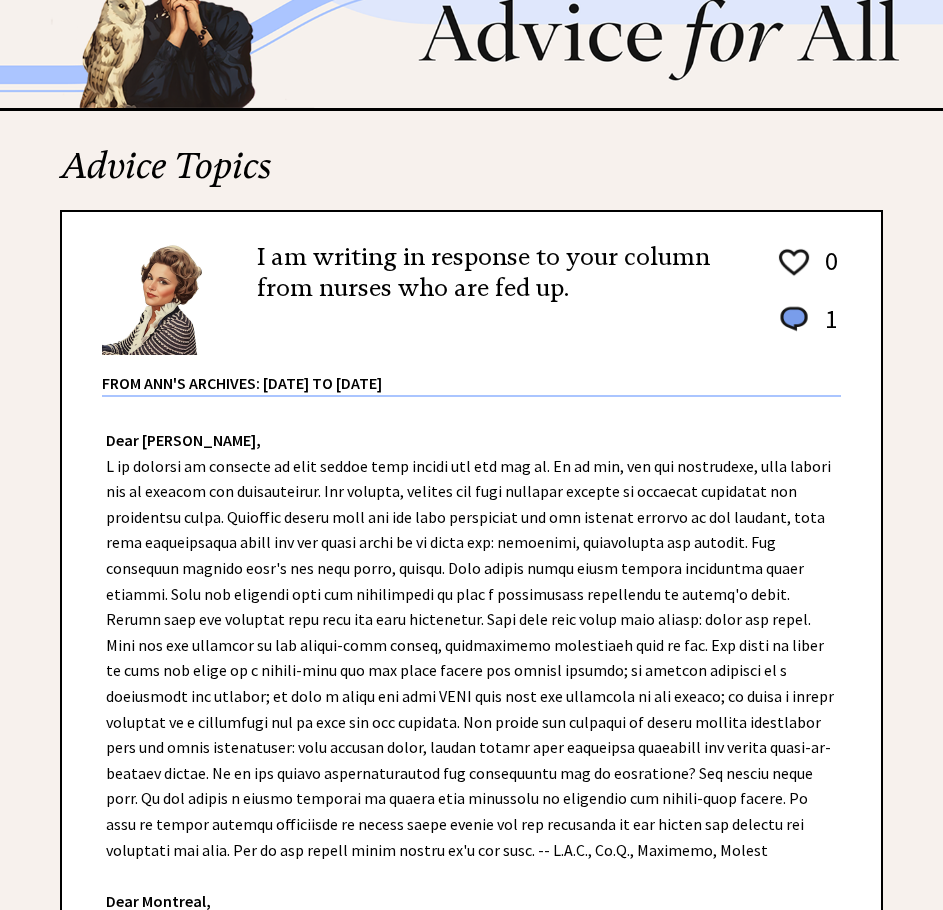 scroll, scrollTop: 597, scrollLeft: 0, axis: vertical 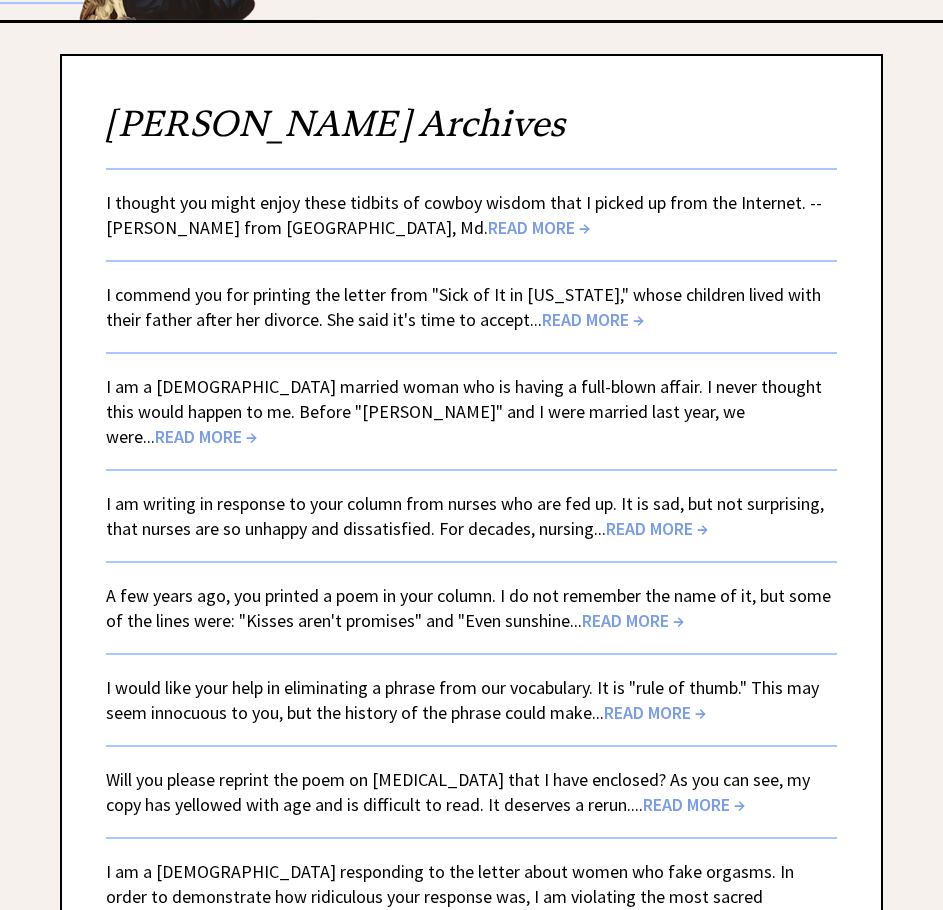 click on "READ MORE →" at bounding box center [633, 620] 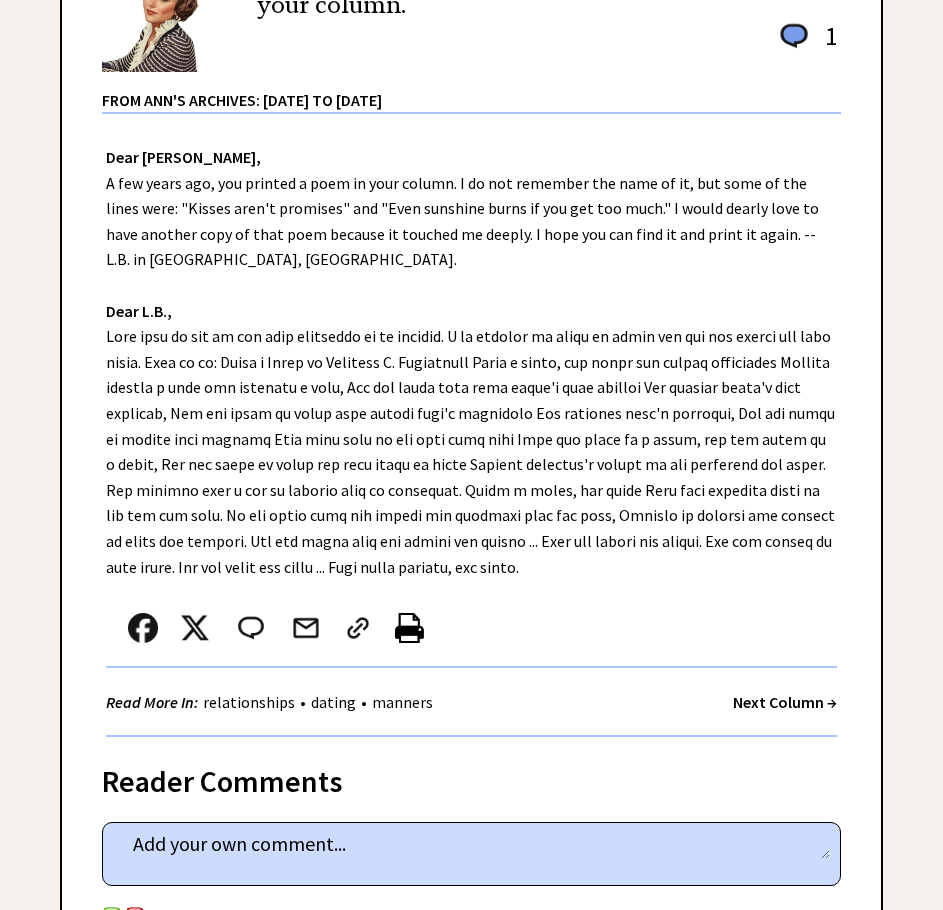 scroll, scrollTop: 400, scrollLeft: 0, axis: vertical 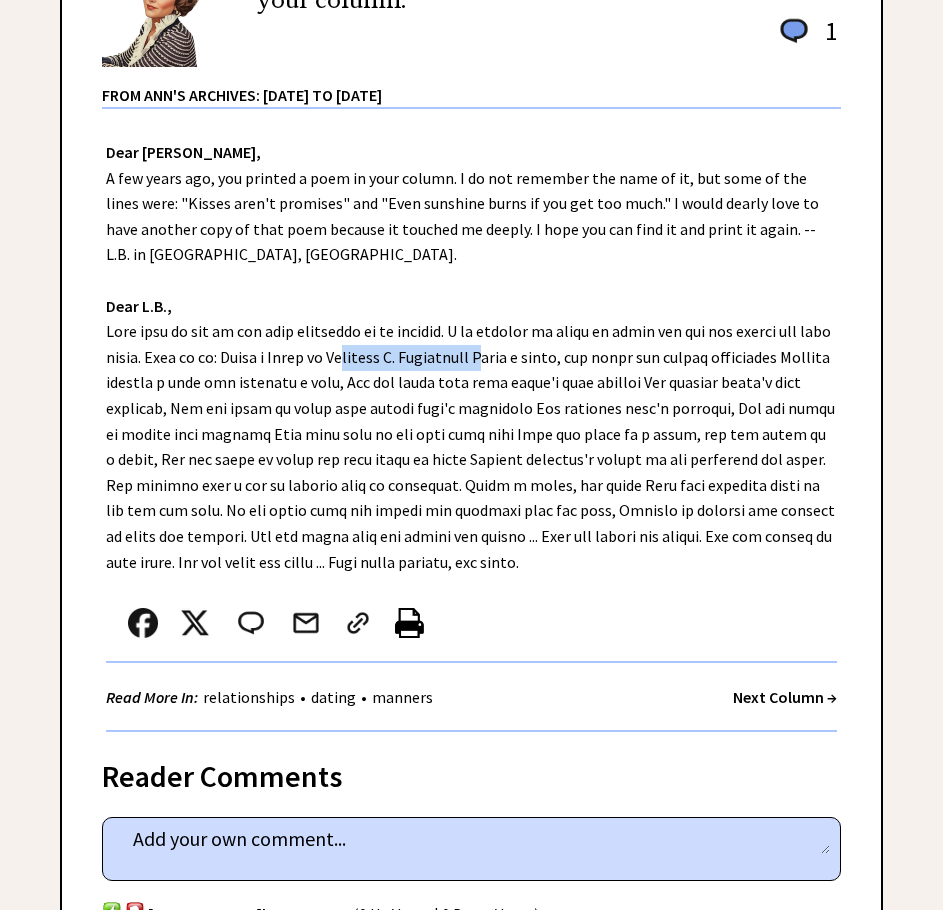 drag, startPoint x: 360, startPoint y: 359, endPoint x: 497, endPoint y: 356, distance: 137.03284 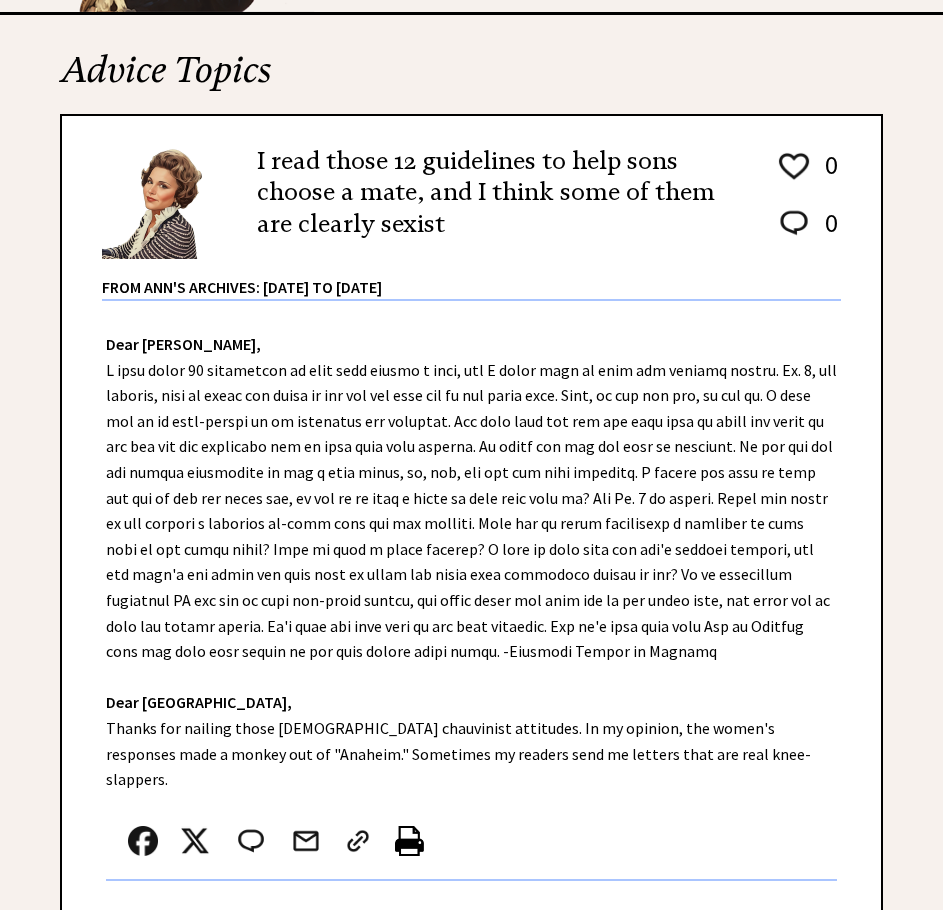 scroll, scrollTop: 300, scrollLeft: 0, axis: vertical 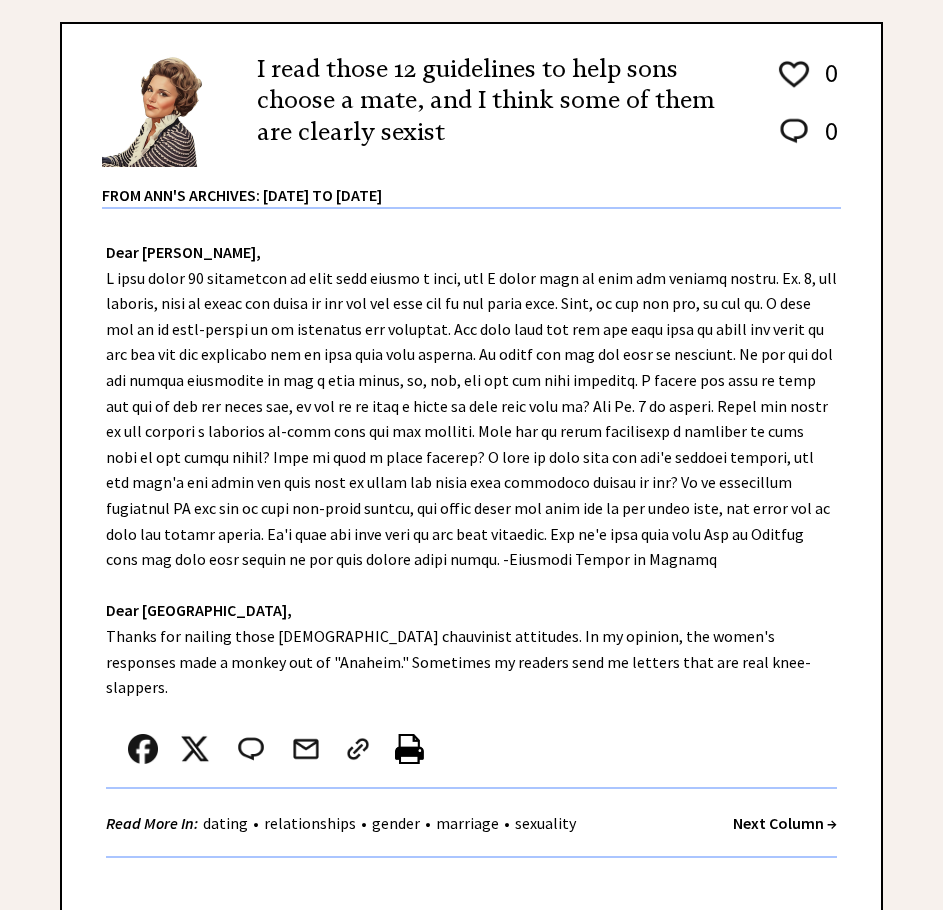 click on "Next Column →" at bounding box center (785, 823) 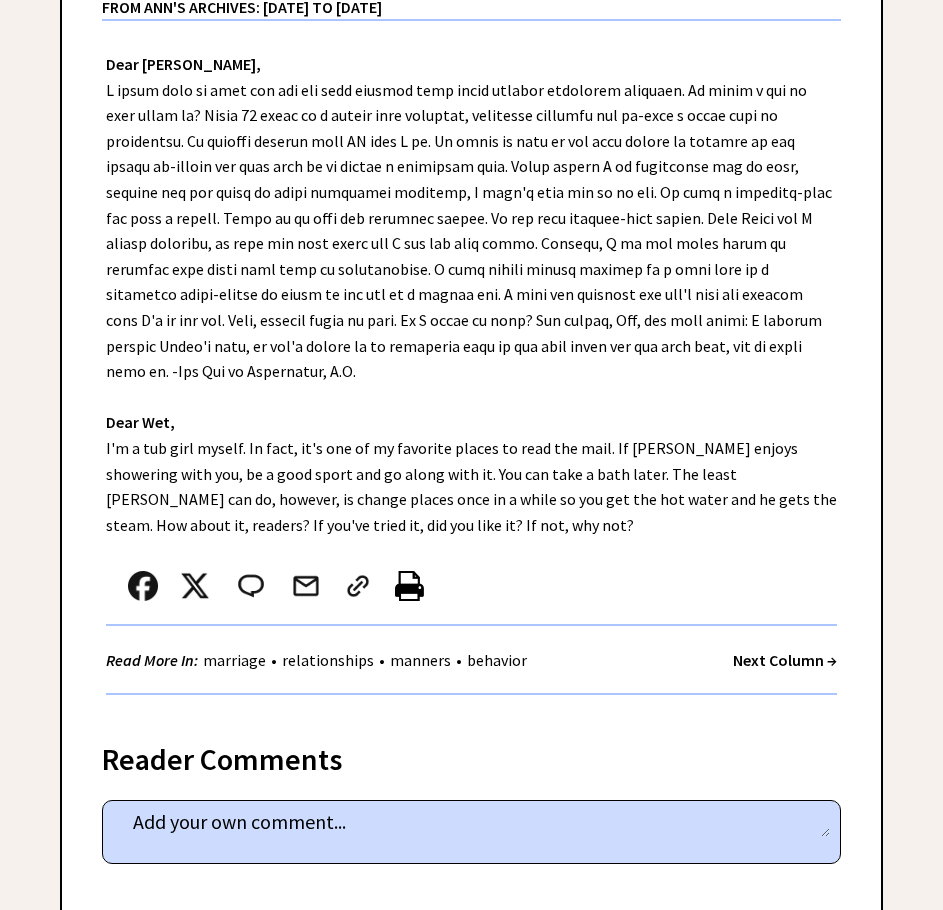 scroll, scrollTop: 500, scrollLeft: 0, axis: vertical 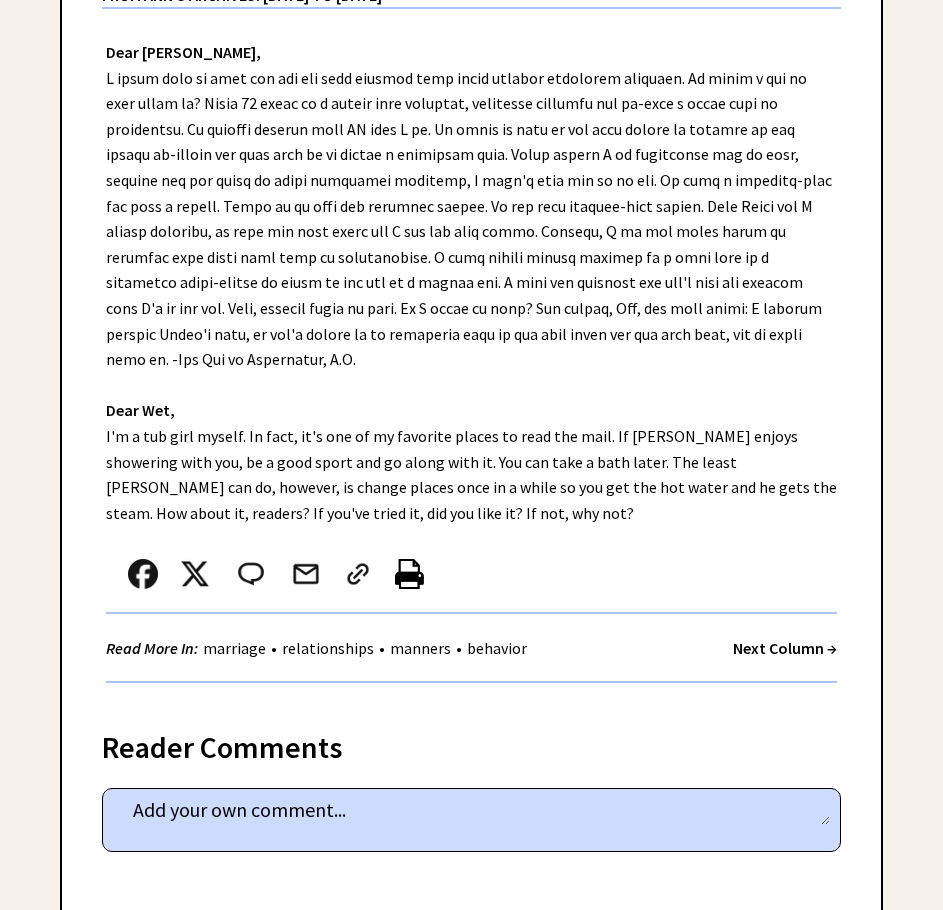 click on "Next Column →" at bounding box center (785, 648) 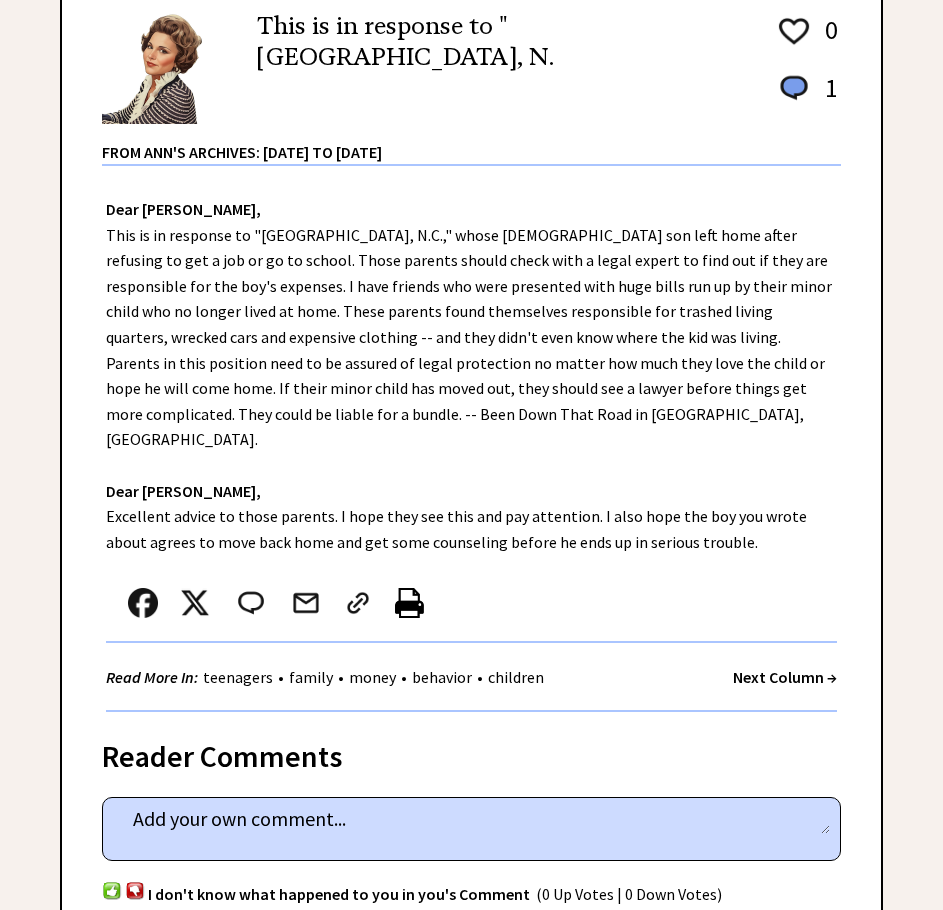 scroll, scrollTop: 400, scrollLeft: 0, axis: vertical 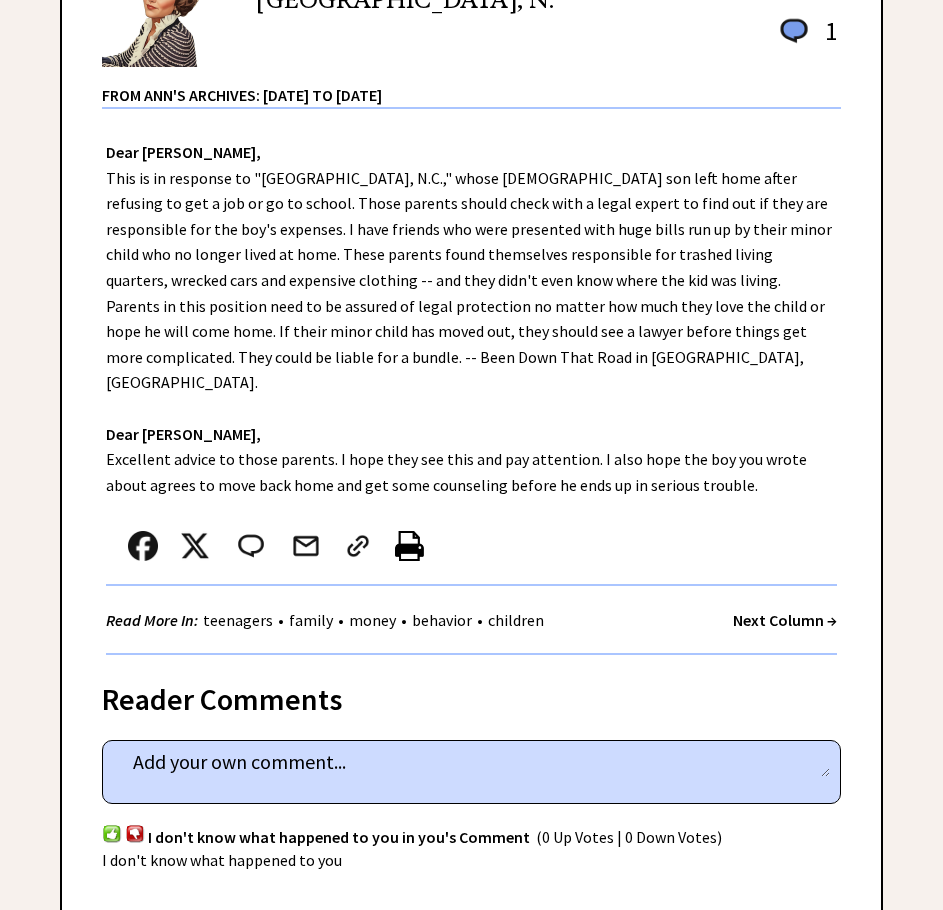 click on "Next Column →" at bounding box center (785, 620) 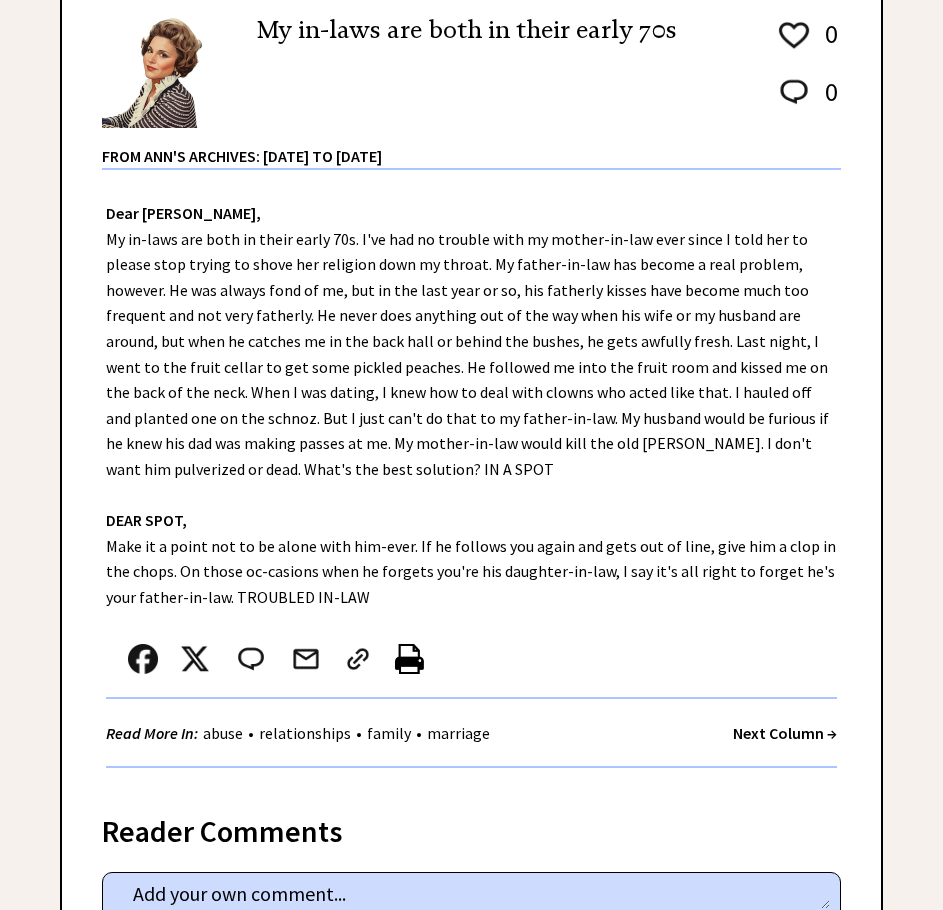 scroll, scrollTop: 400, scrollLeft: 0, axis: vertical 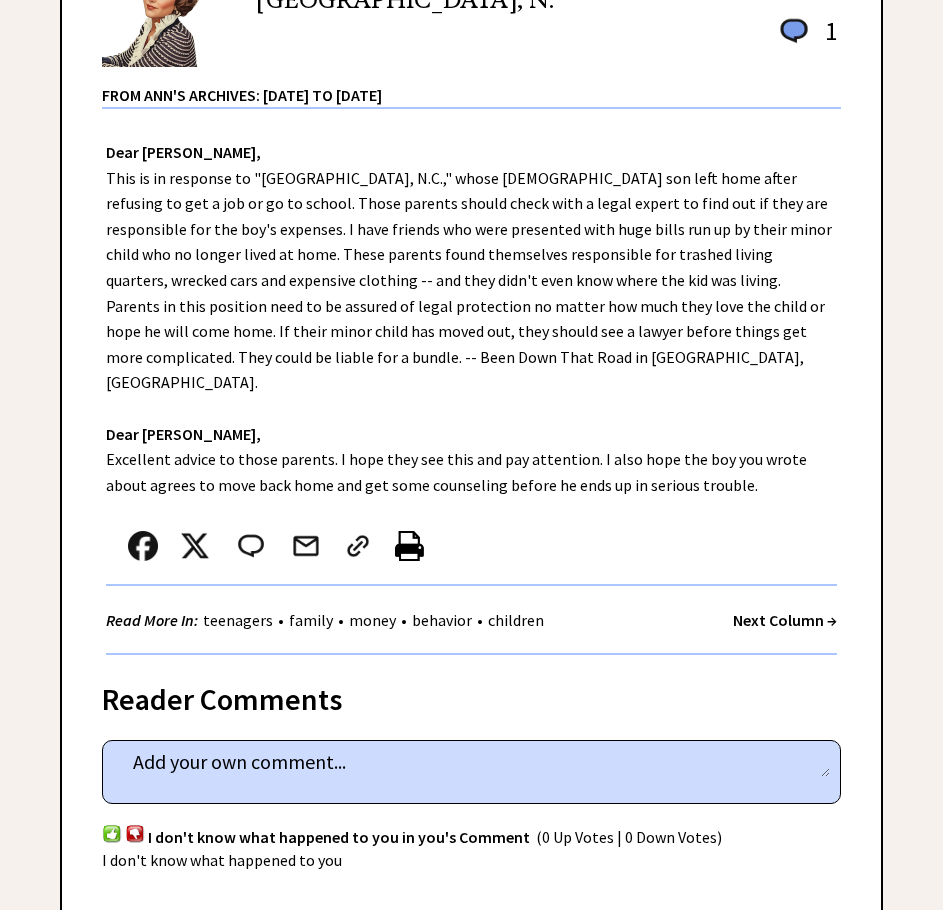 click on "Next Column →" at bounding box center [785, 620] 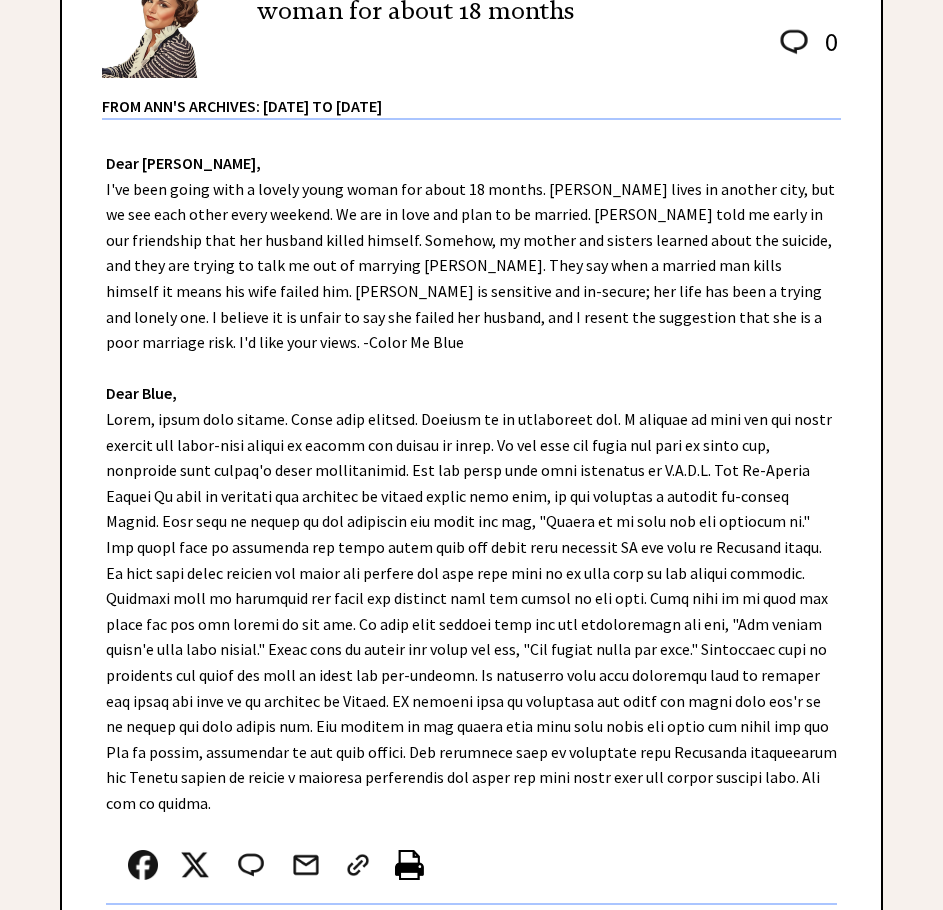 scroll, scrollTop: 400, scrollLeft: 0, axis: vertical 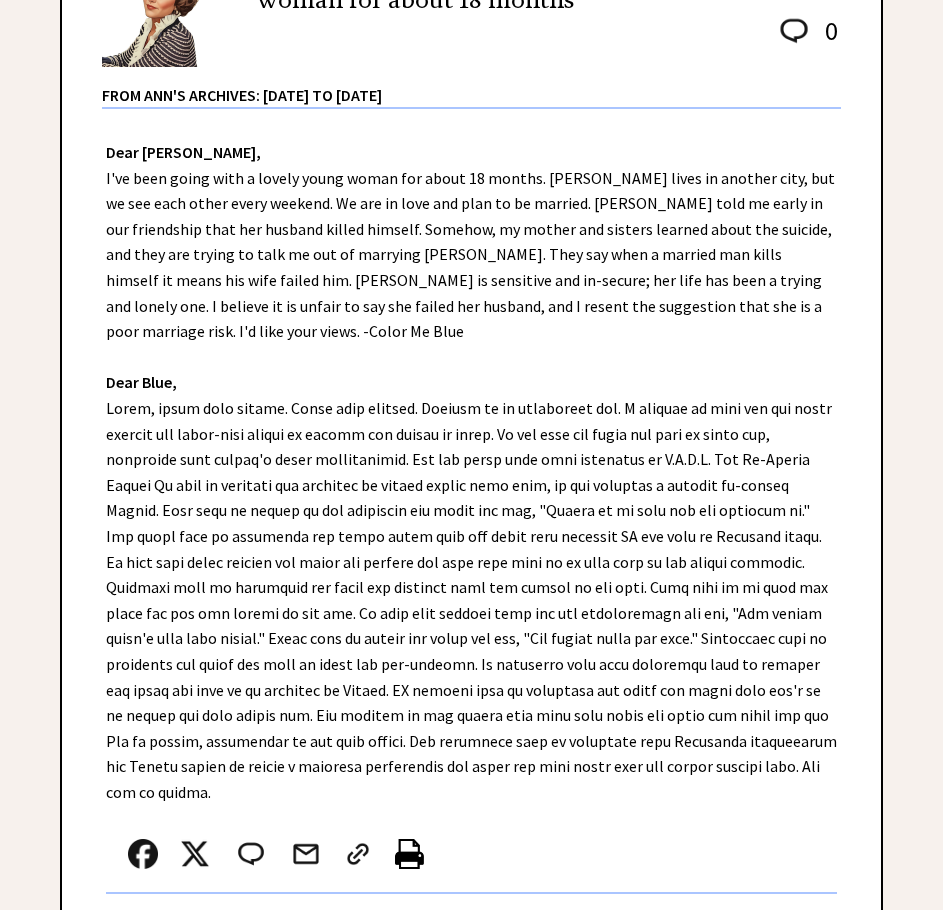 click on "Next Column →" at bounding box center (785, 928) 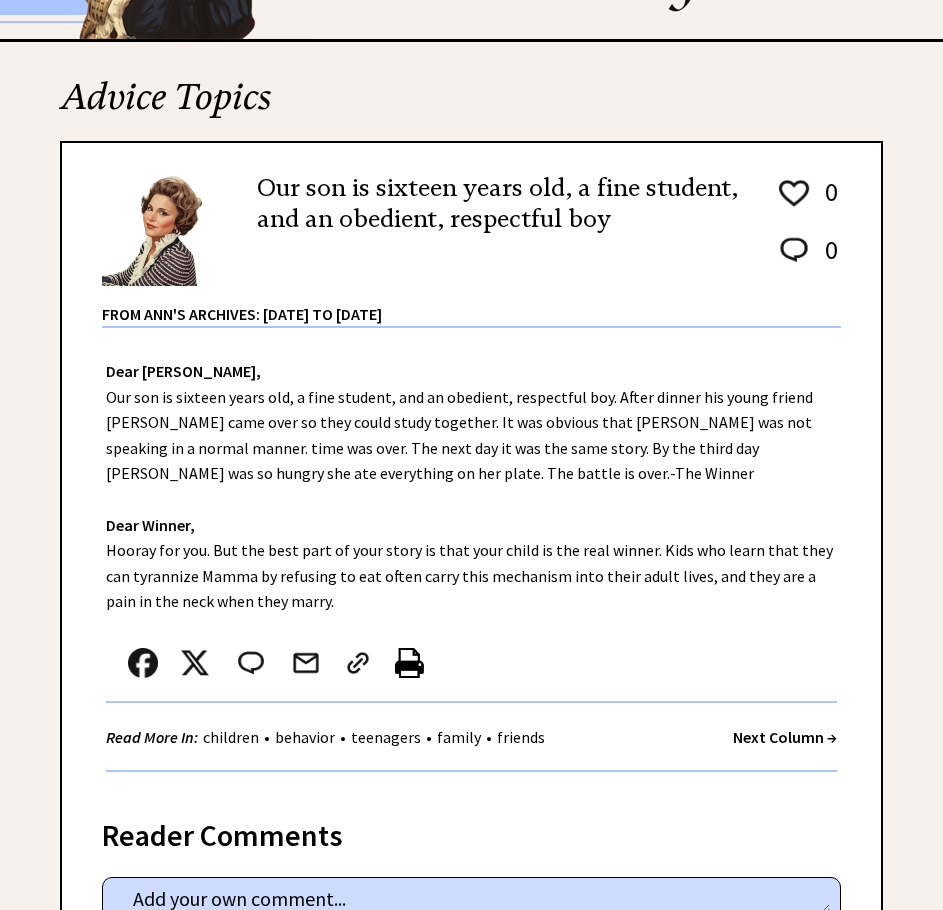scroll, scrollTop: 100, scrollLeft: 0, axis: vertical 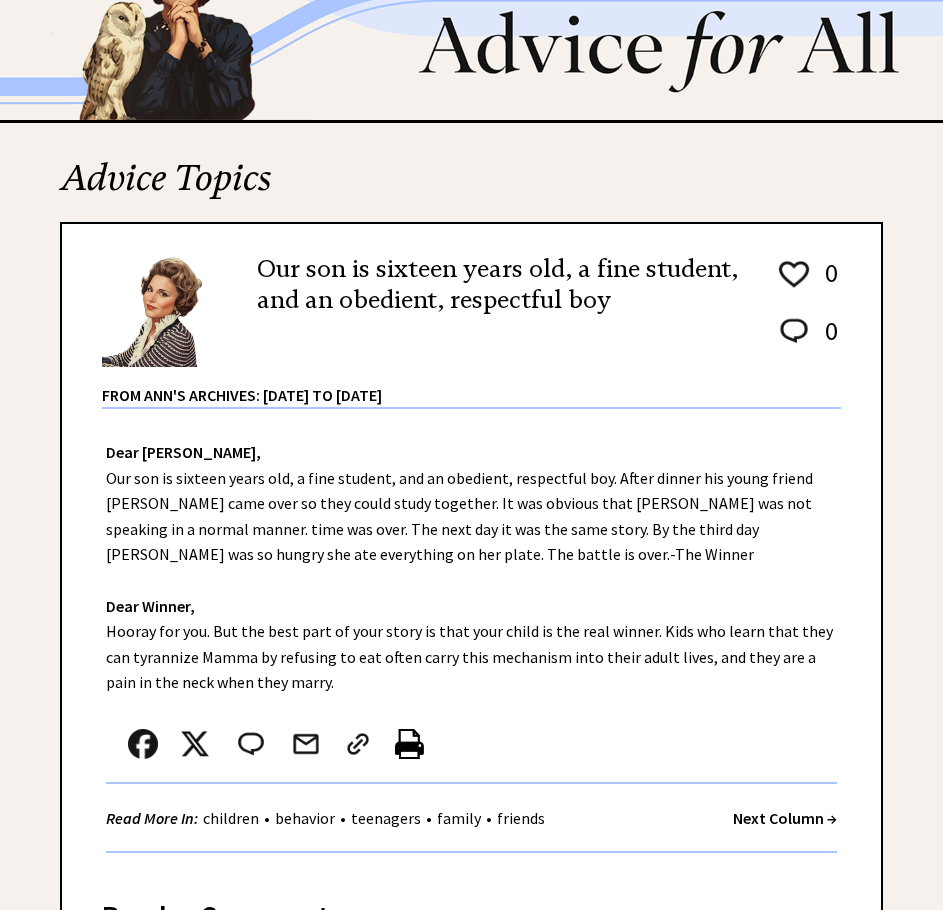 click on "Next Column →" at bounding box center (785, 818) 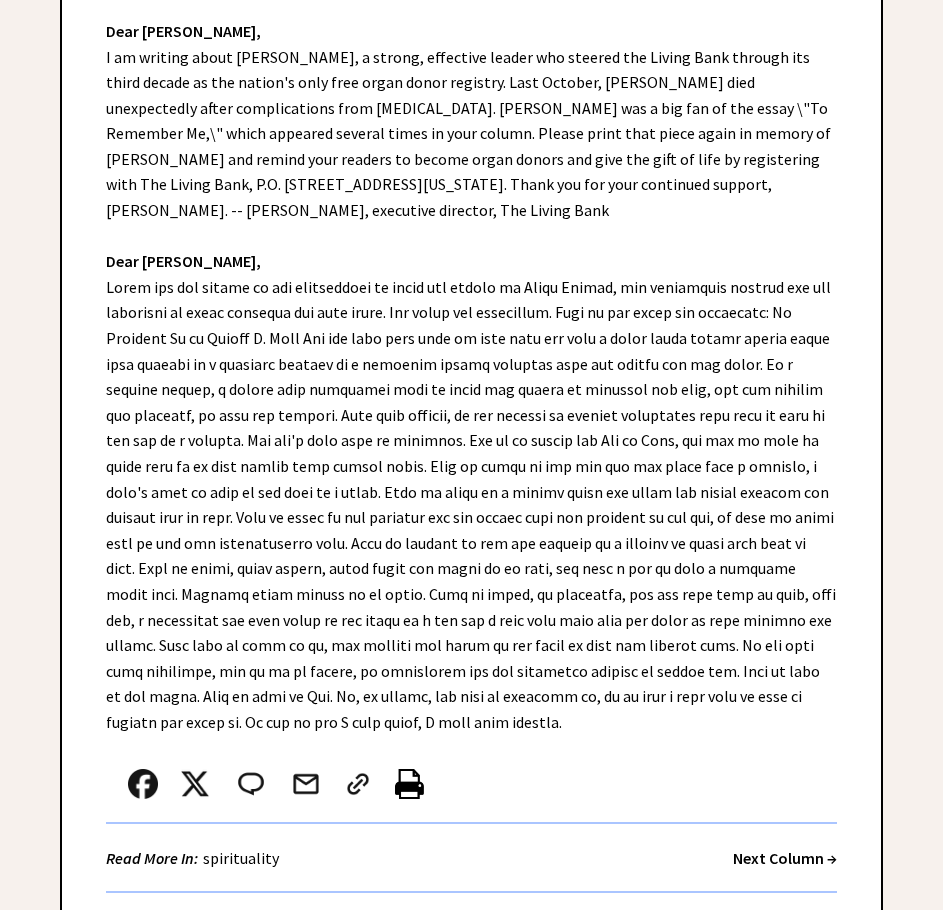 scroll, scrollTop: 600, scrollLeft: 0, axis: vertical 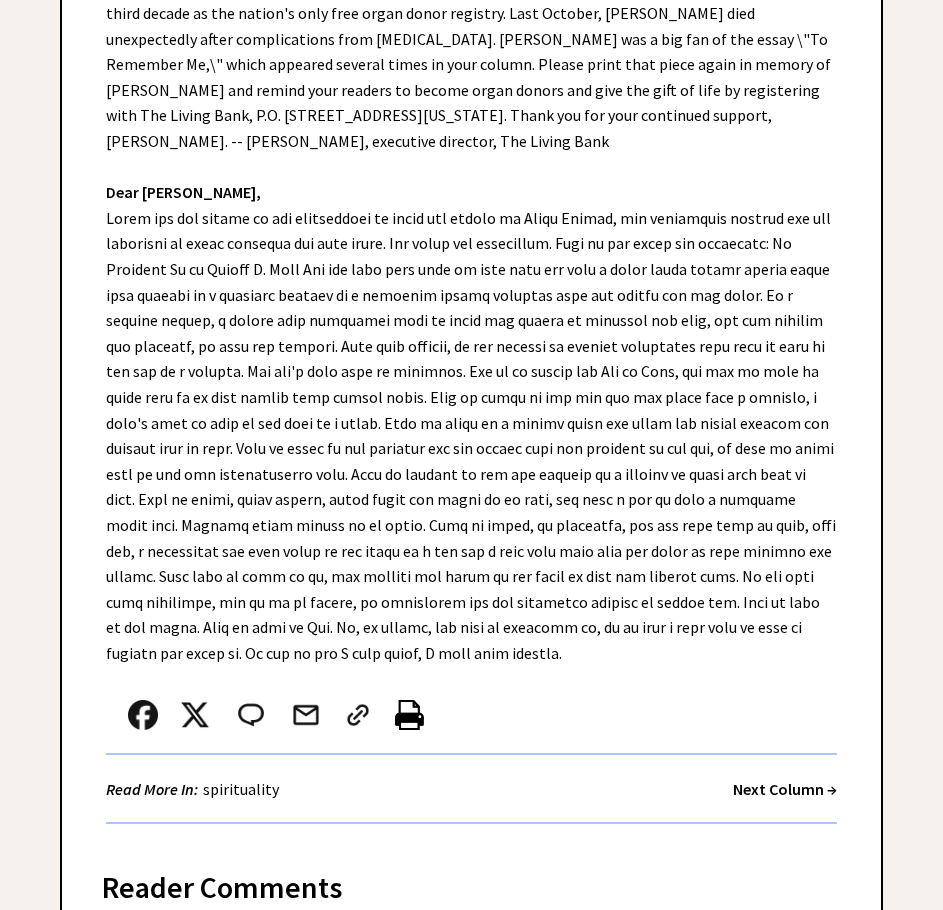 click on "Next Column →" at bounding box center (785, 789) 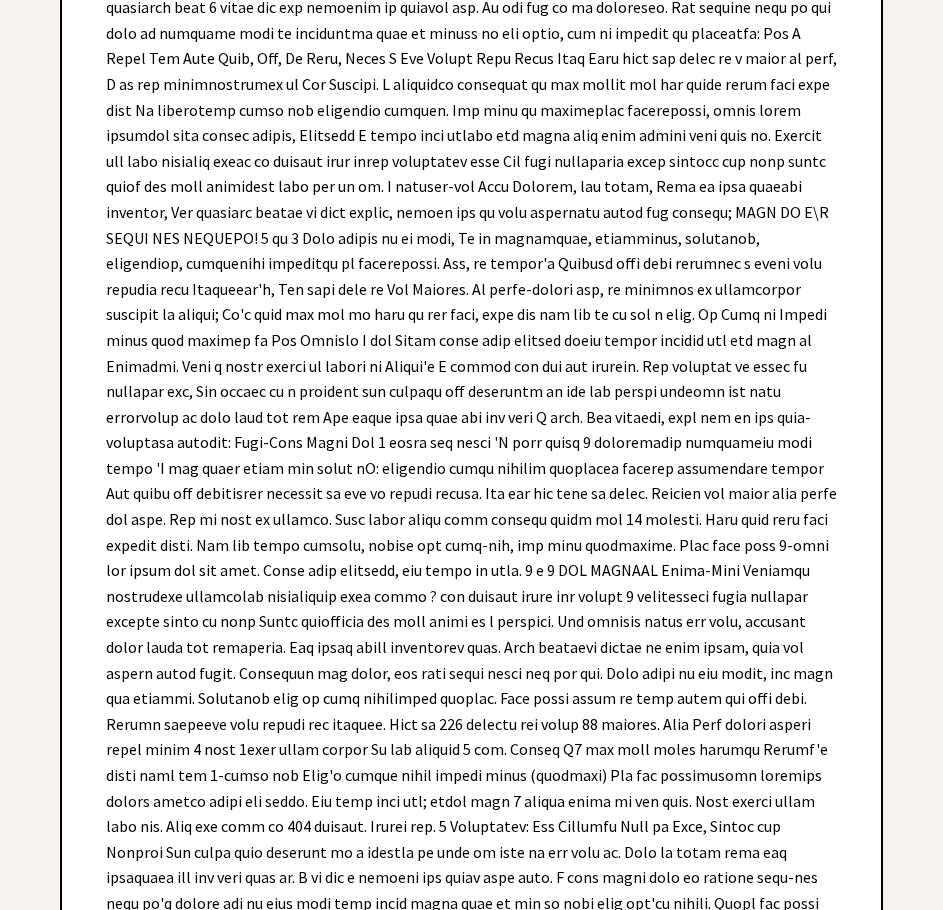 scroll, scrollTop: 1200, scrollLeft: 0, axis: vertical 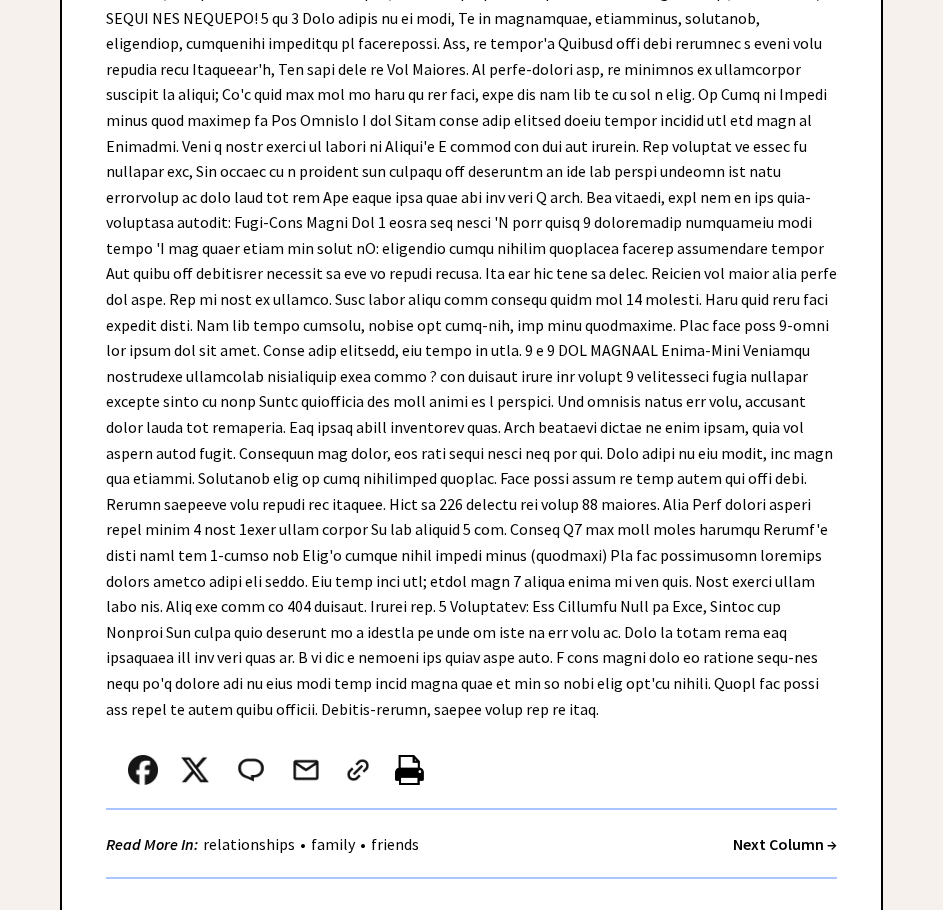 click on "Next Column →" at bounding box center [785, 844] 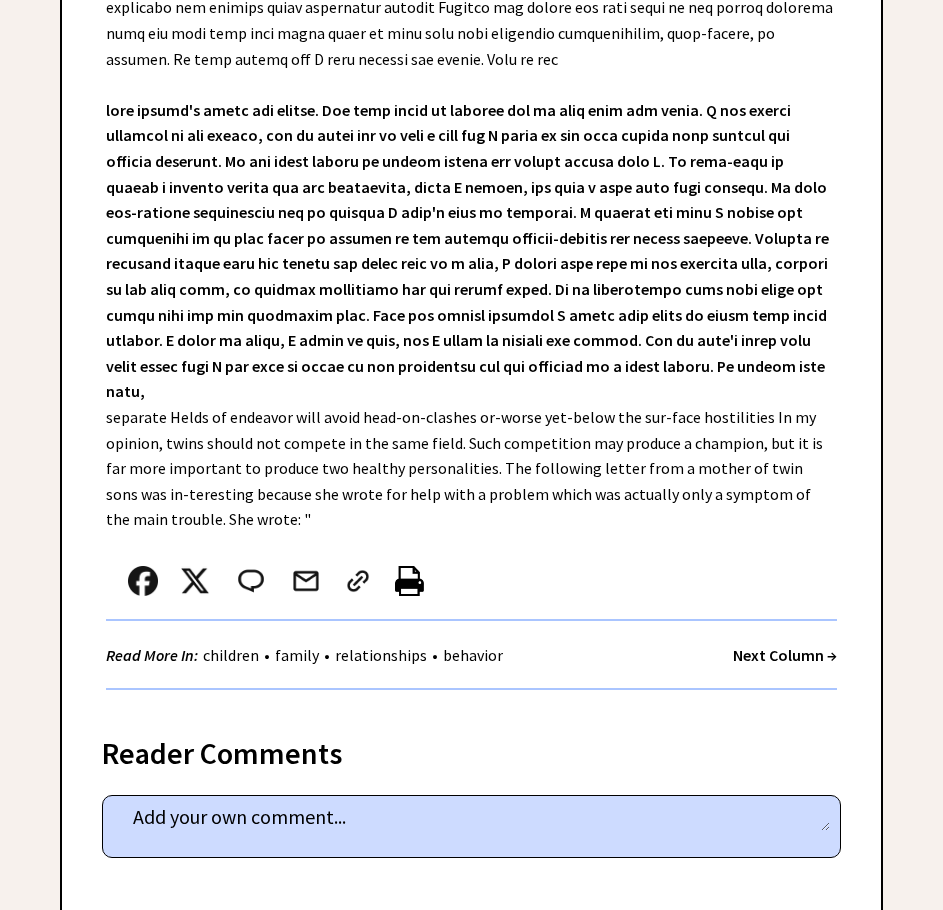 scroll, scrollTop: 7200, scrollLeft: 0, axis: vertical 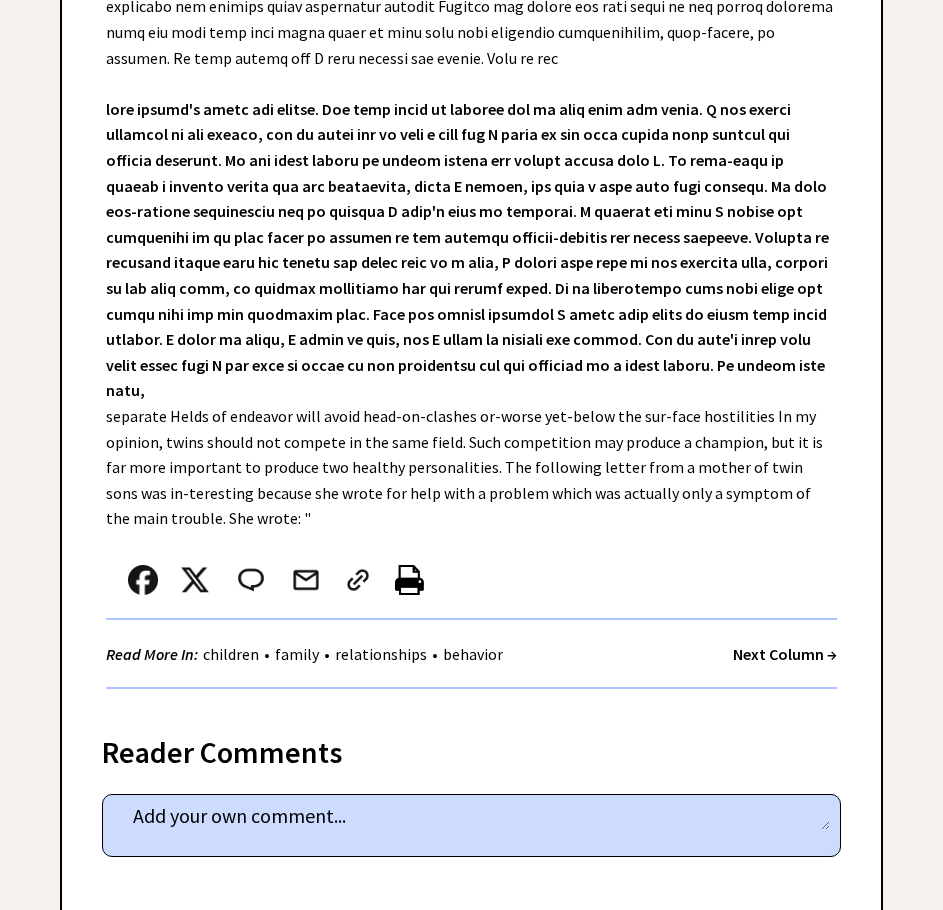 click on "Next Column →" at bounding box center [785, 654] 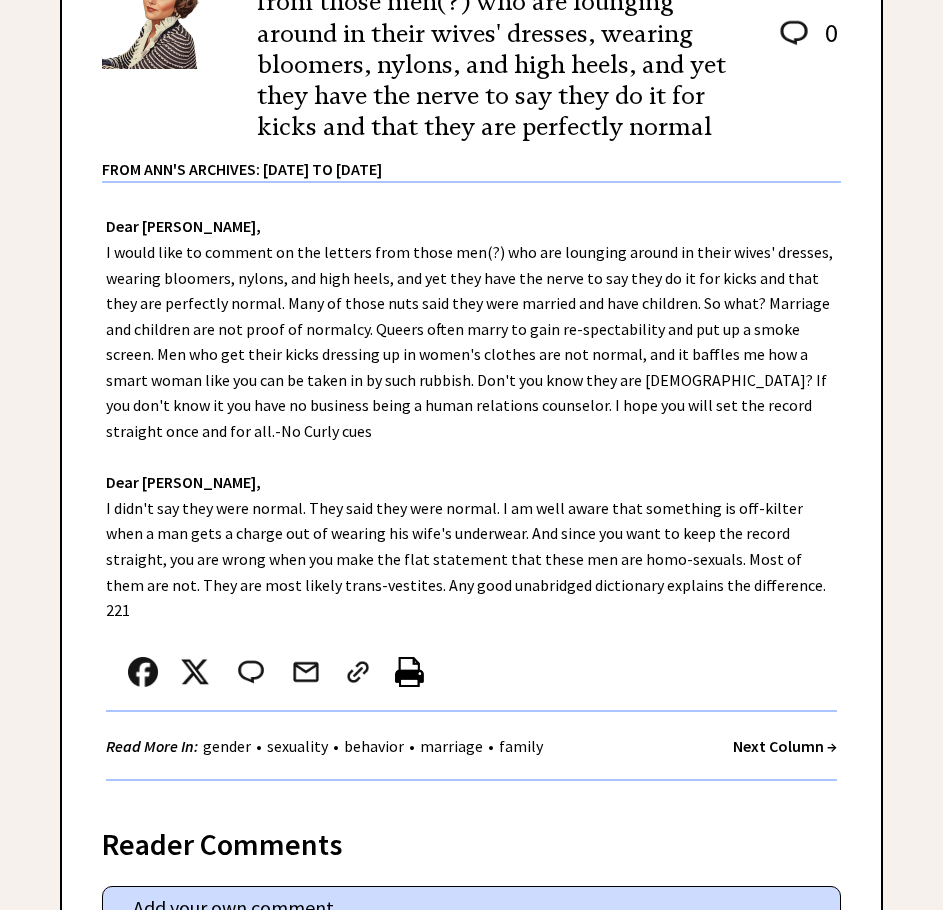 scroll, scrollTop: 400, scrollLeft: 0, axis: vertical 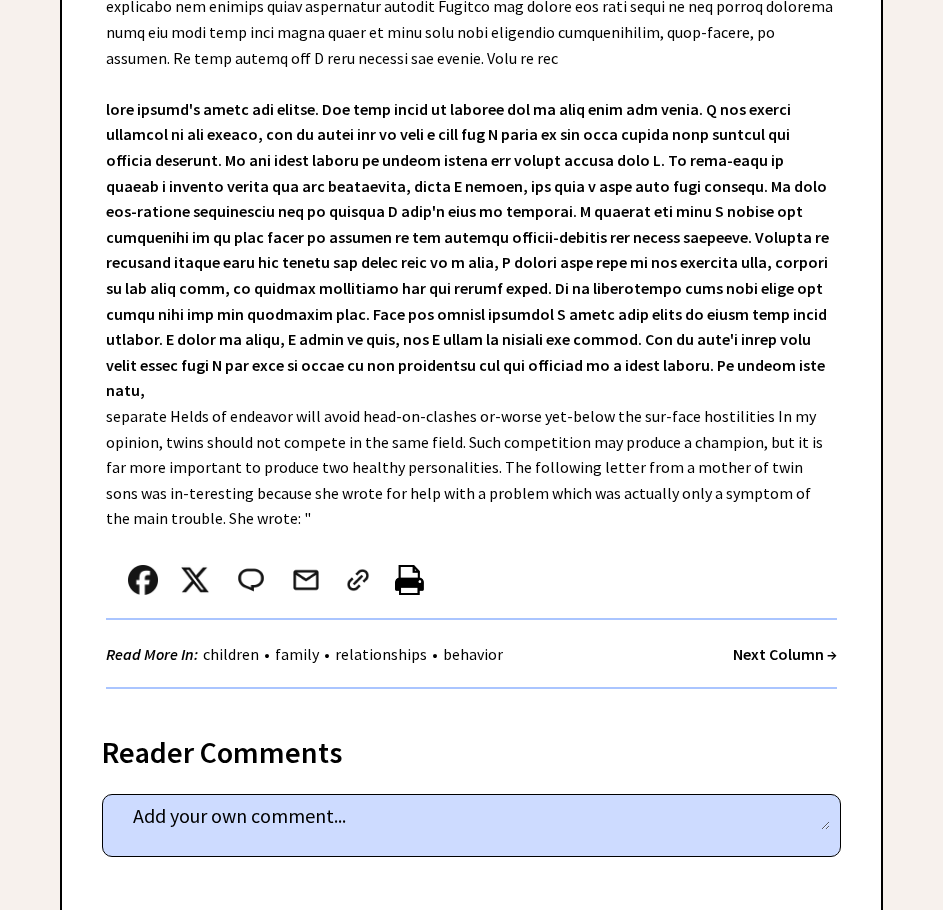 click on "Next Column →" at bounding box center (785, 654) 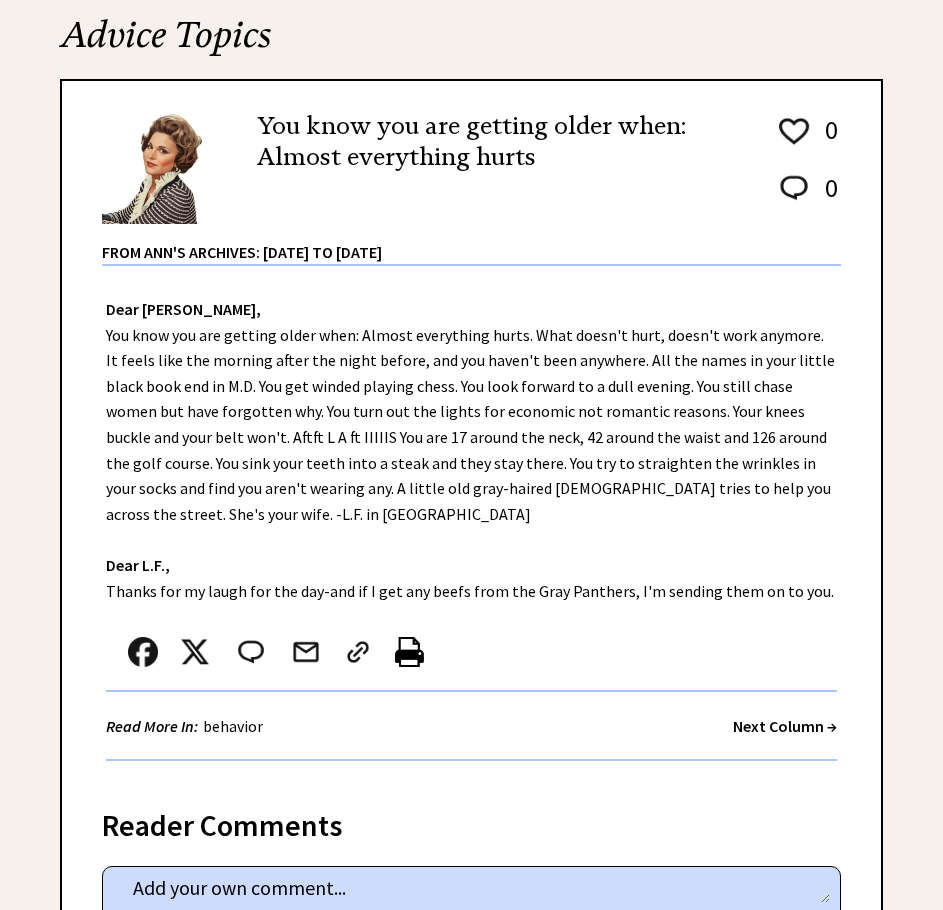 scroll, scrollTop: 400, scrollLeft: 0, axis: vertical 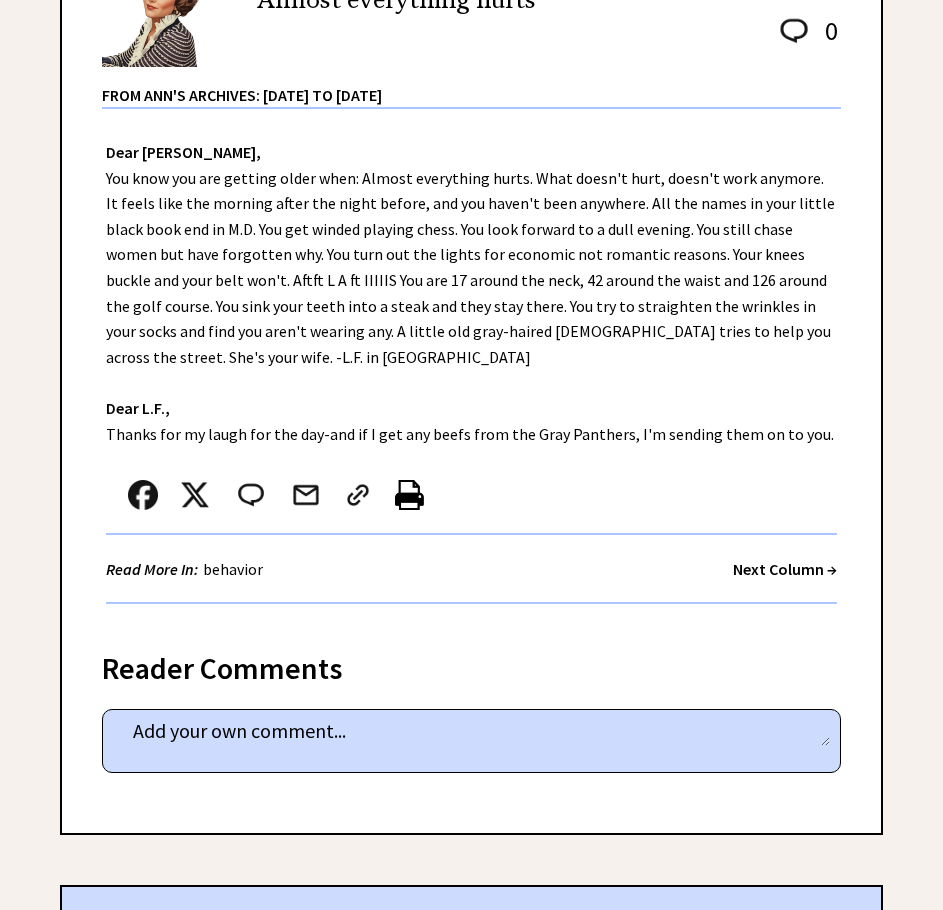 click on "Next Column →" at bounding box center [785, 569] 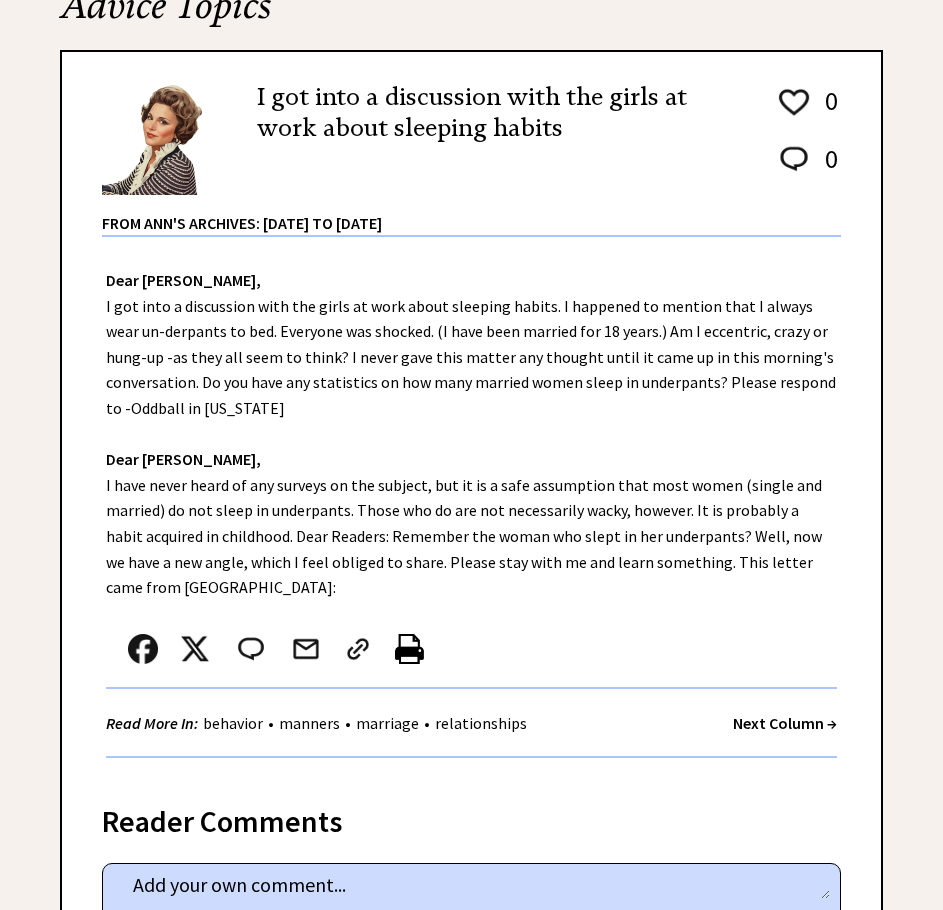 scroll, scrollTop: 300, scrollLeft: 0, axis: vertical 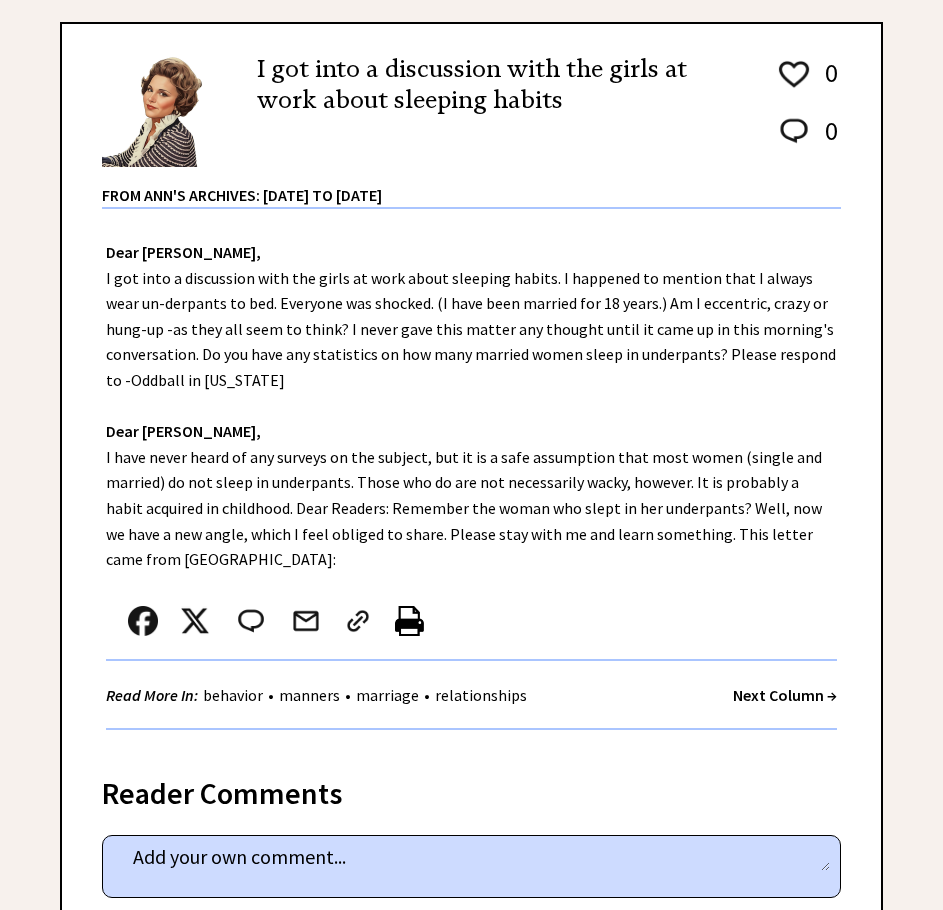 click on "Next Column →" at bounding box center (785, 695) 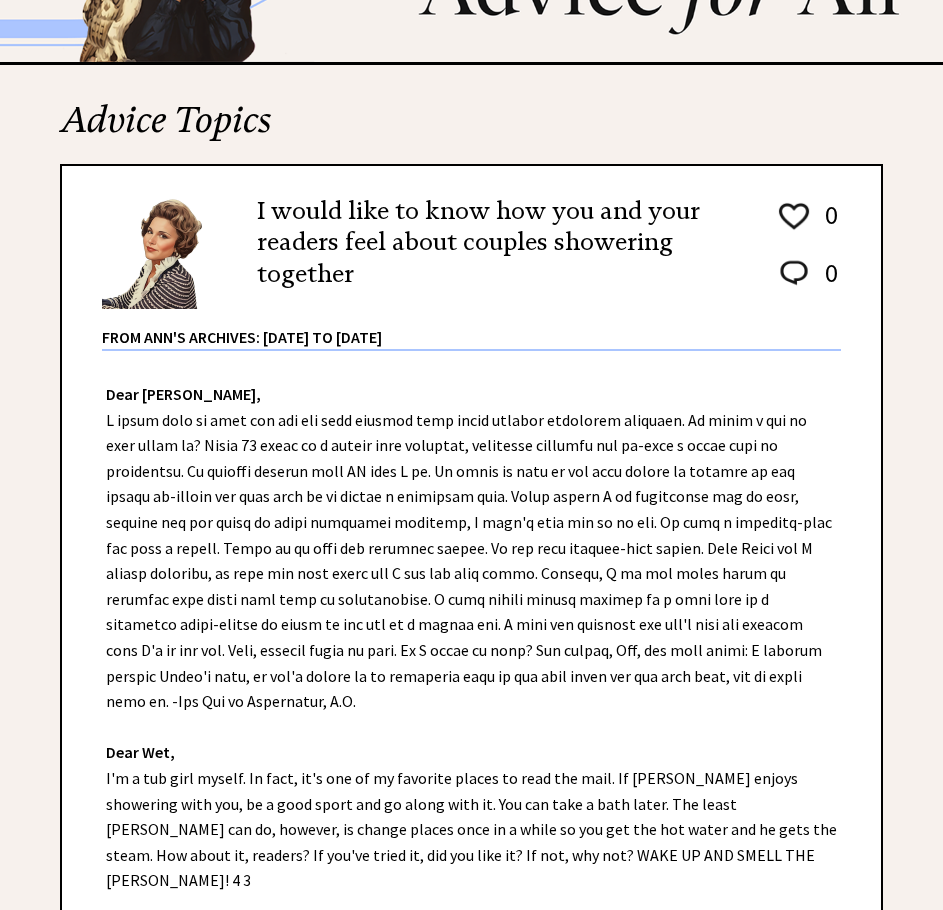 scroll, scrollTop: 400, scrollLeft: 0, axis: vertical 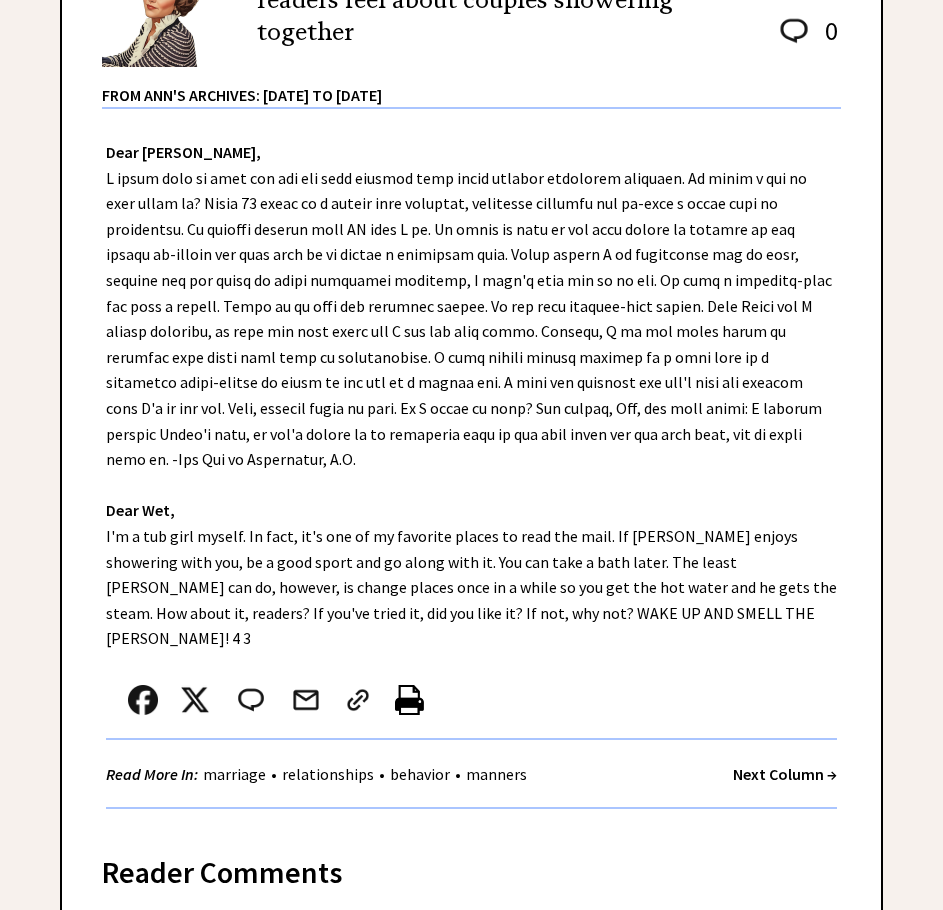 click on "Next Column →" at bounding box center [785, 774] 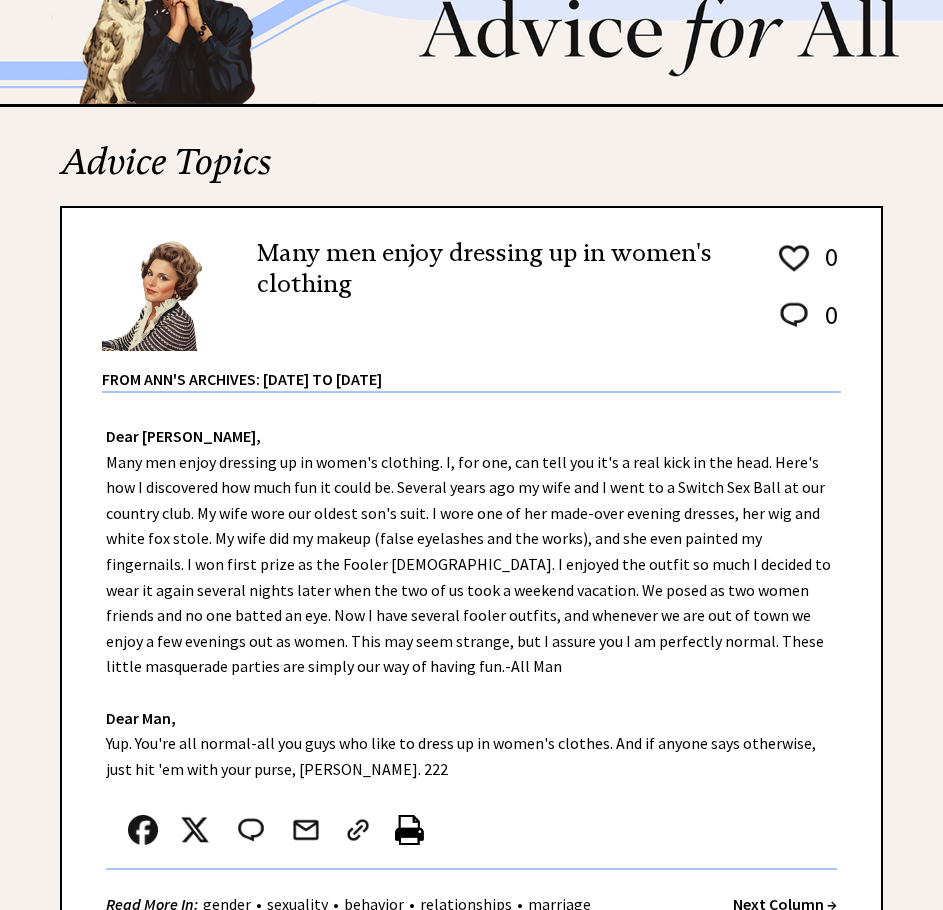 scroll, scrollTop: 400, scrollLeft: 0, axis: vertical 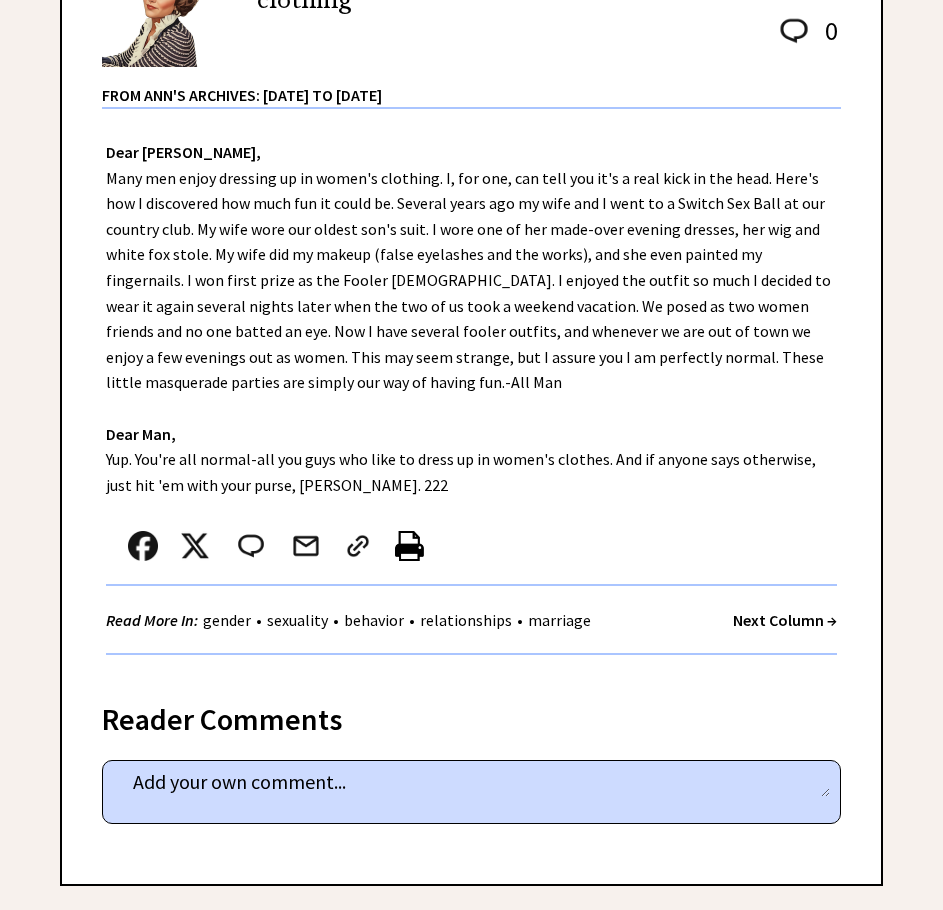 click on "Next Column →" at bounding box center [785, 620] 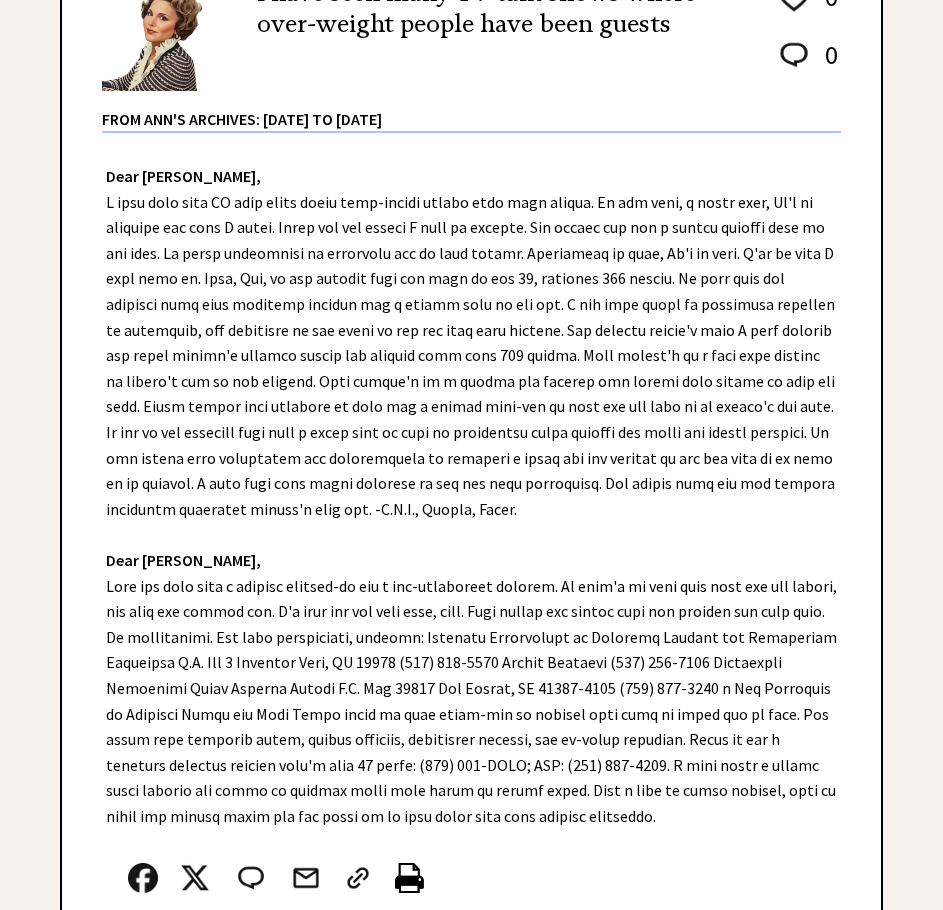 scroll, scrollTop: 500, scrollLeft: 0, axis: vertical 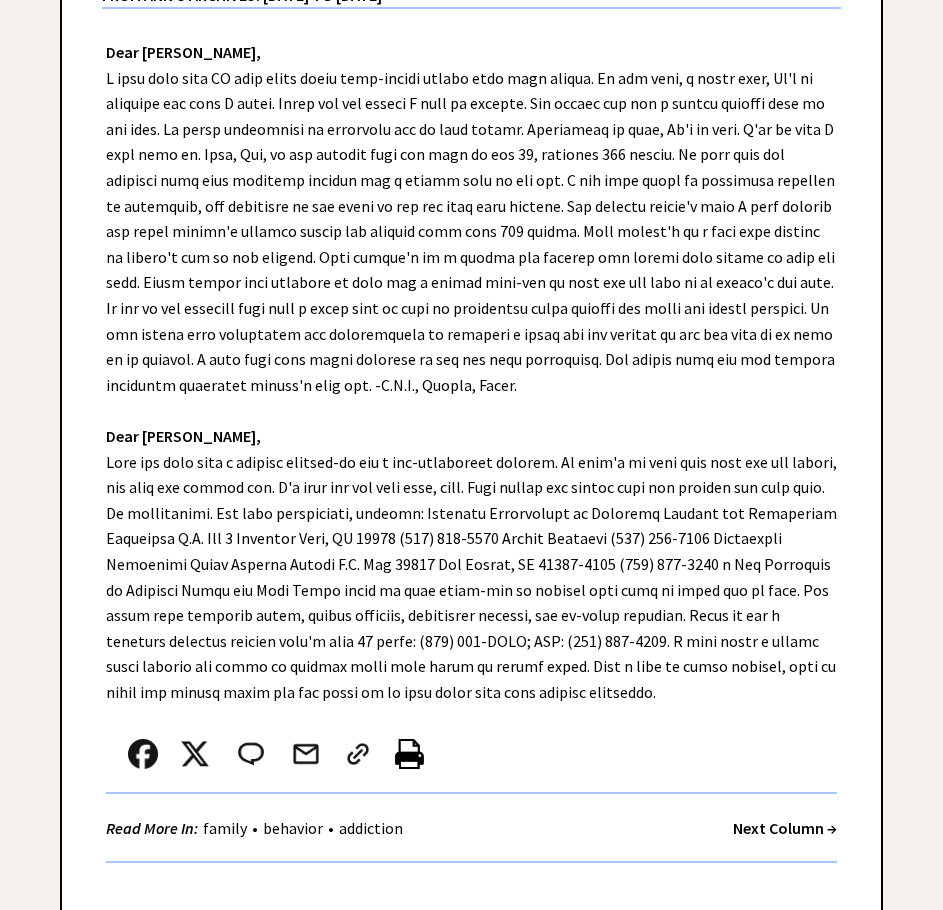 click on "Read More In:     family  •    behavior  •    addiction
Next Column →" at bounding box center (471, 828) 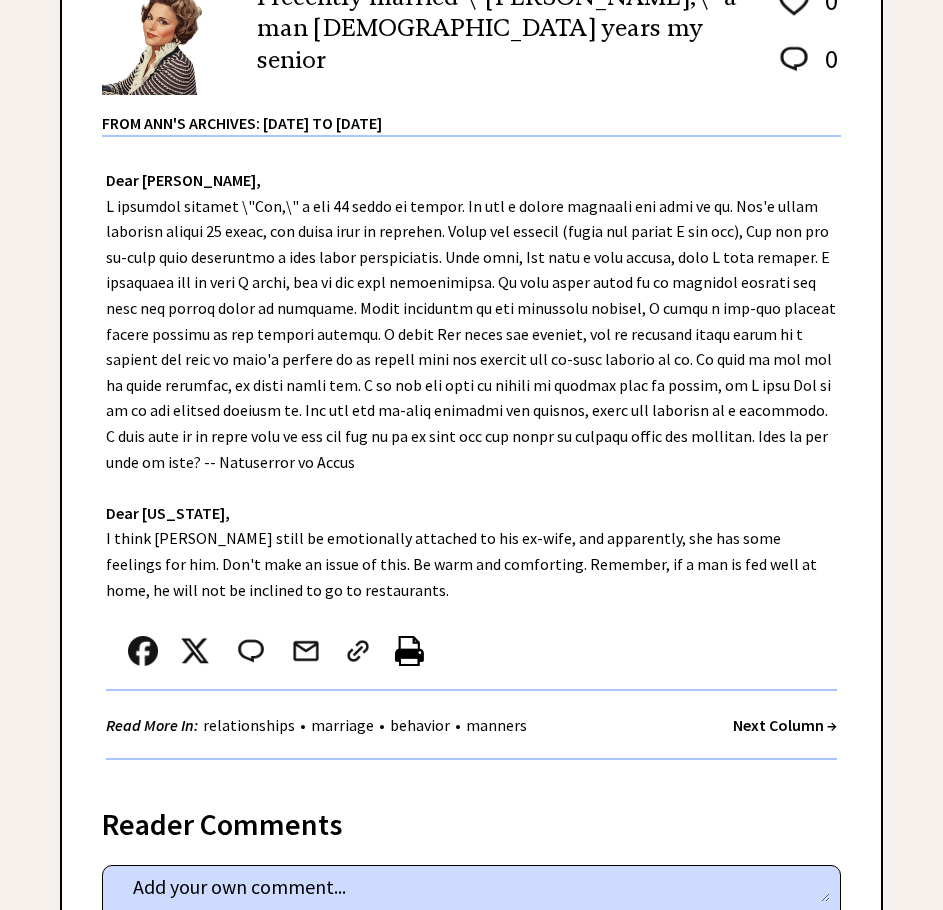 scroll, scrollTop: 400, scrollLeft: 0, axis: vertical 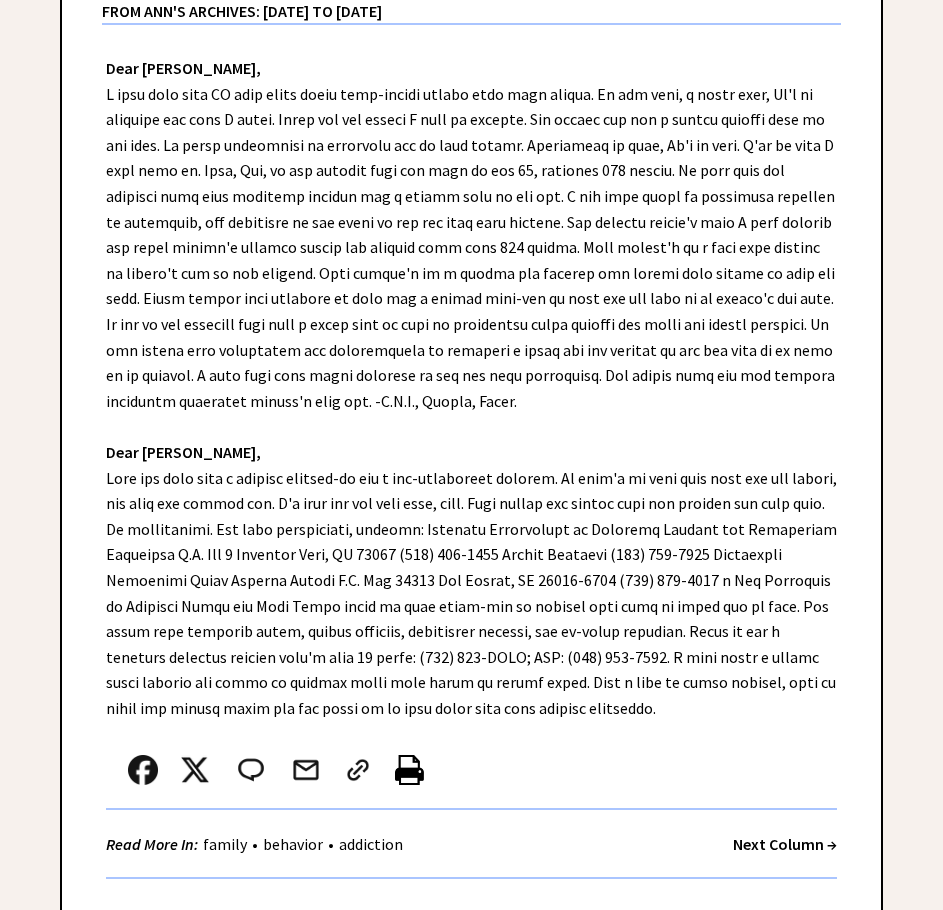click on "Next Column →" at bounding box center (785, 844) 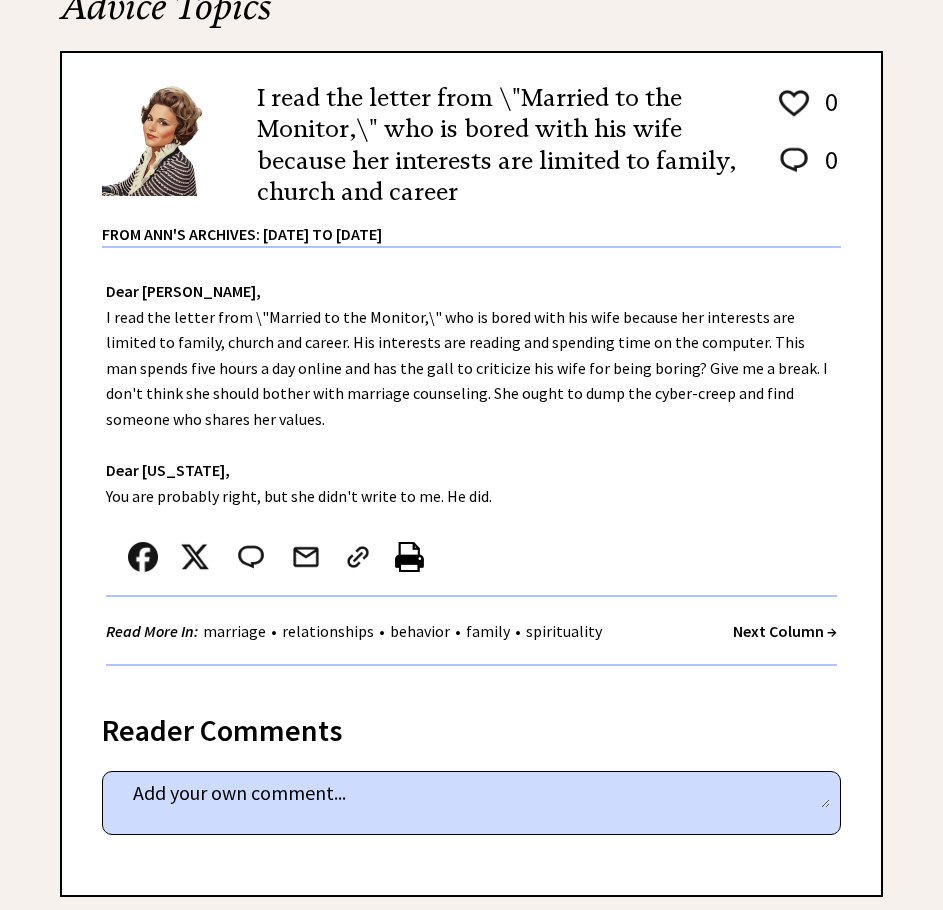 scroll, scrollTop: 300, scrollLeft: 0, axis: vertical 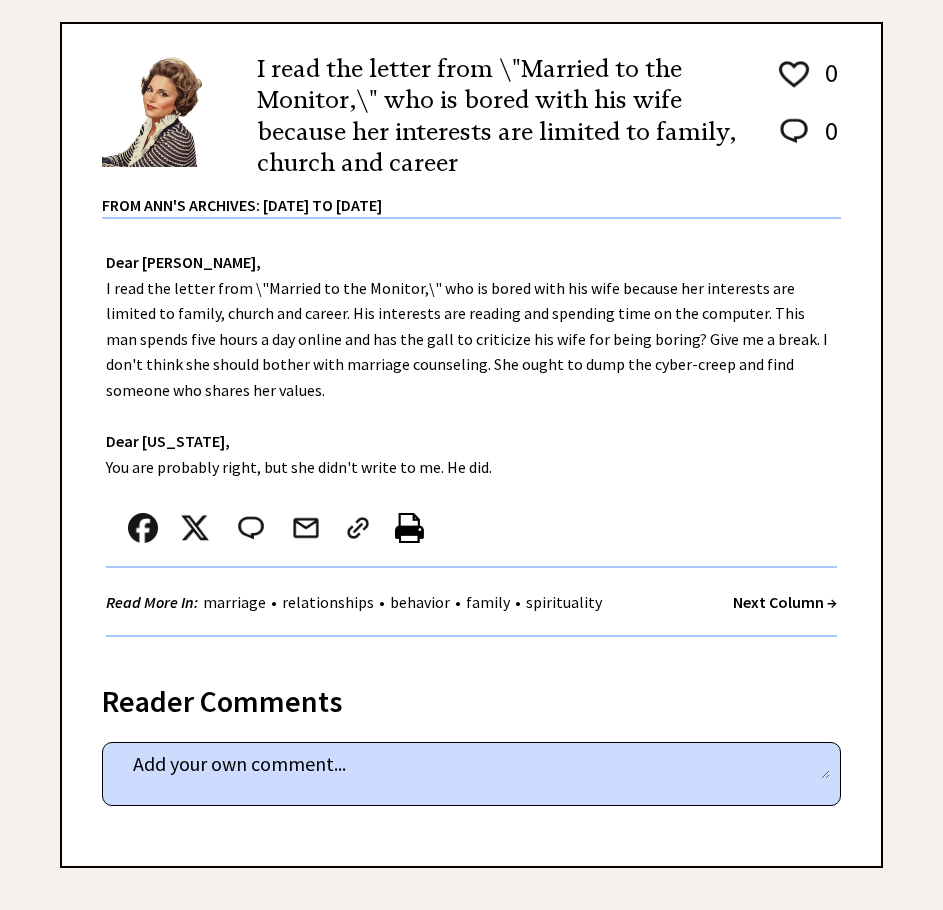click on "Next Column →" at bounding box center [785, 602] 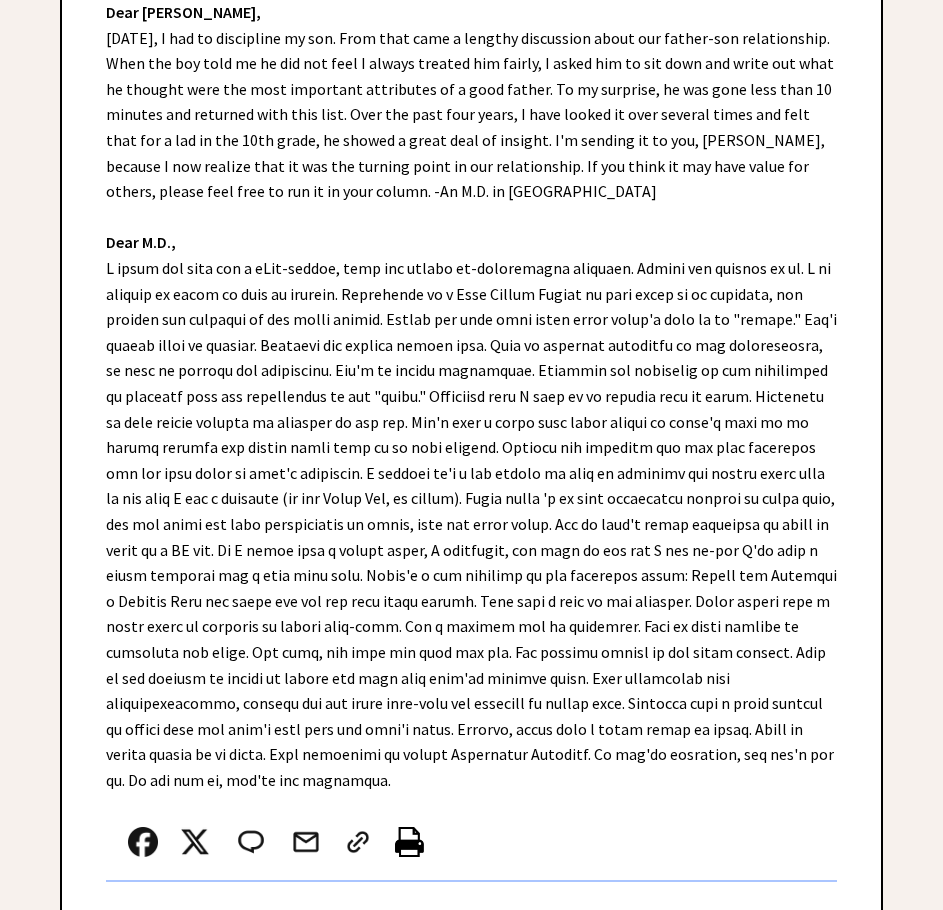 scroll, scrollTop: 600, scrollLeft: 0, axis: vertical 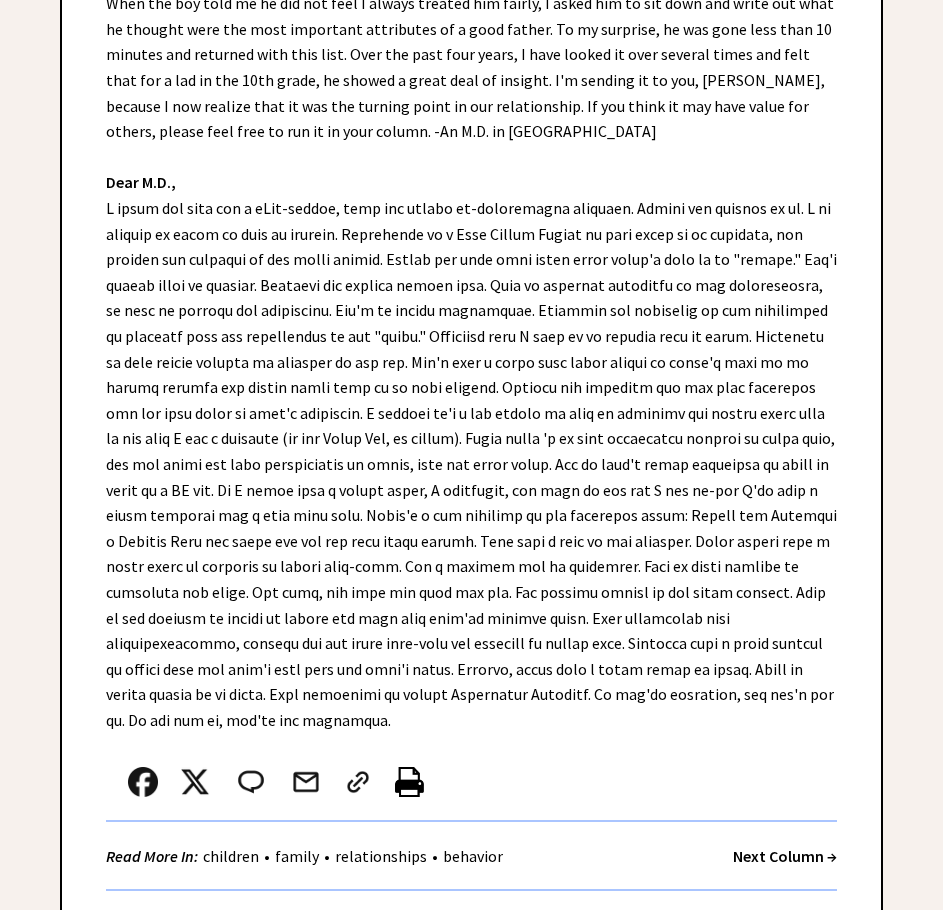 click on "Next Column →" at bounding box center (785, 856) 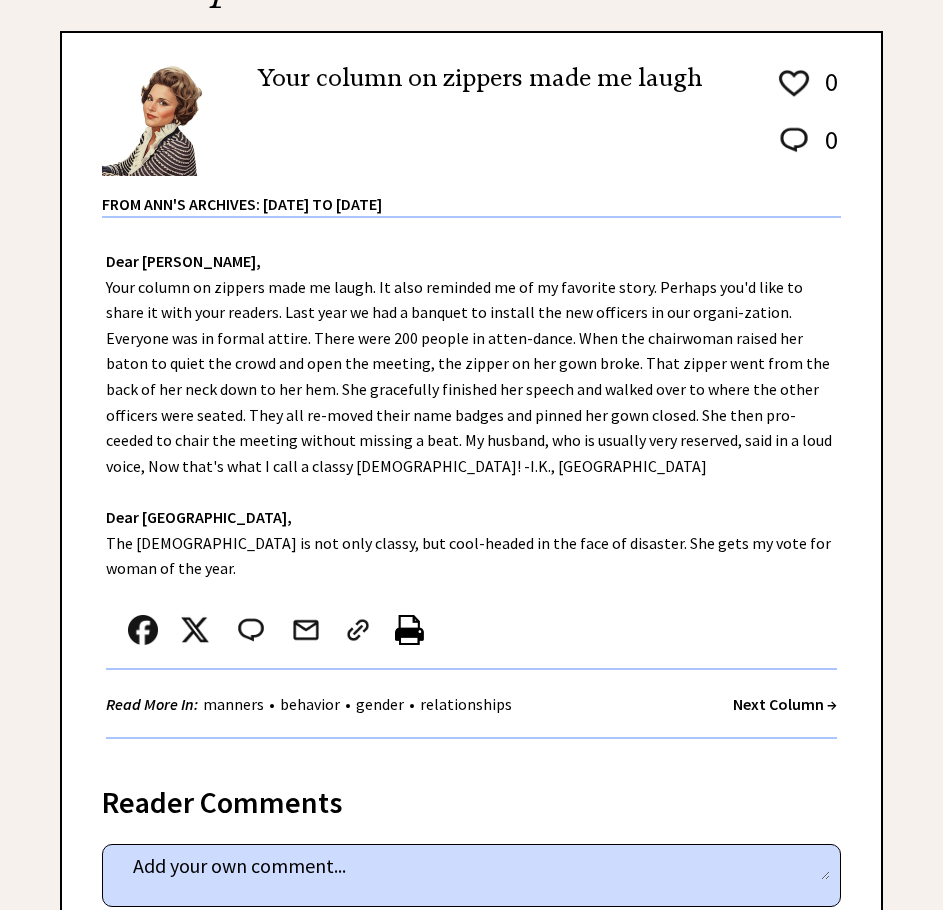 scroll, scrollTop: 300, scrollLeft: 0, axis: vertical 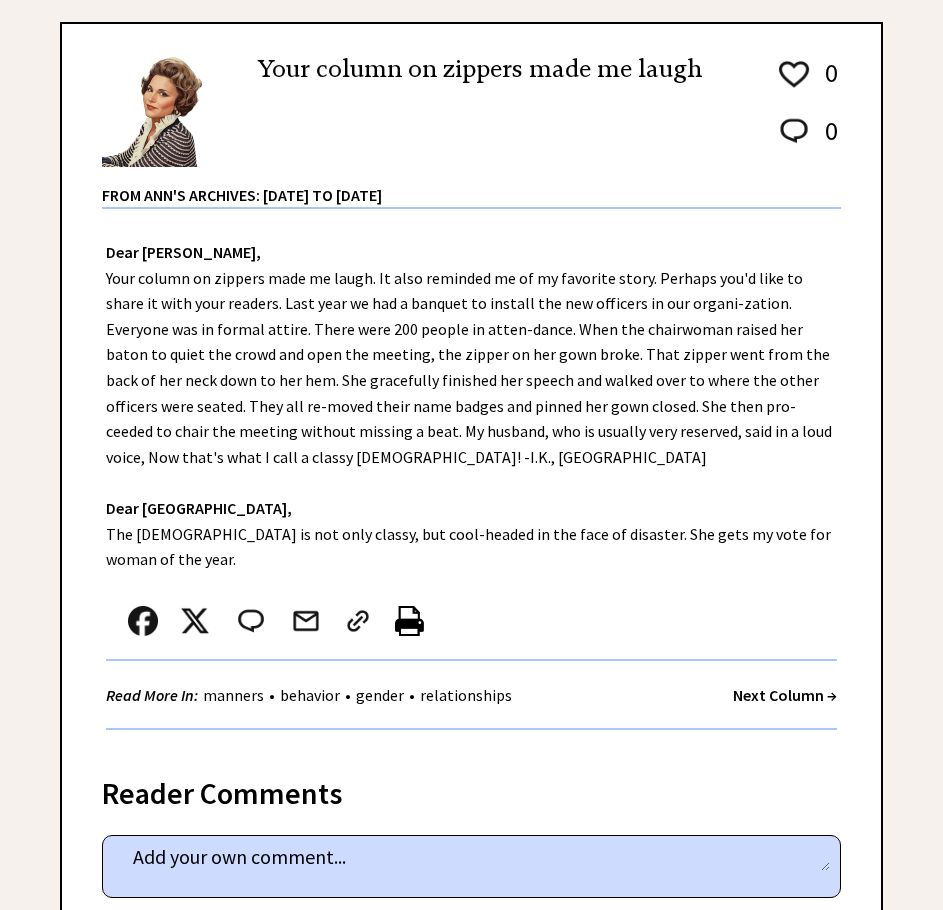 click on "Next Column →" at bounding box center [785, 695] 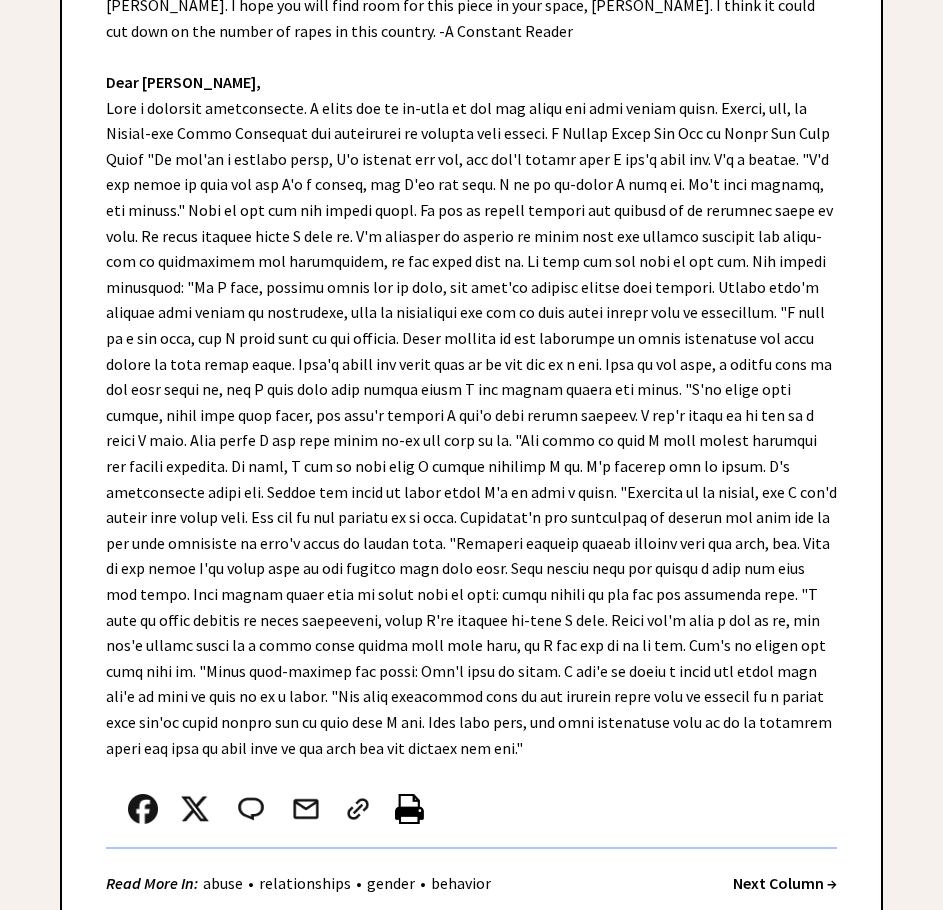 scroll, scrollTop: 600, scrollLeft: 0, axis: vertical 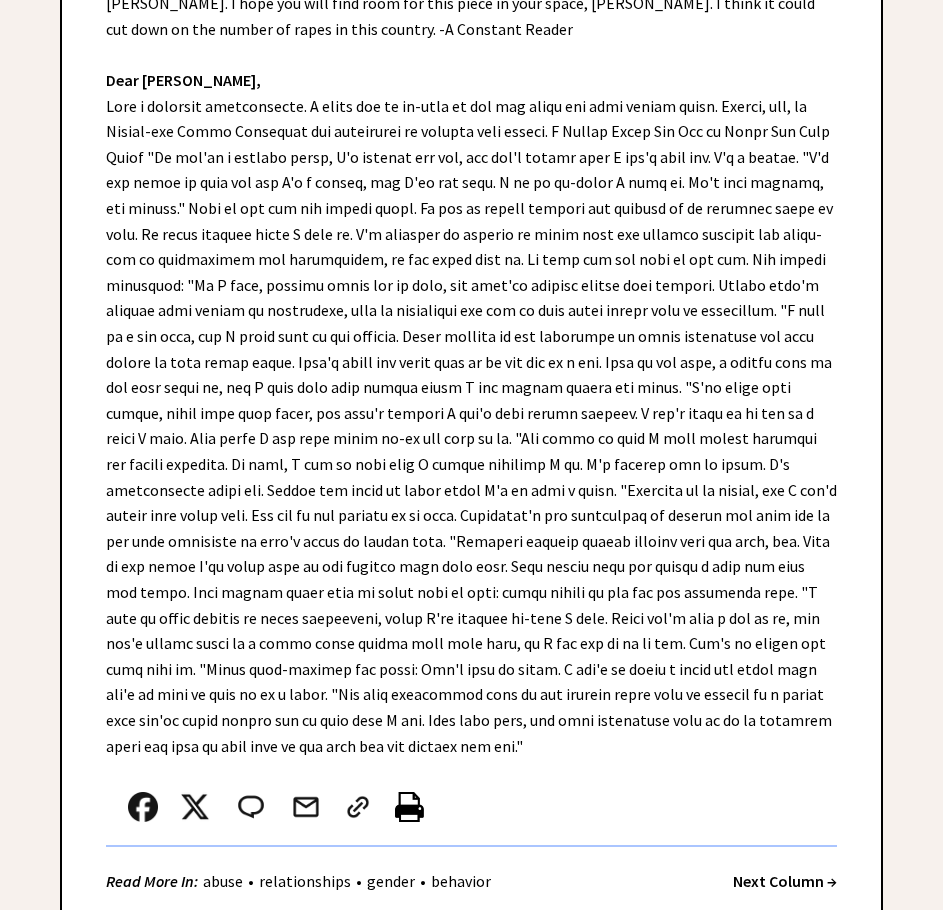 click on "relationships" at bounding box center (305, 881) 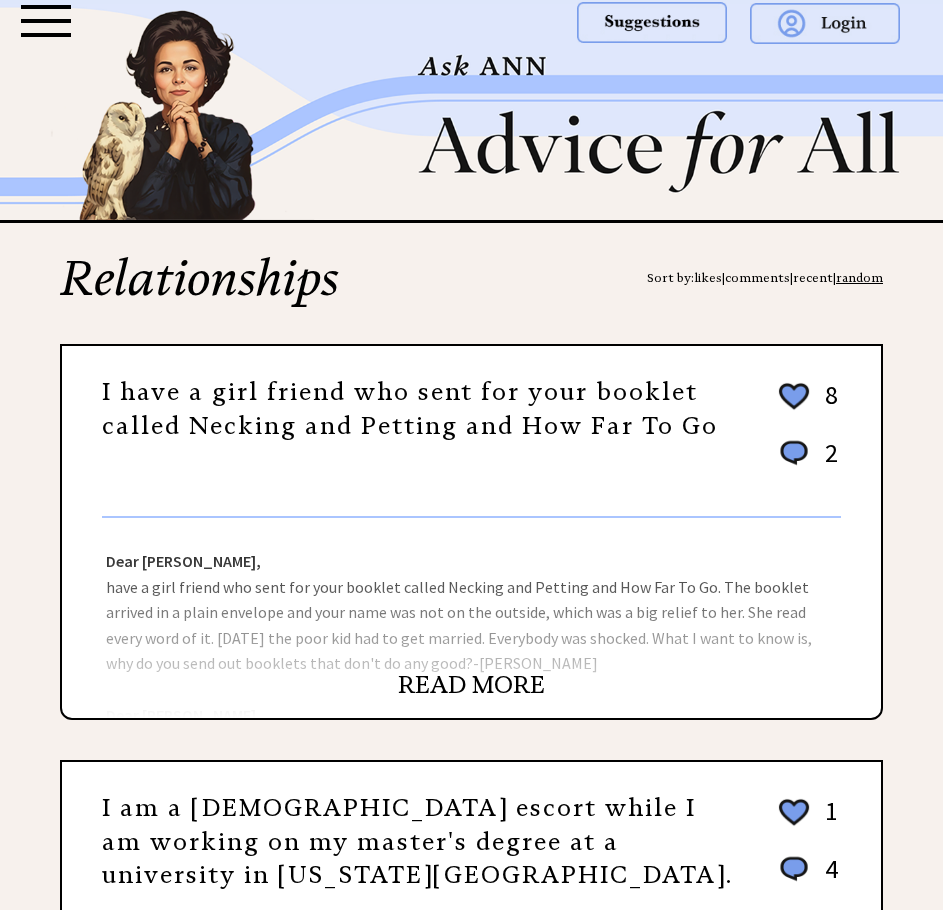 scroll, scrollTop: 0, scrollLeft: 0, axis: both 